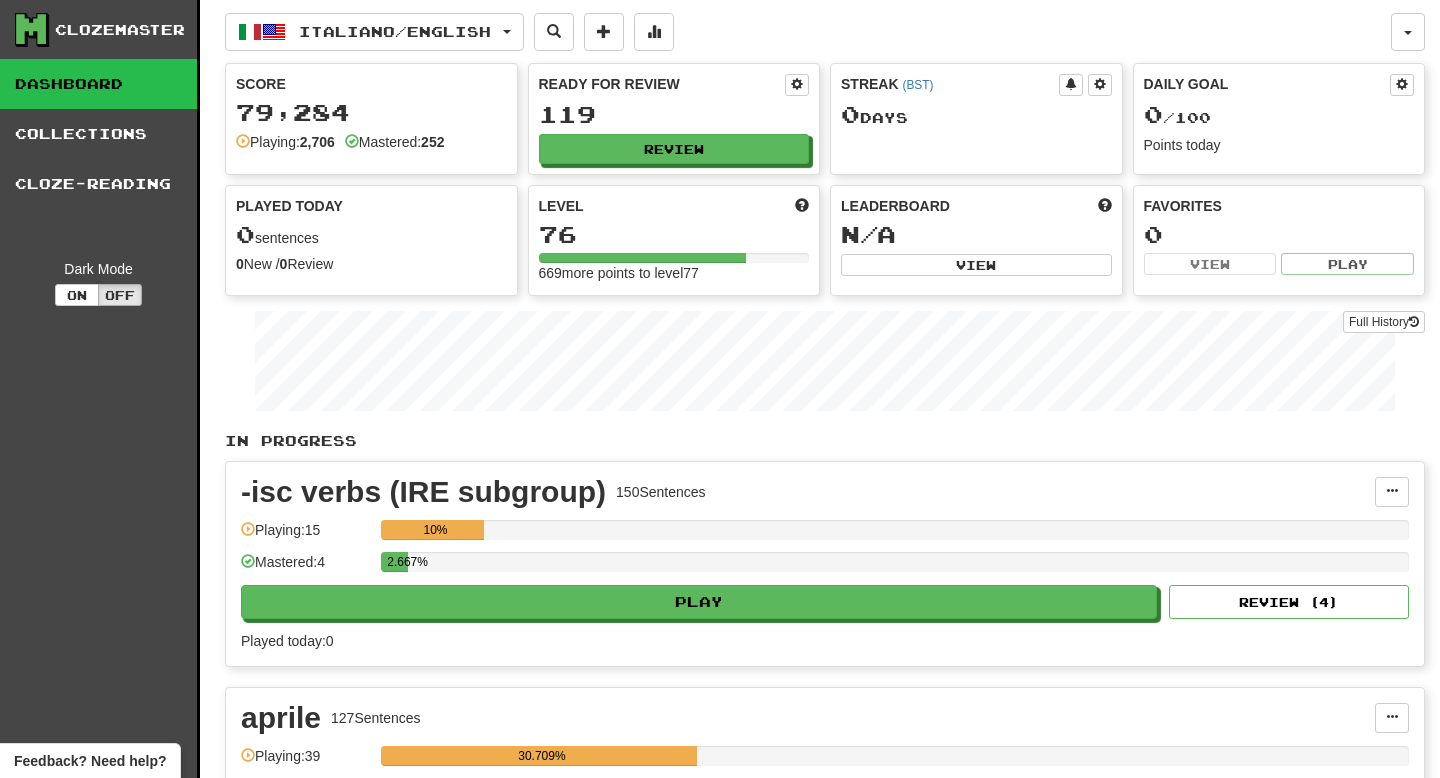 scroll, scrollTop: 0, scrollLeft: 0, axis: both 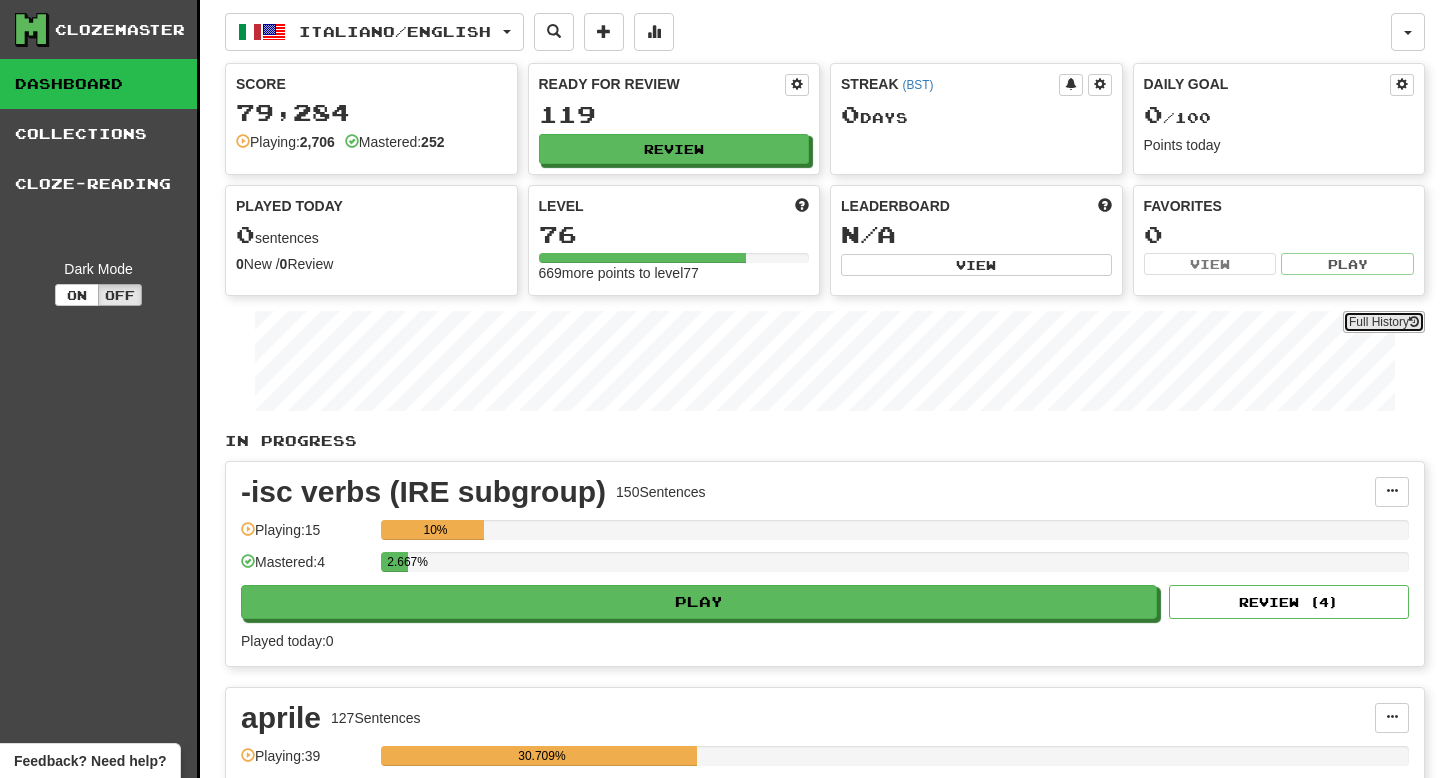 click on "Full History" at bounding box center [1384, 322] 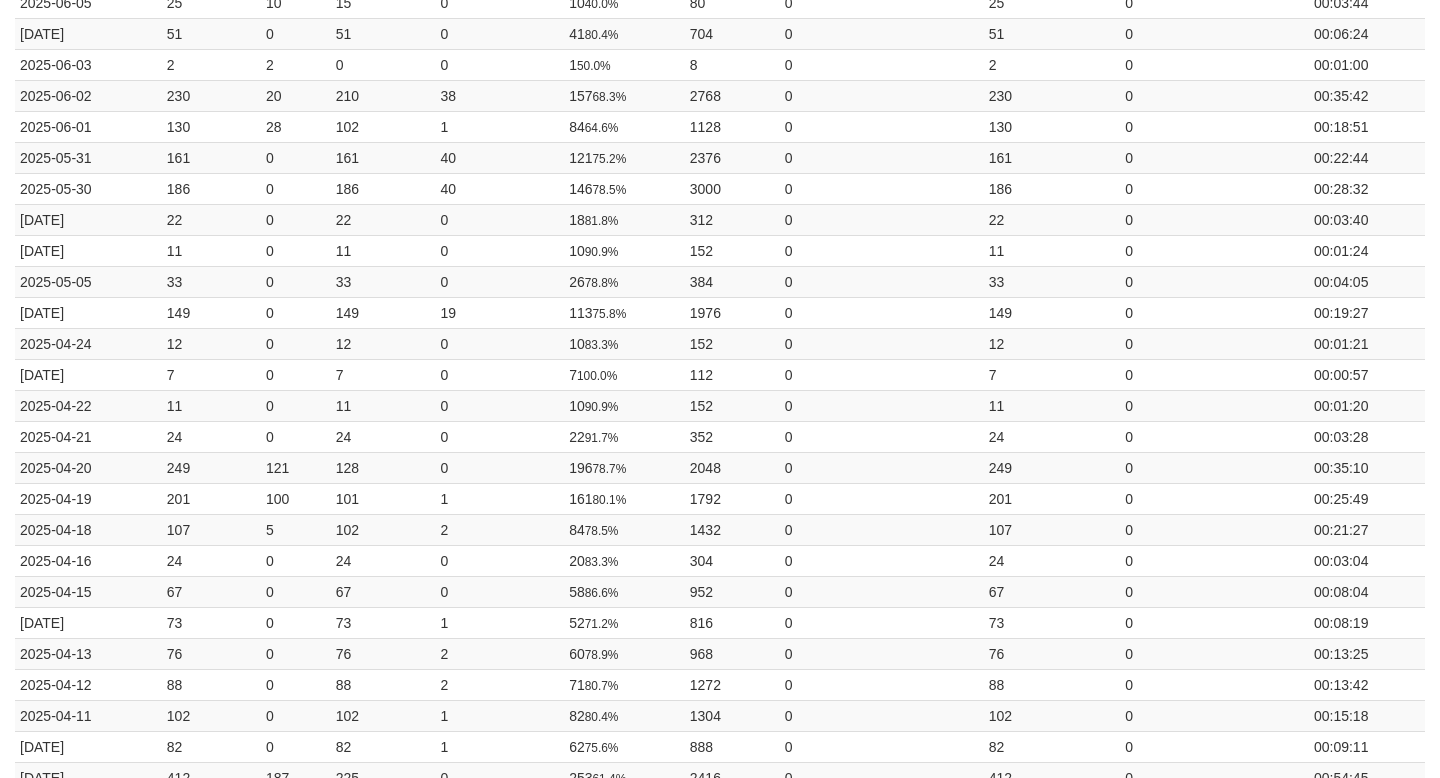 scroll, scrollTop: 0, scrollLeft: 0, axis: both 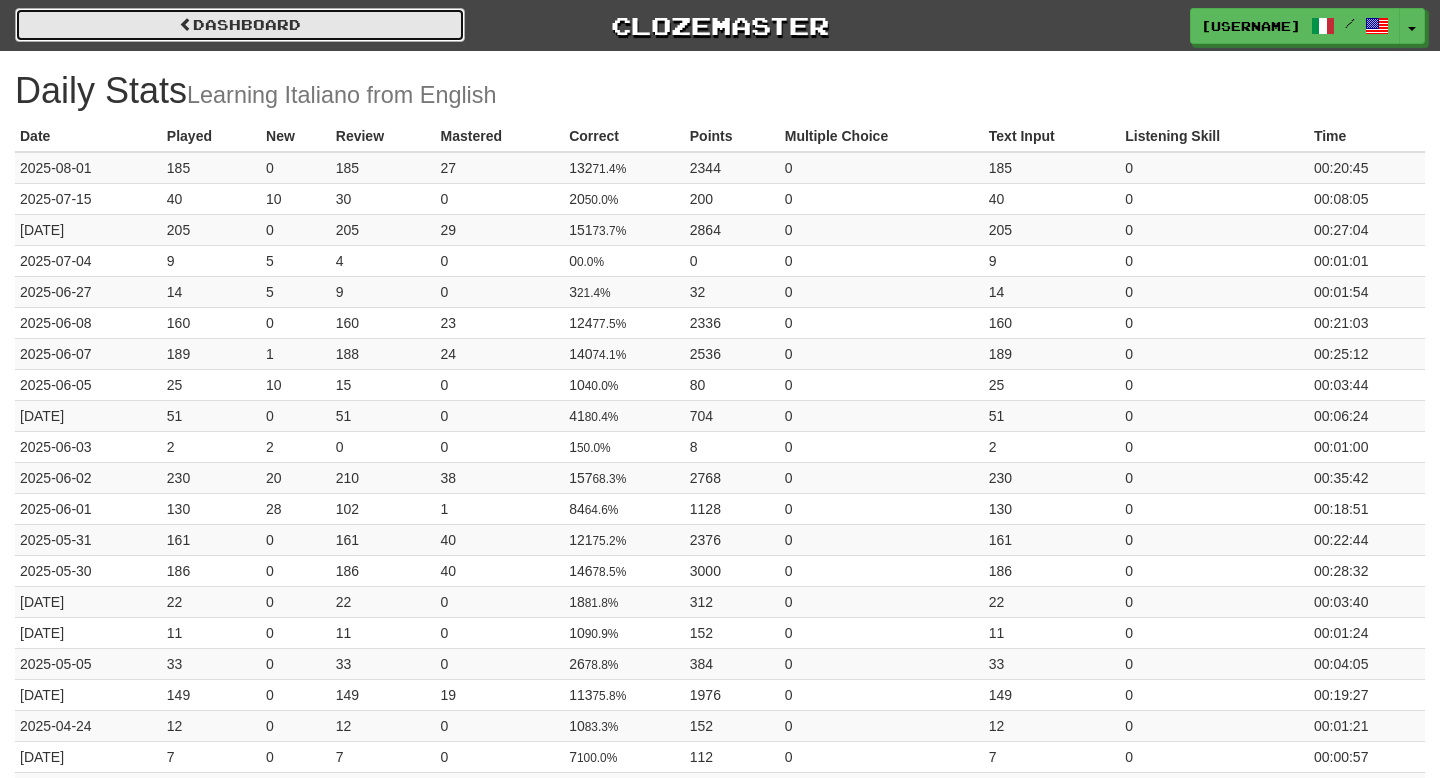 click on "Dashboard" at bounding box center [240, 25] 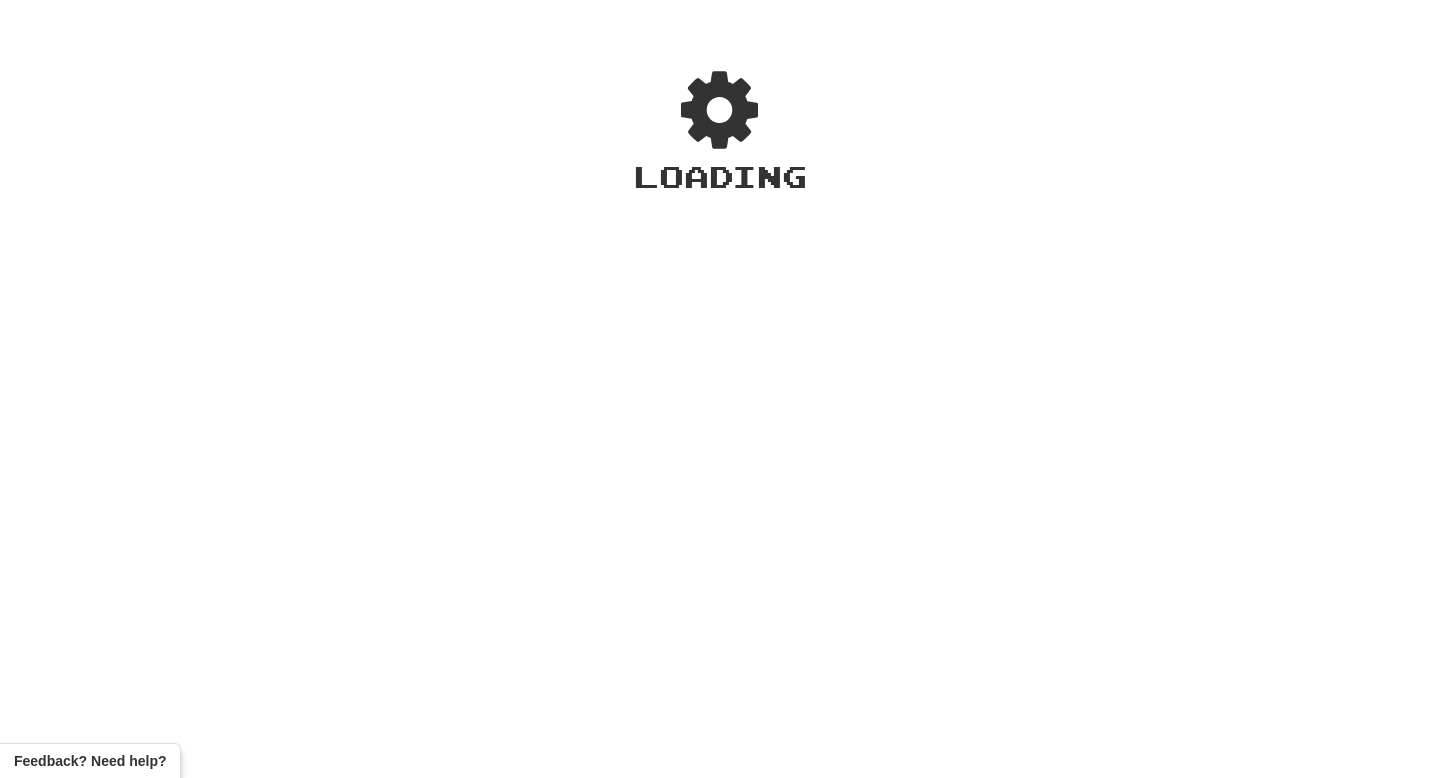 scroll, scrollTop: 0, scrollLeft: 0, axis: both 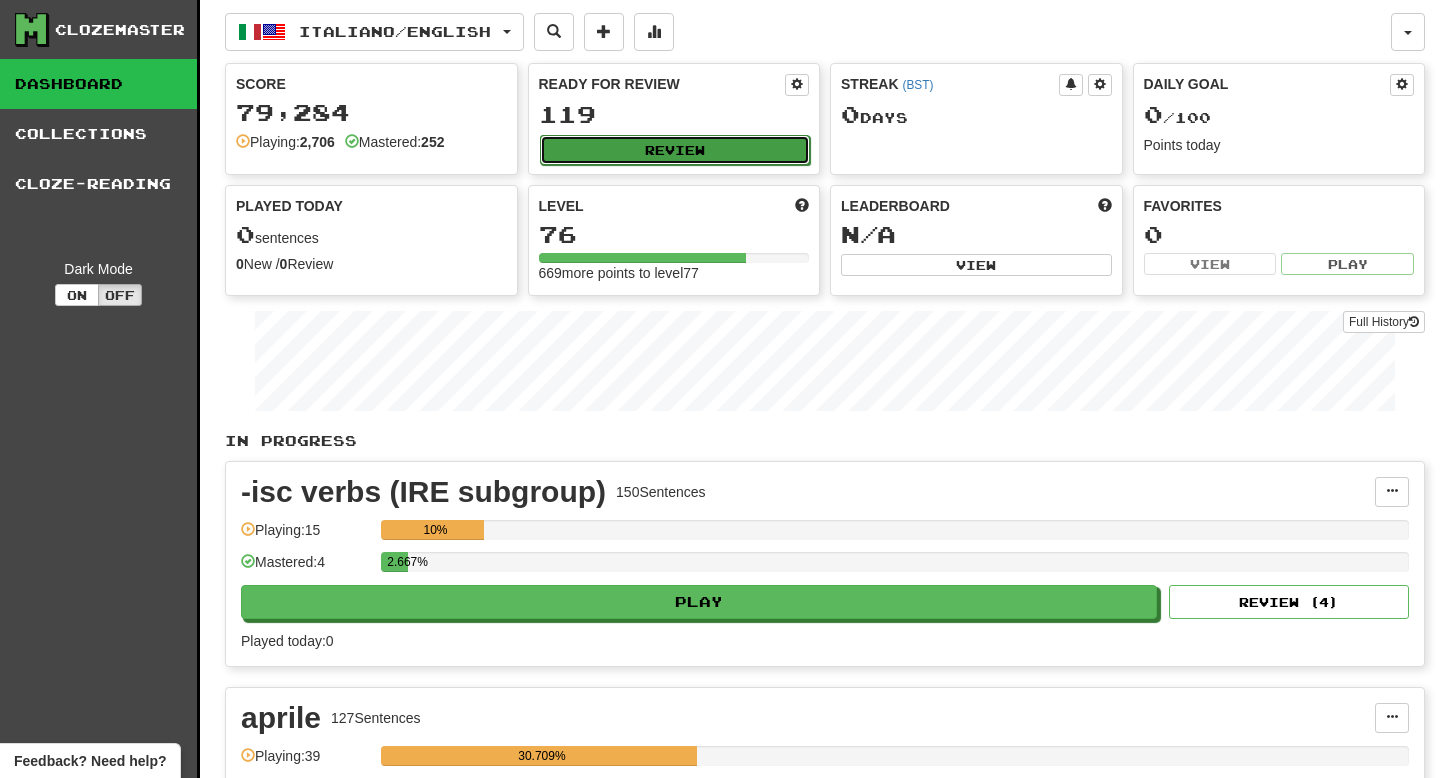 click on "Review" at bounding box center (675, 150) 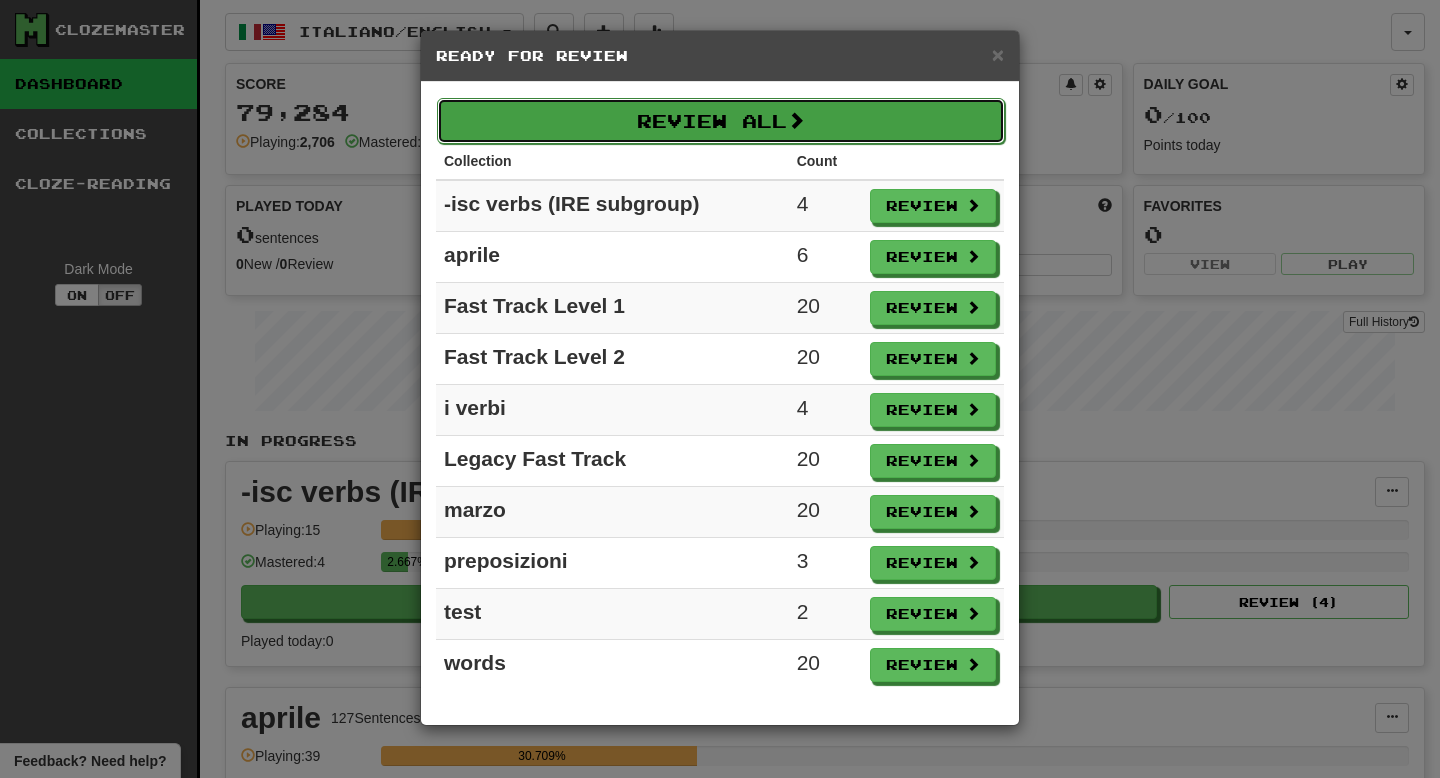 click on "Review All" at bounding box center (721, 121) 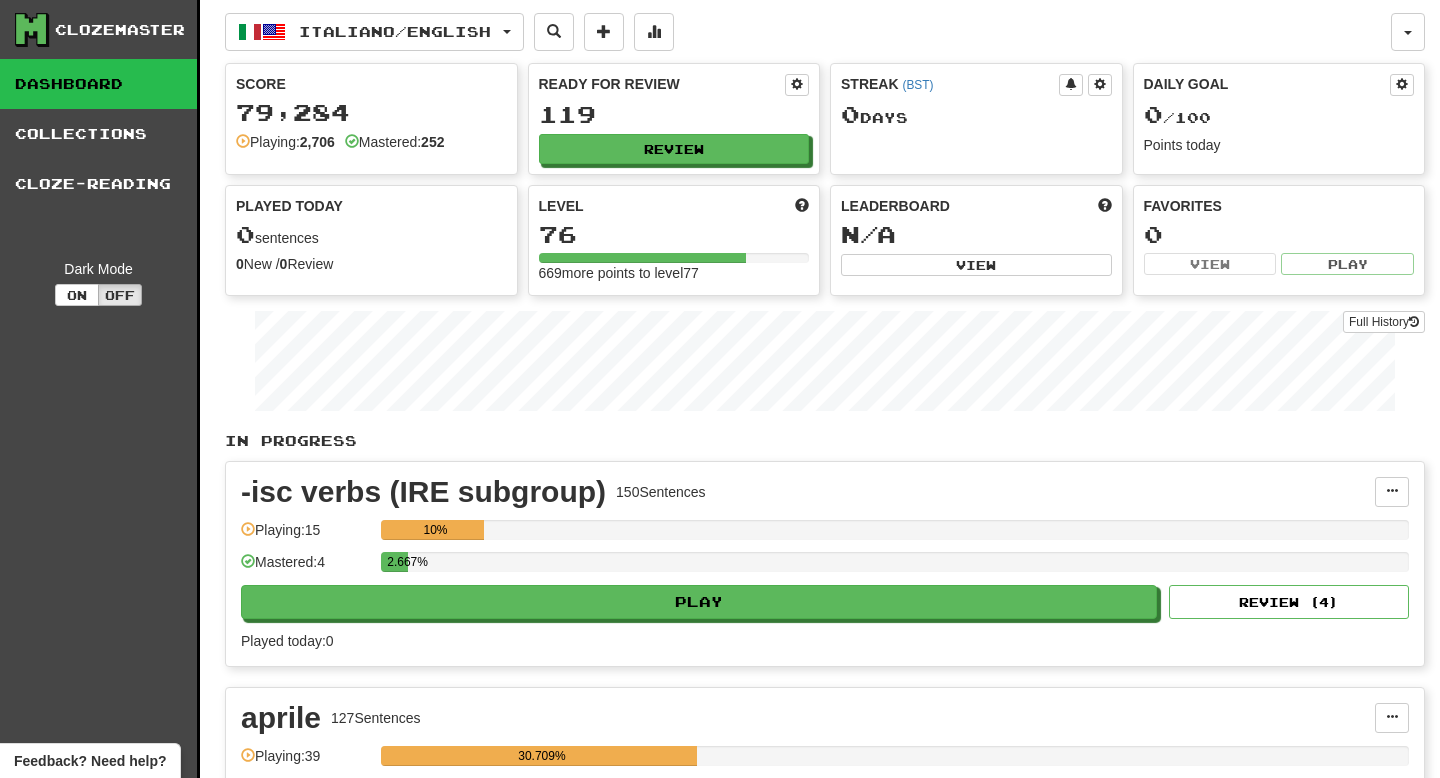 select on "**" 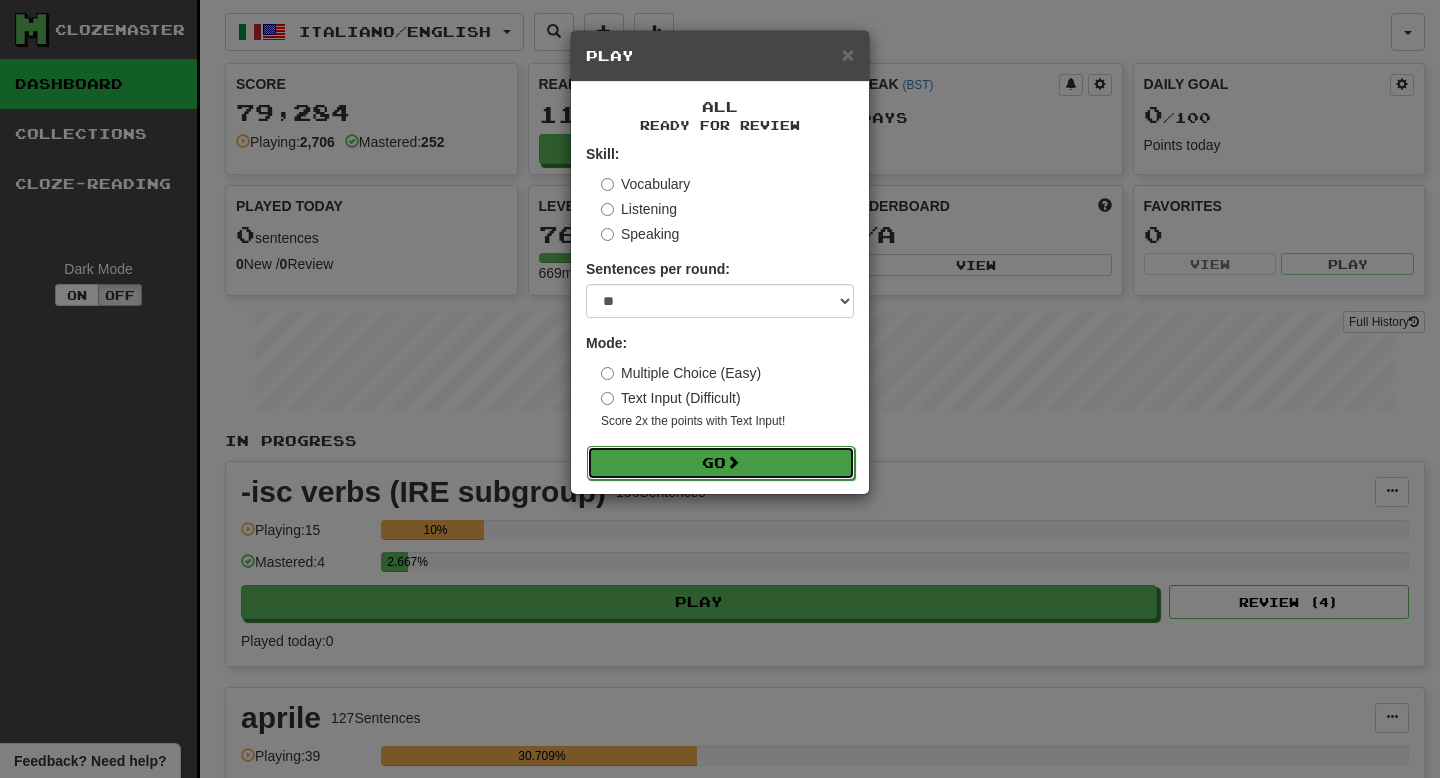 click on "Go" at bounding box center [721, 463] 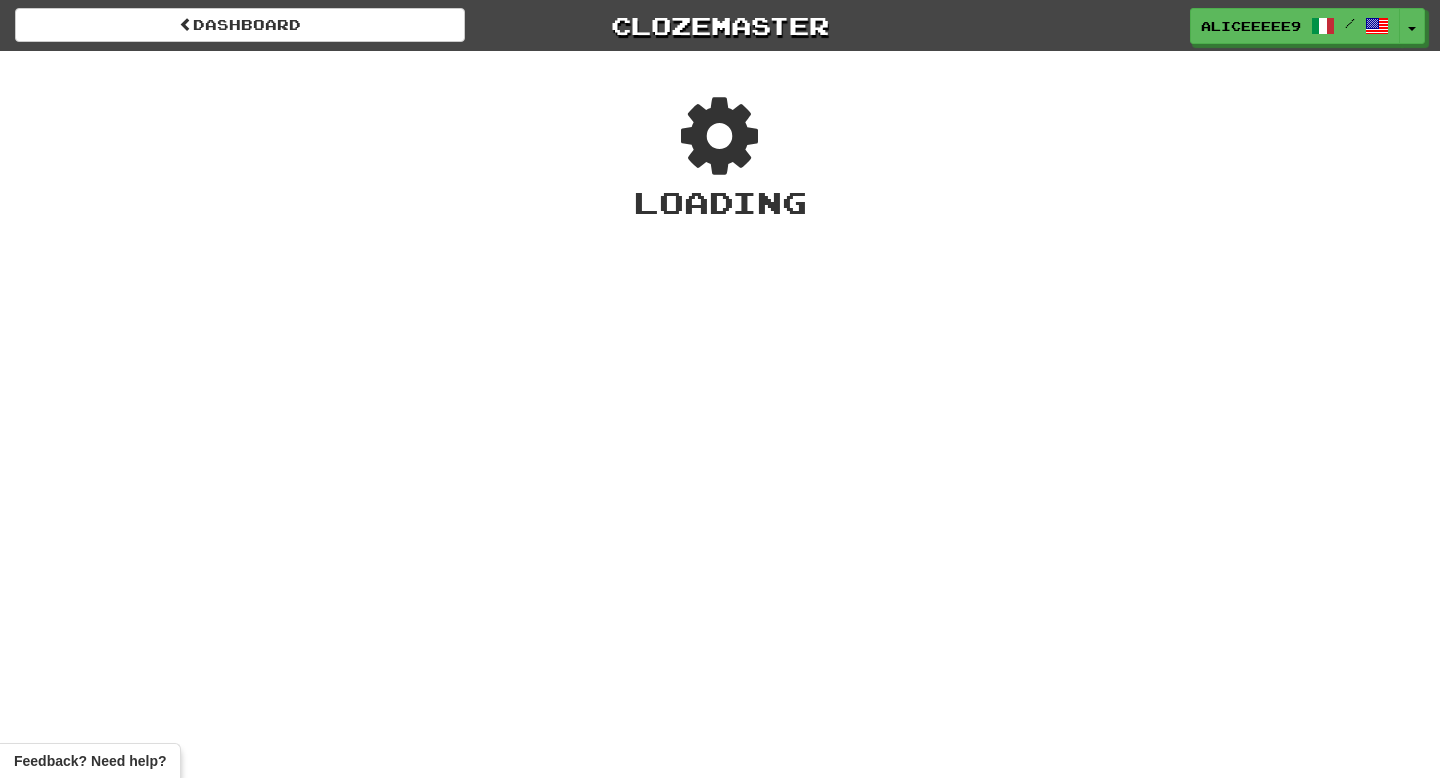 scroll, scrollTop: 0, scrollLeft: 0, axis: both 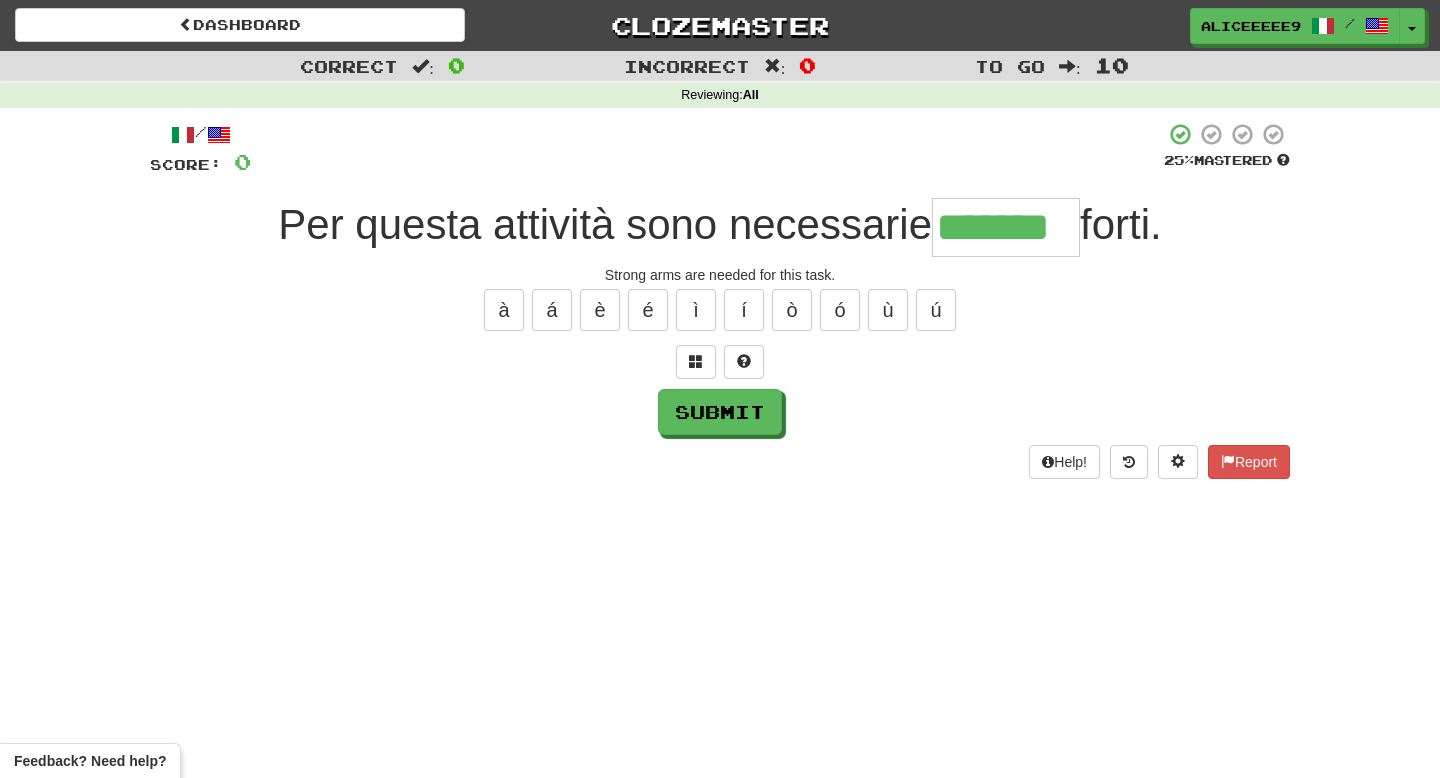 type on "*******" 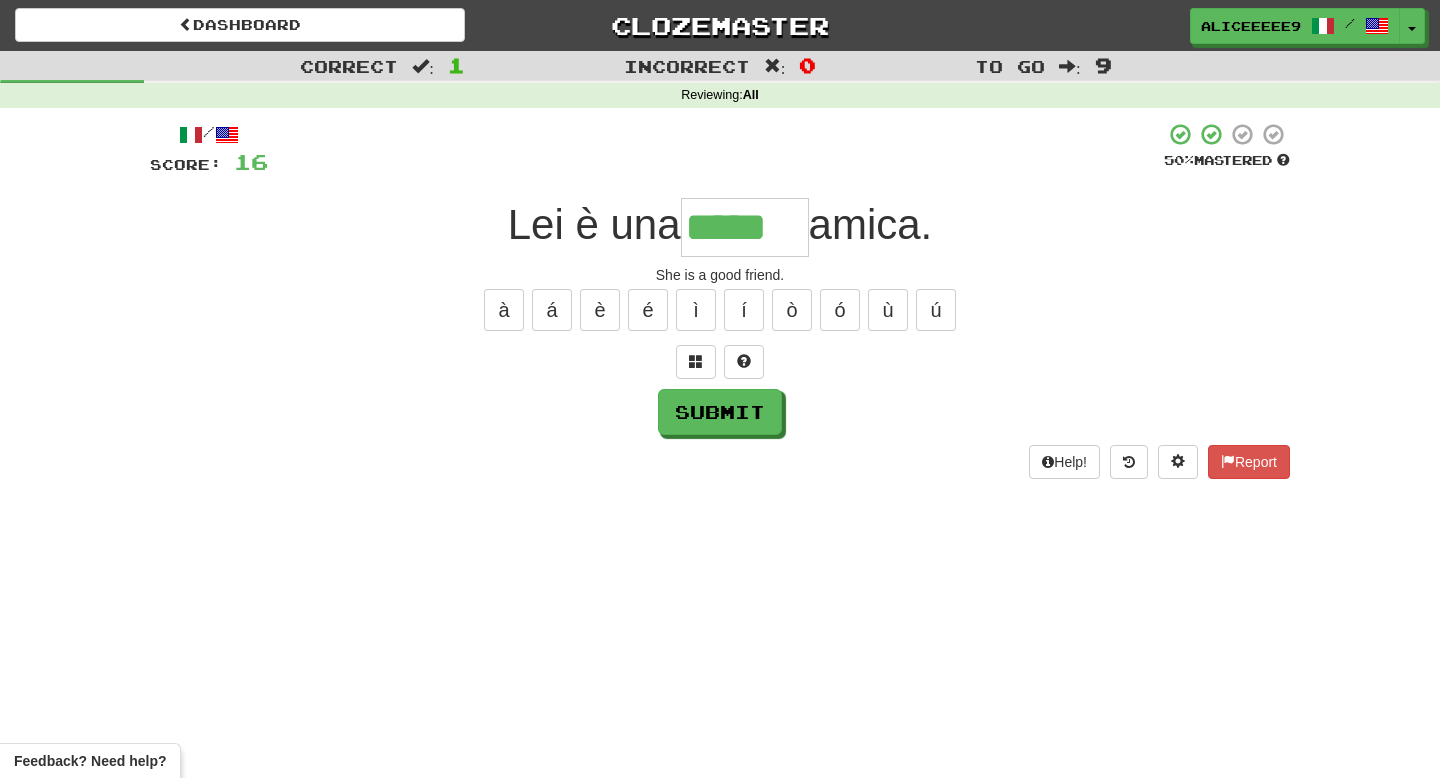 type on "*****" 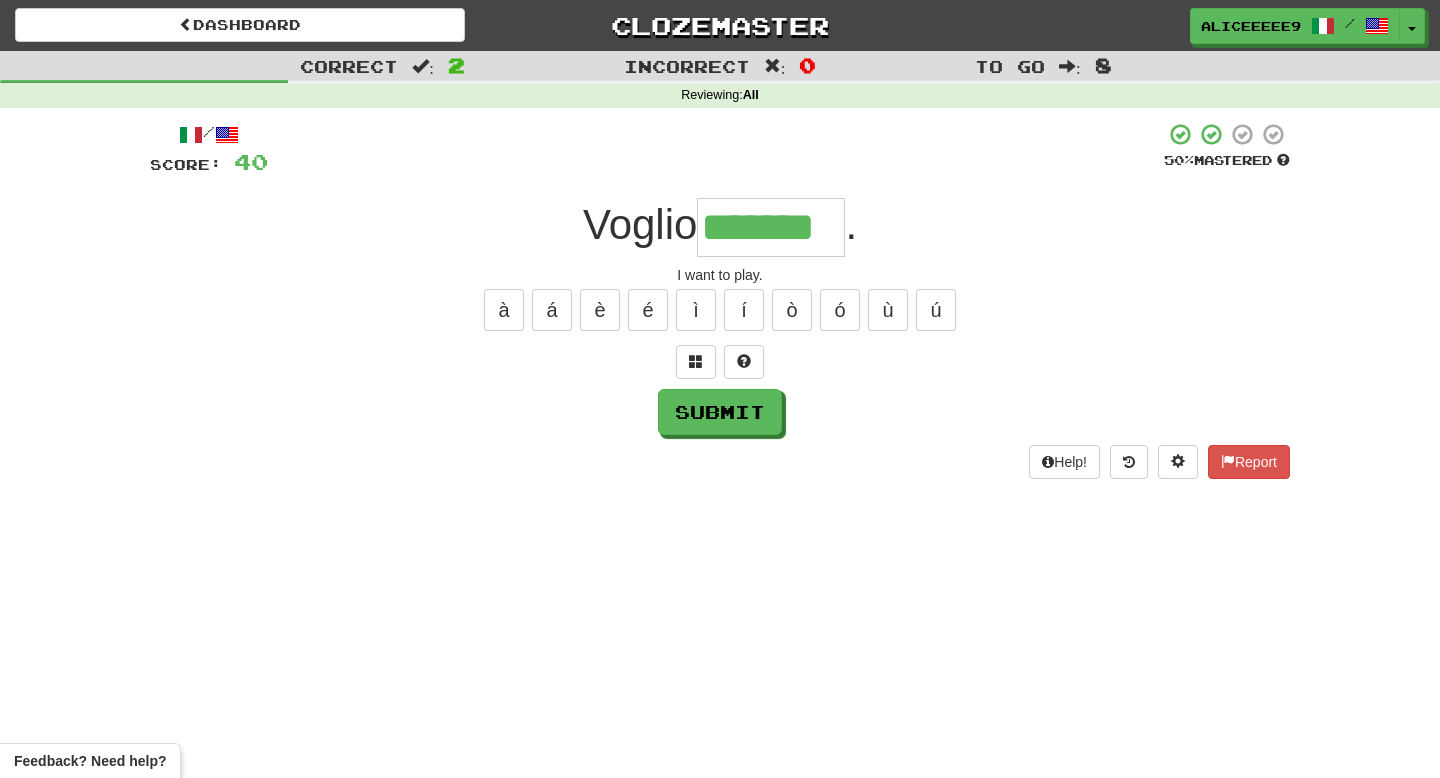 type on "*******" 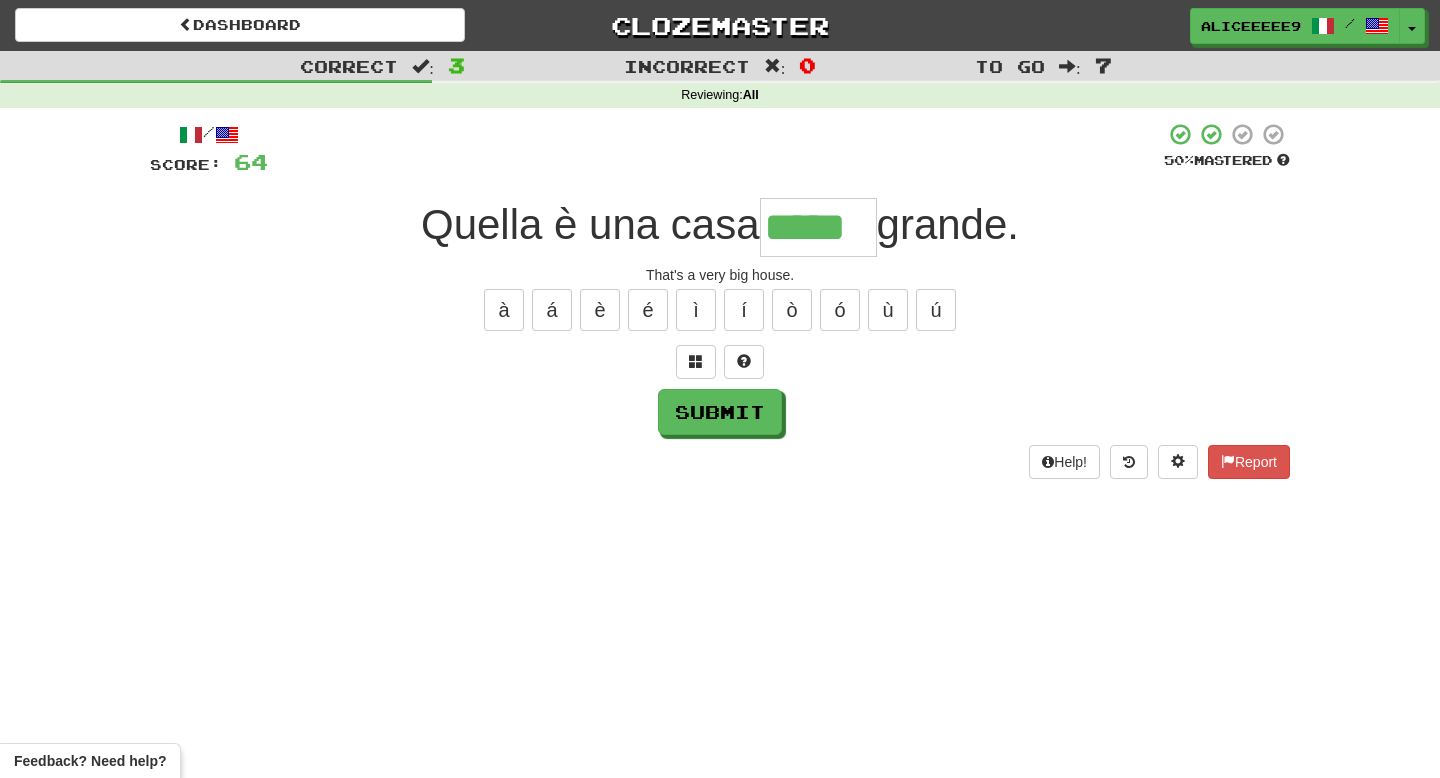 type on "*****" 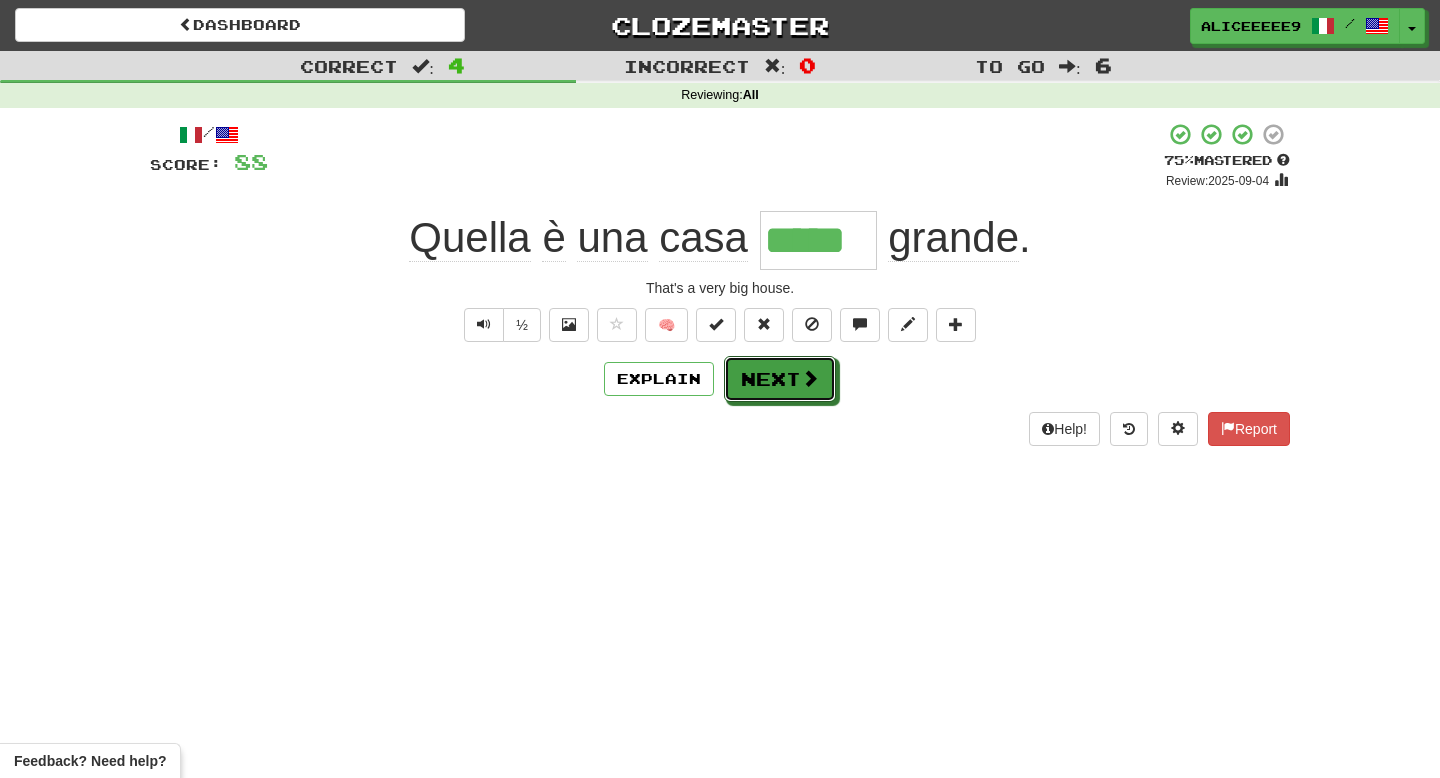 drag, startPoint x: 801, startPoint y: 391, endPoint x: 894, endPoint y: 480, distance: 128.72452 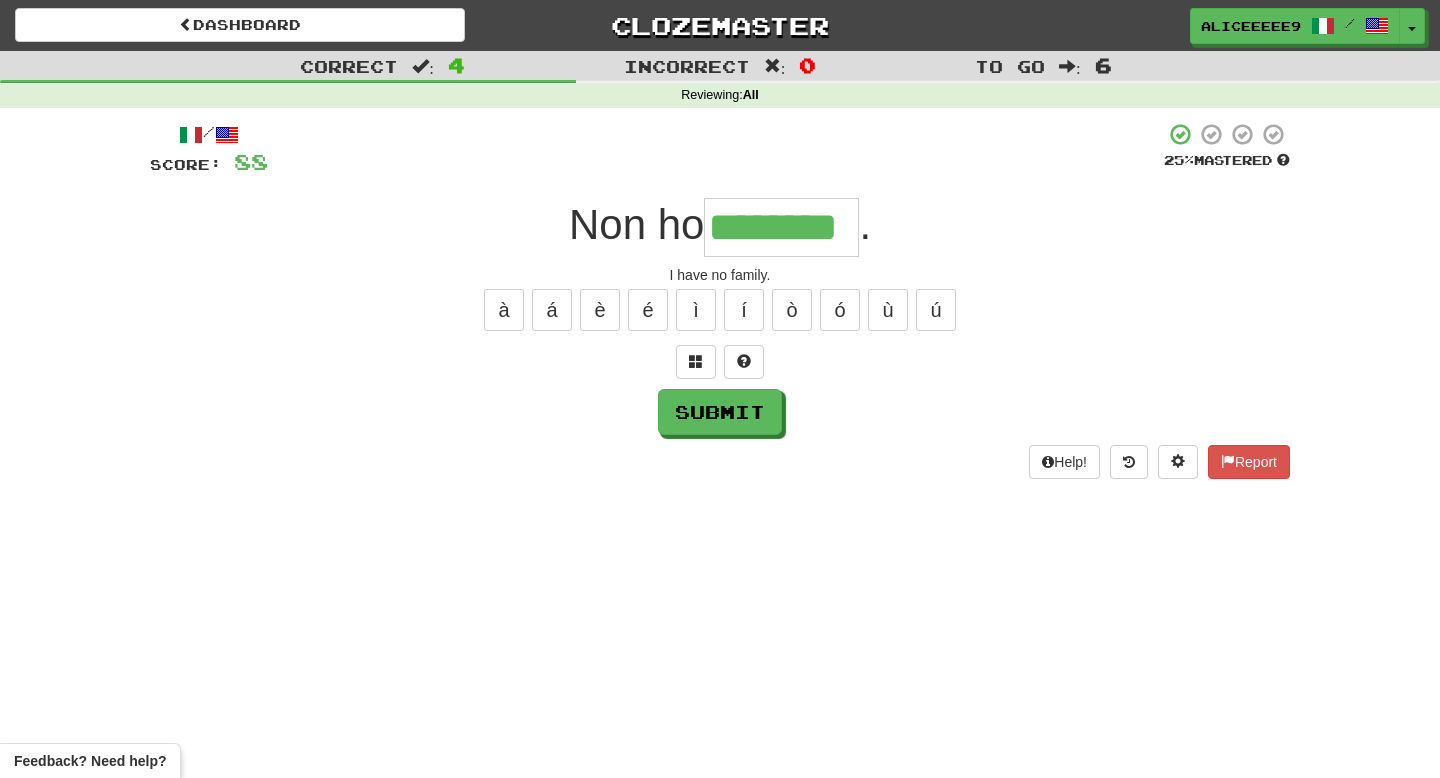 type on "********" 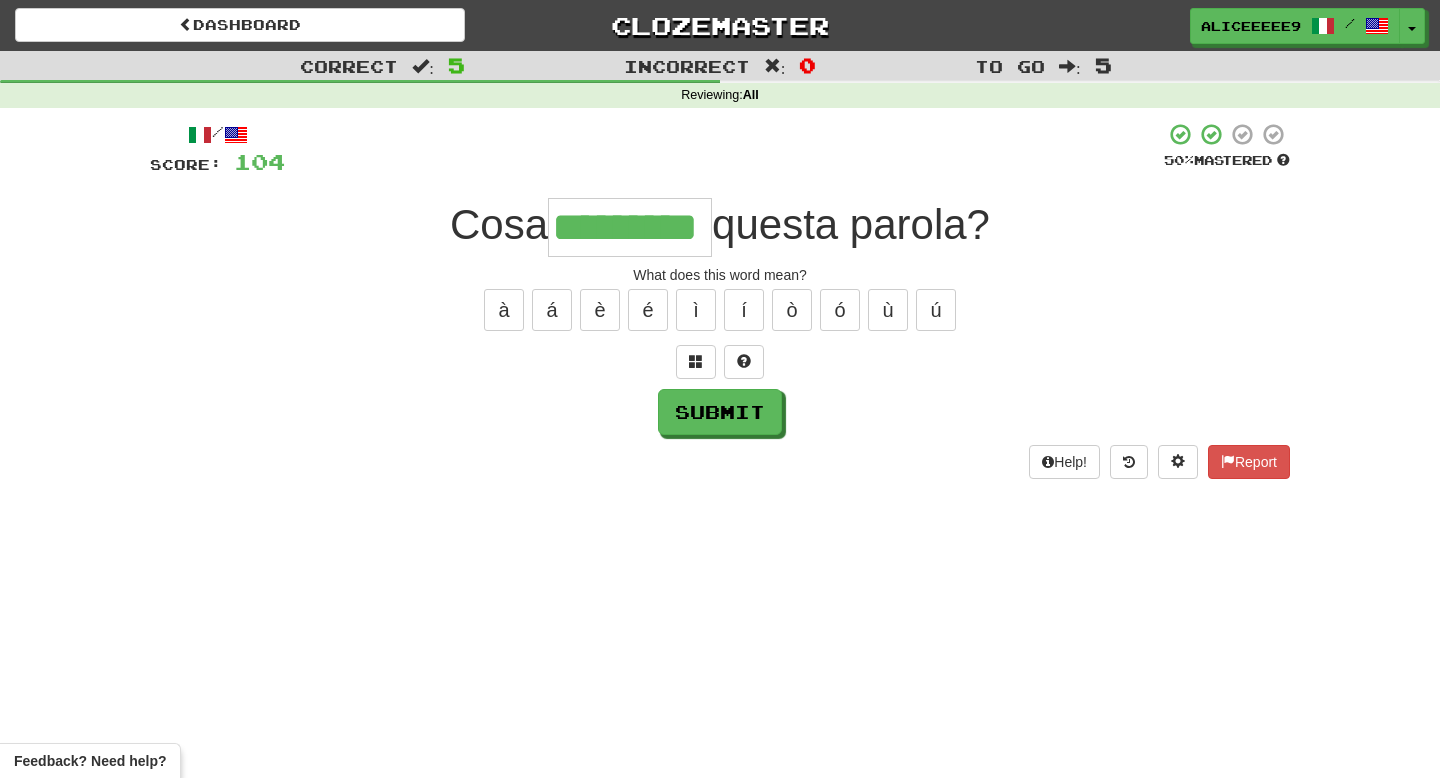 type on "*********" 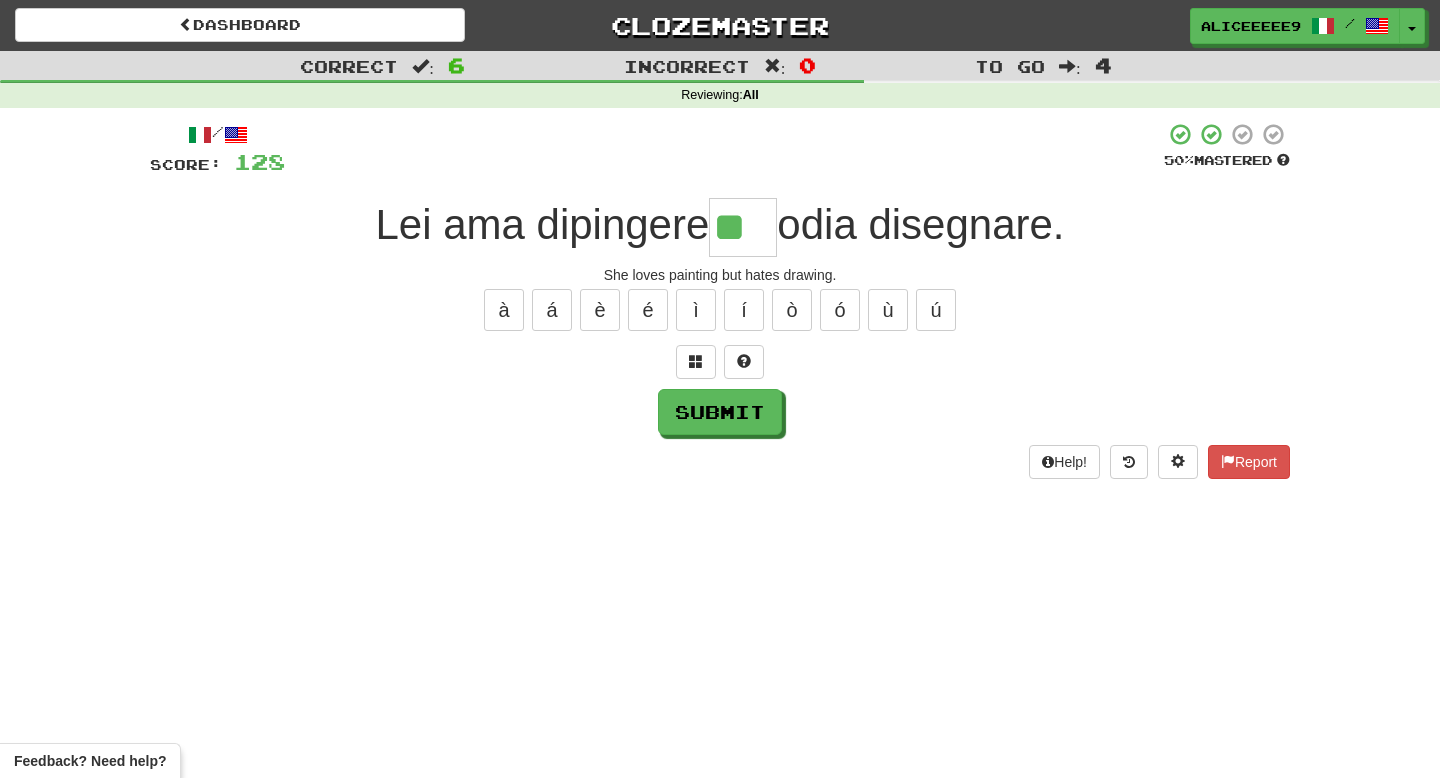 type on "**" 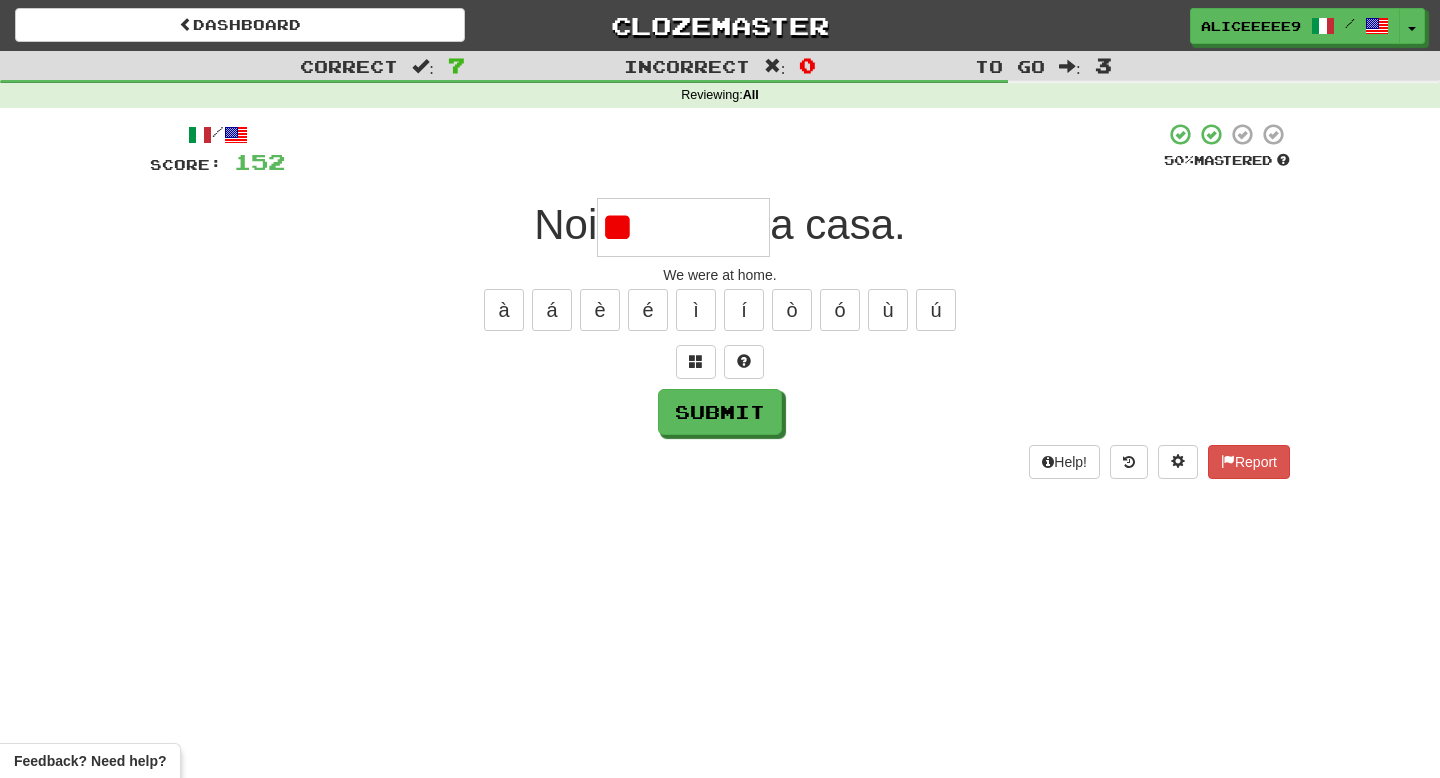 type on "*" 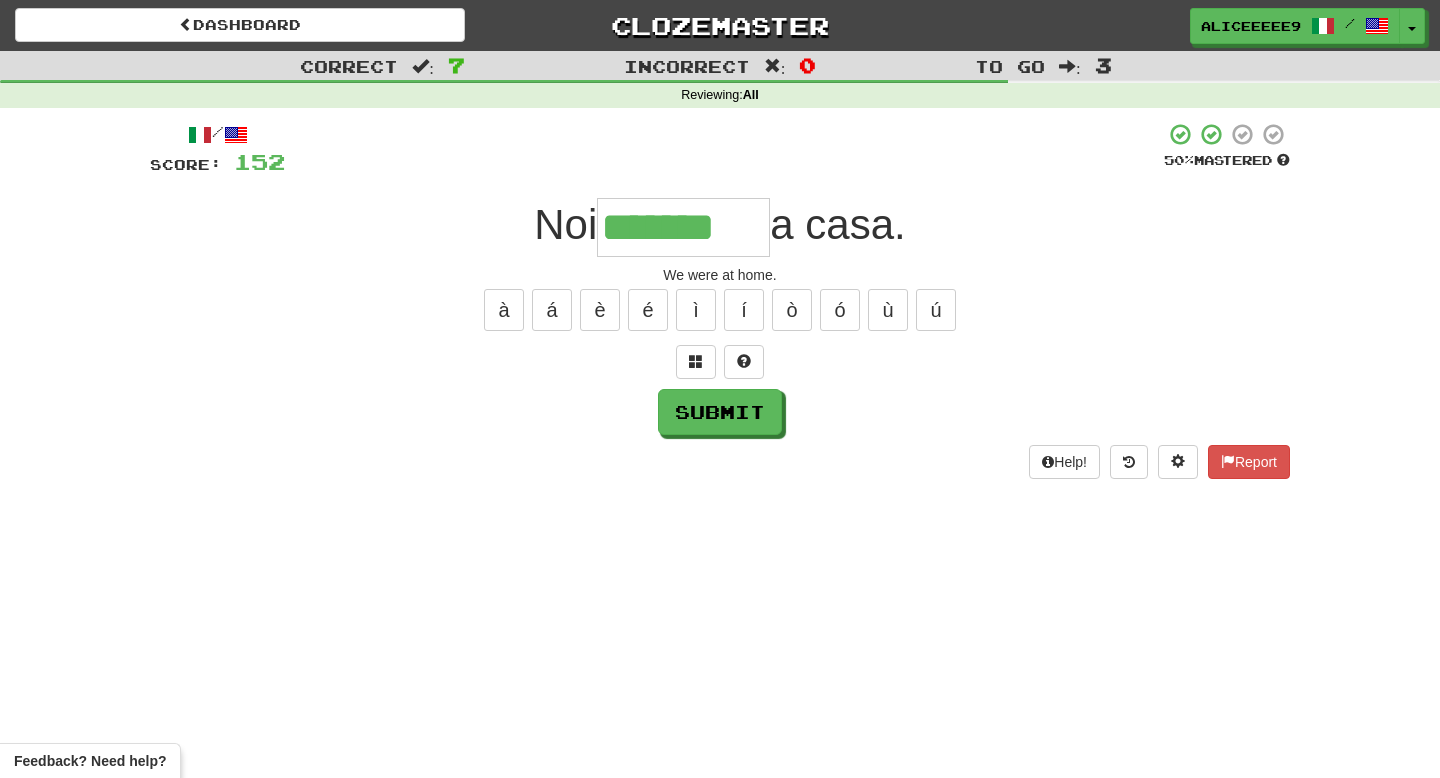 type on "*******" 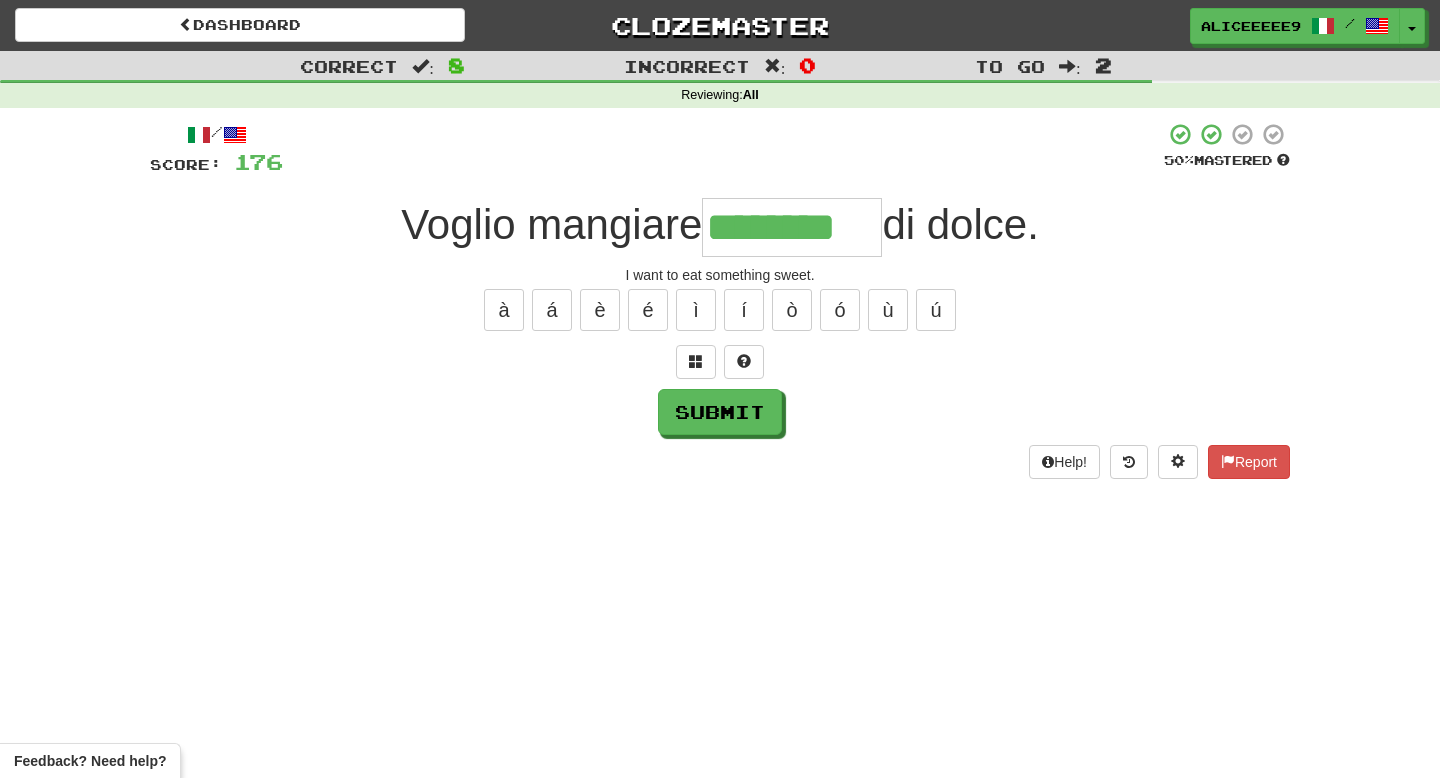 type on "********" 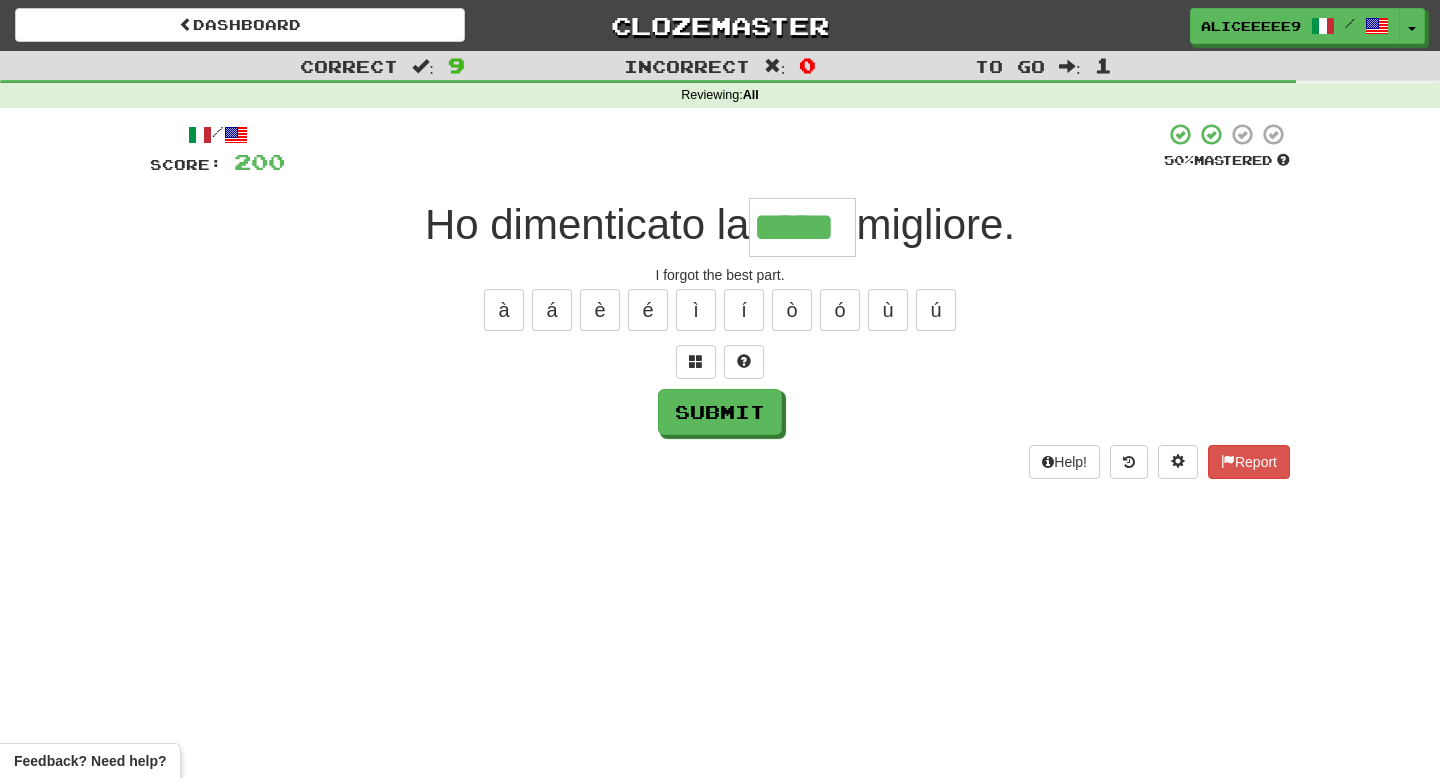 type on "*****" 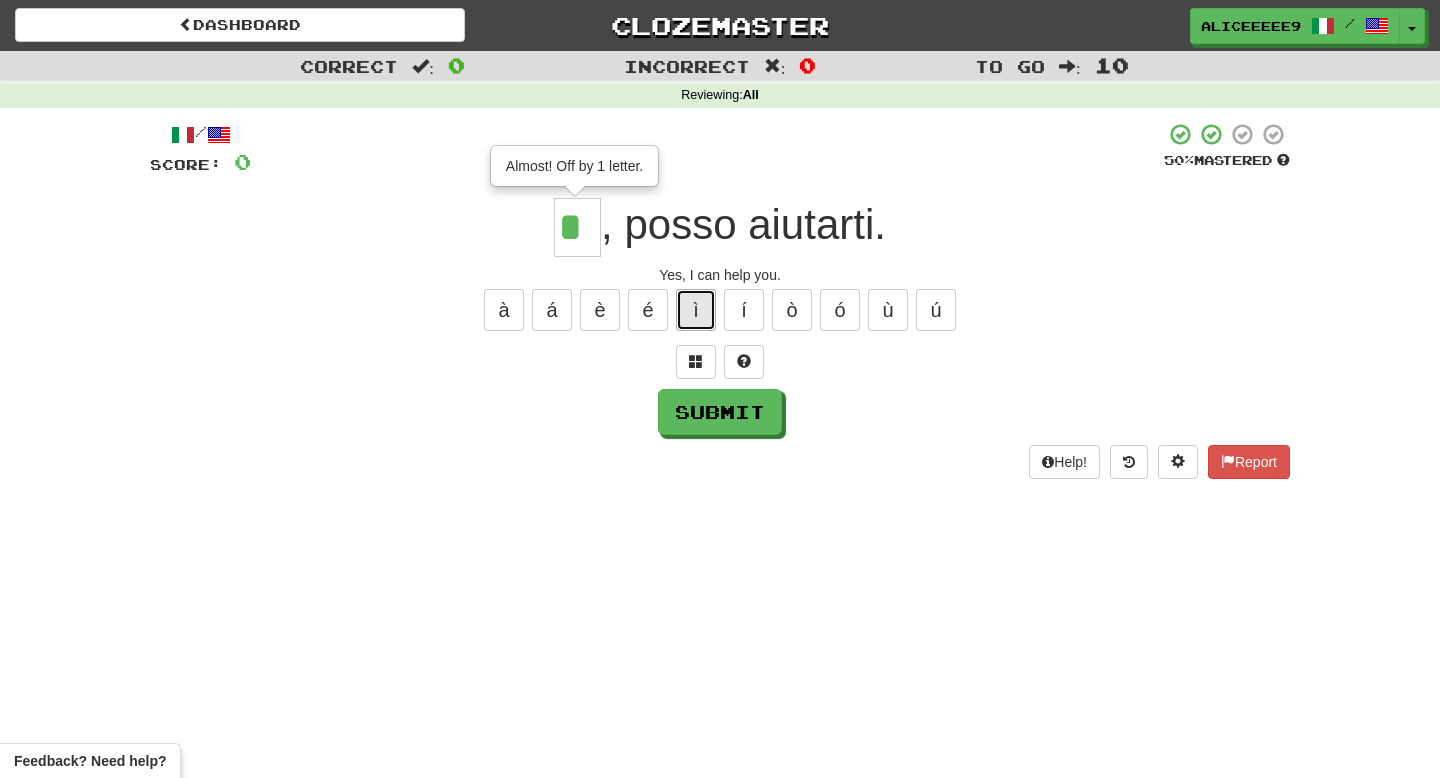 click on "ì" at bounding box center [696, 310] 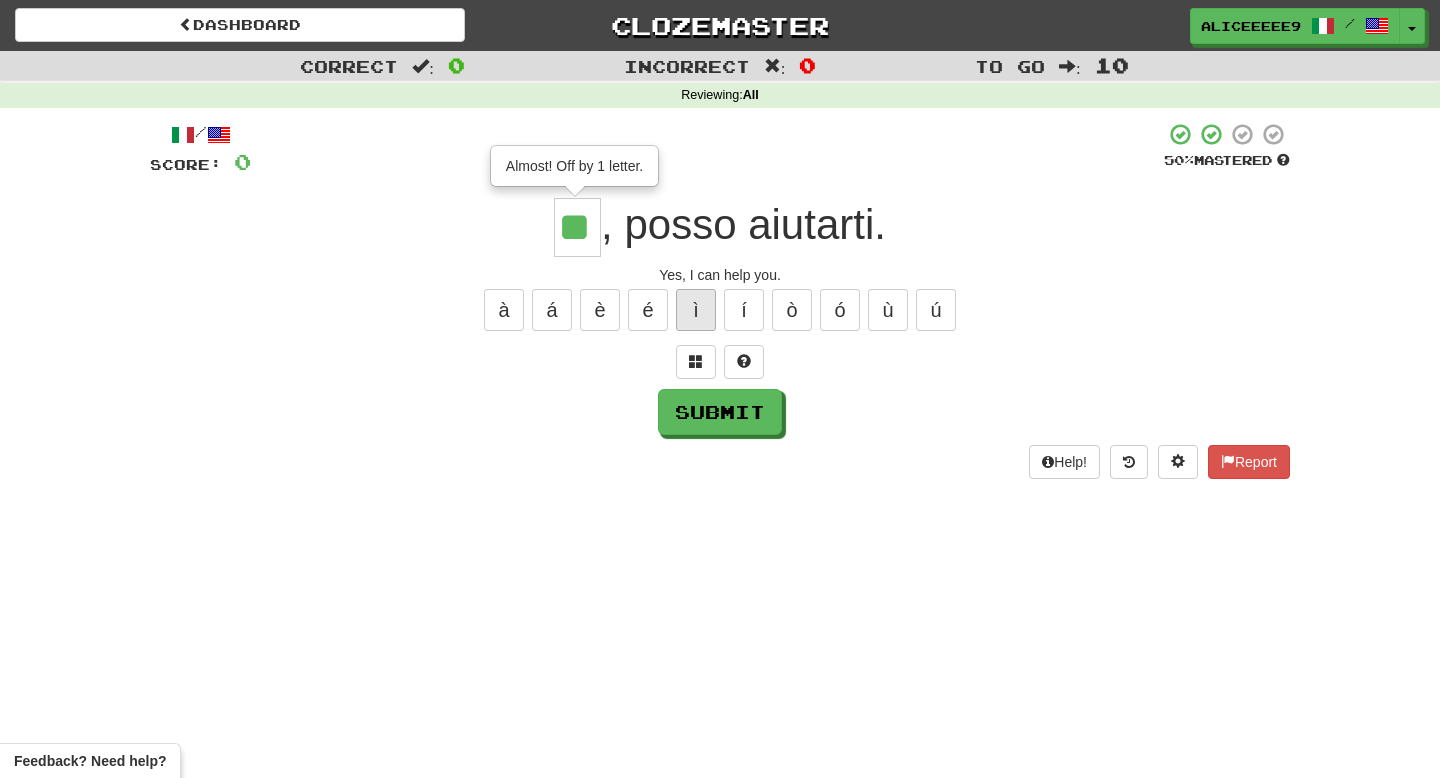 type on "**" 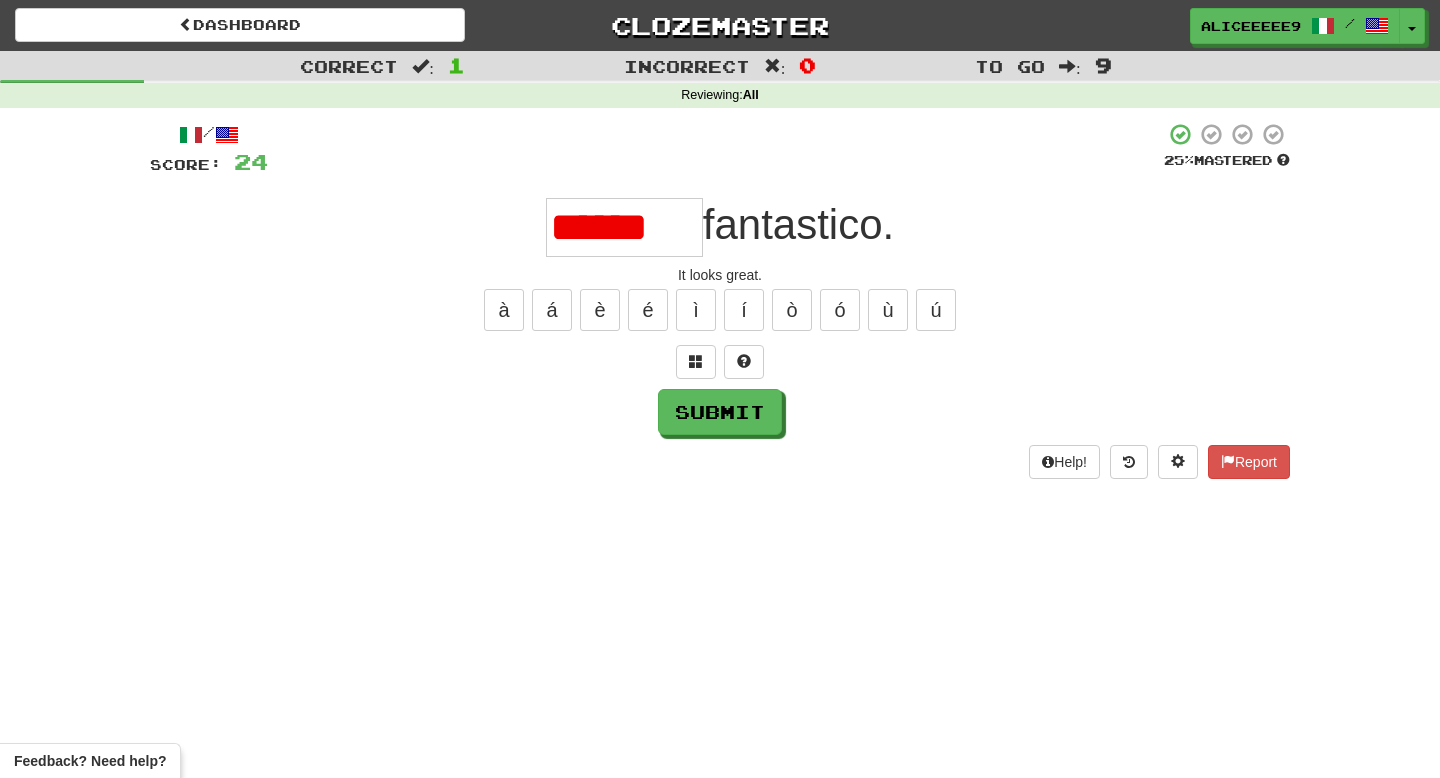 scroll, scrollTop: 0, scrollLeft: 0, axis: both 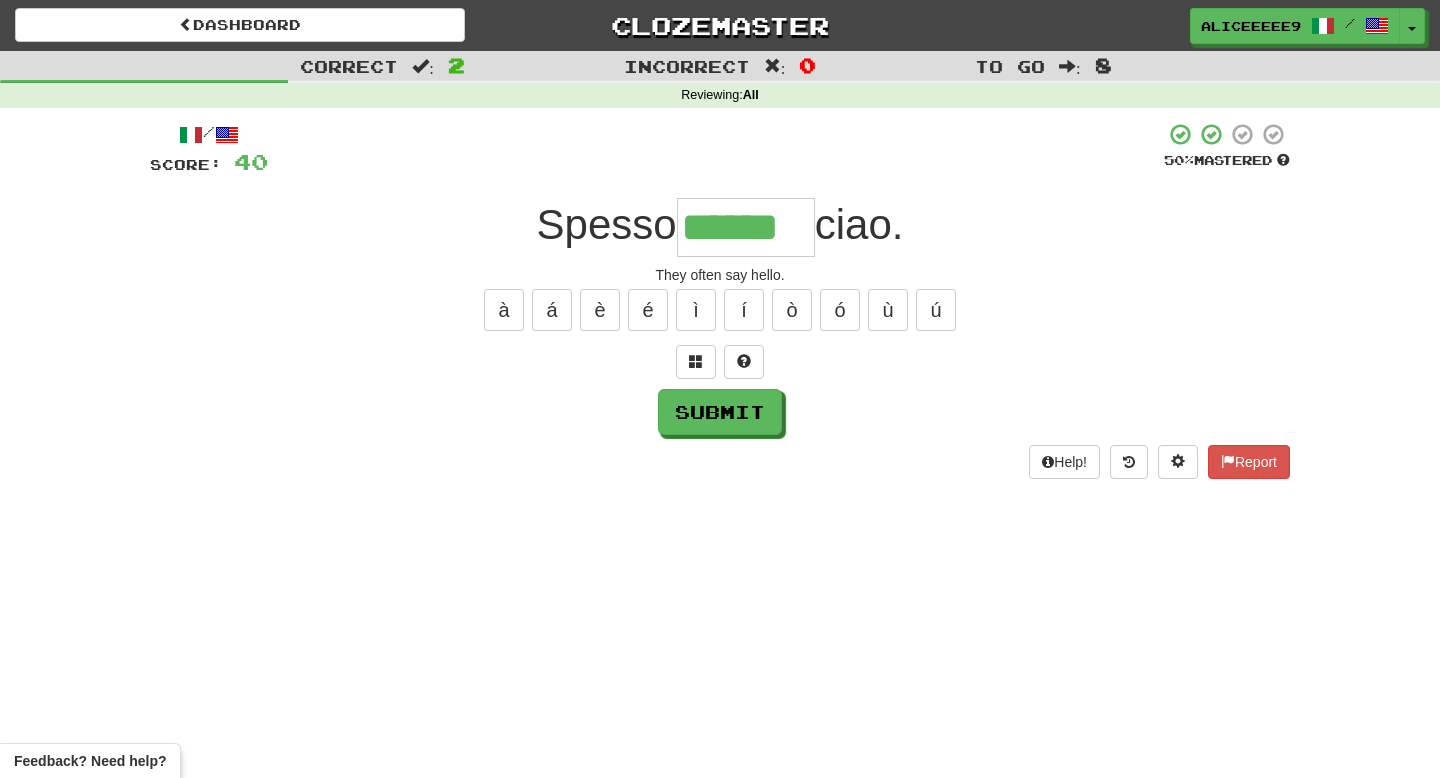 type on "******" 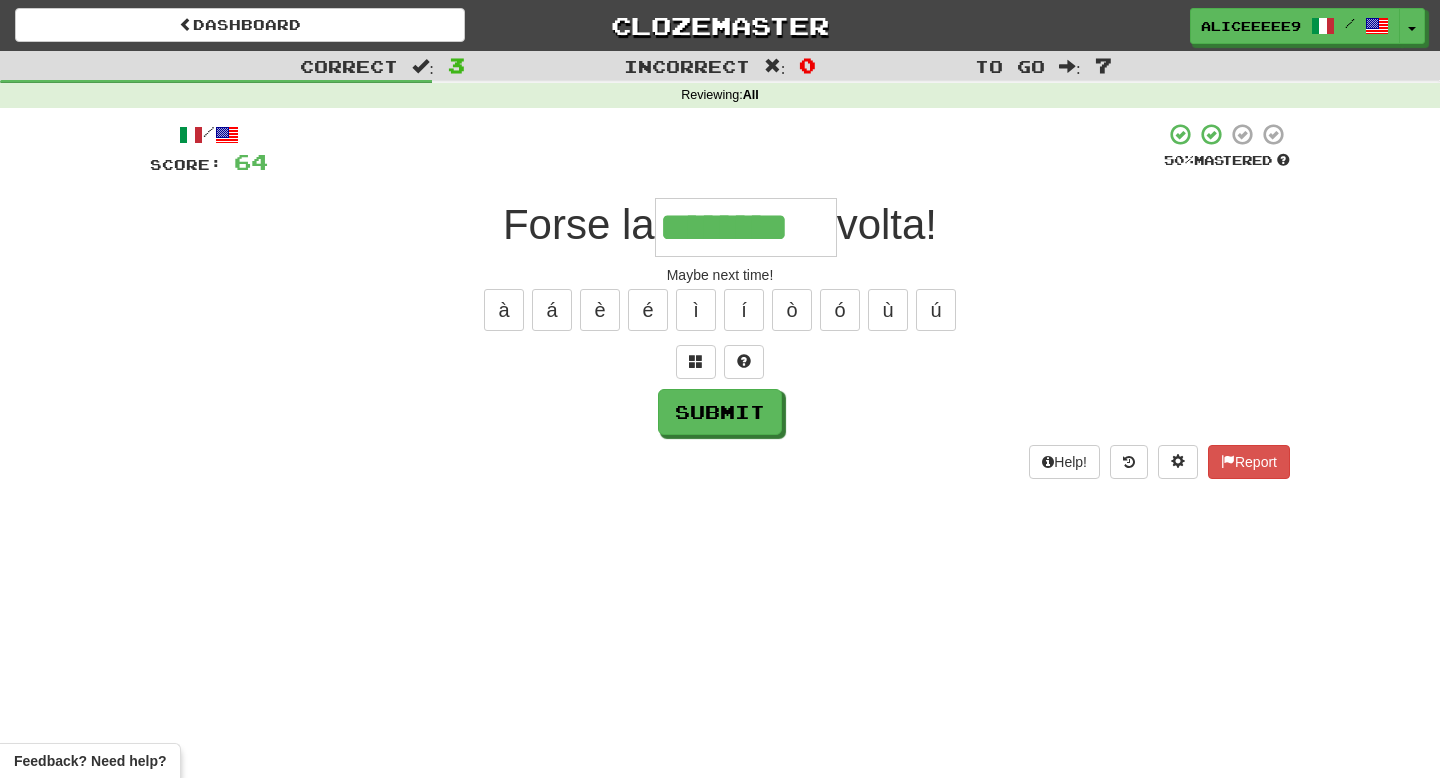 type on "********" 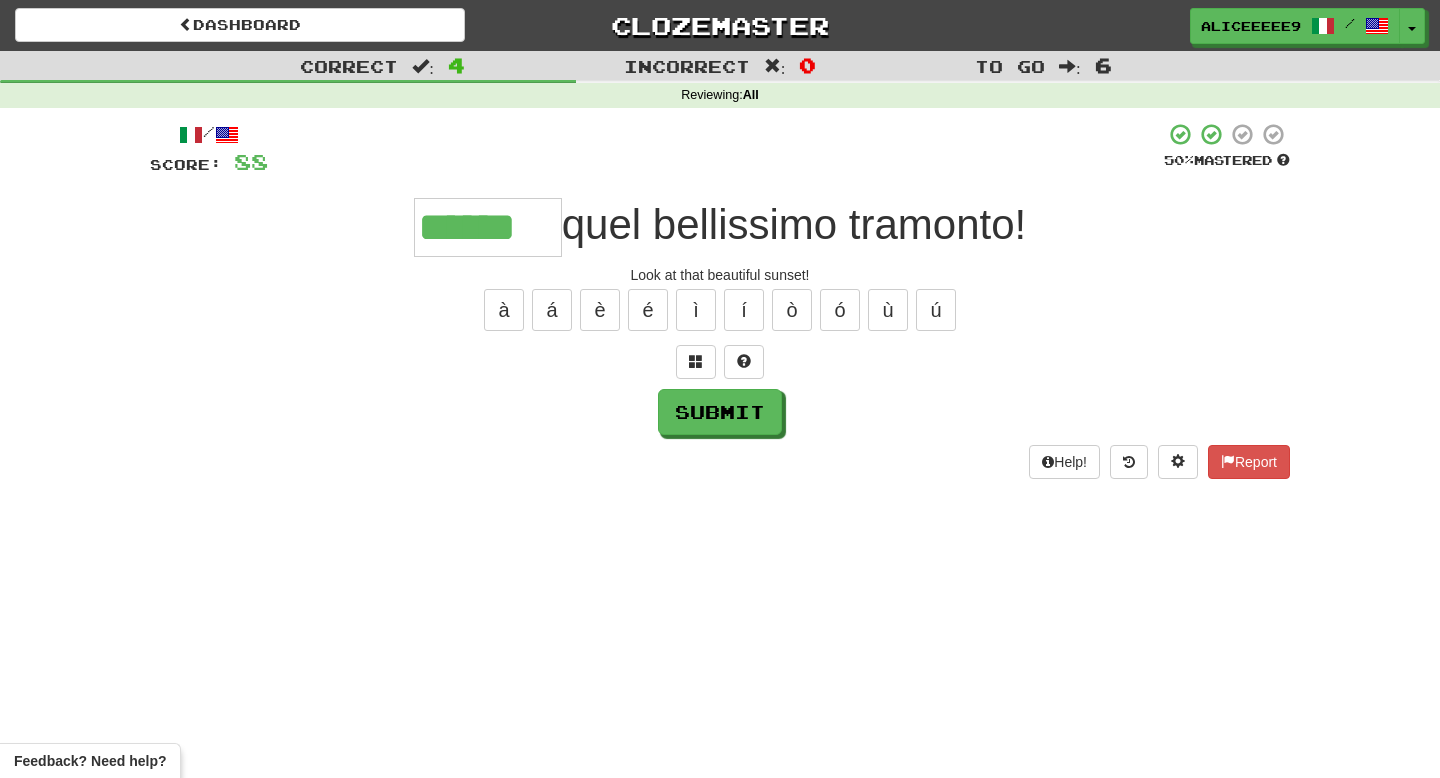 type on "******" 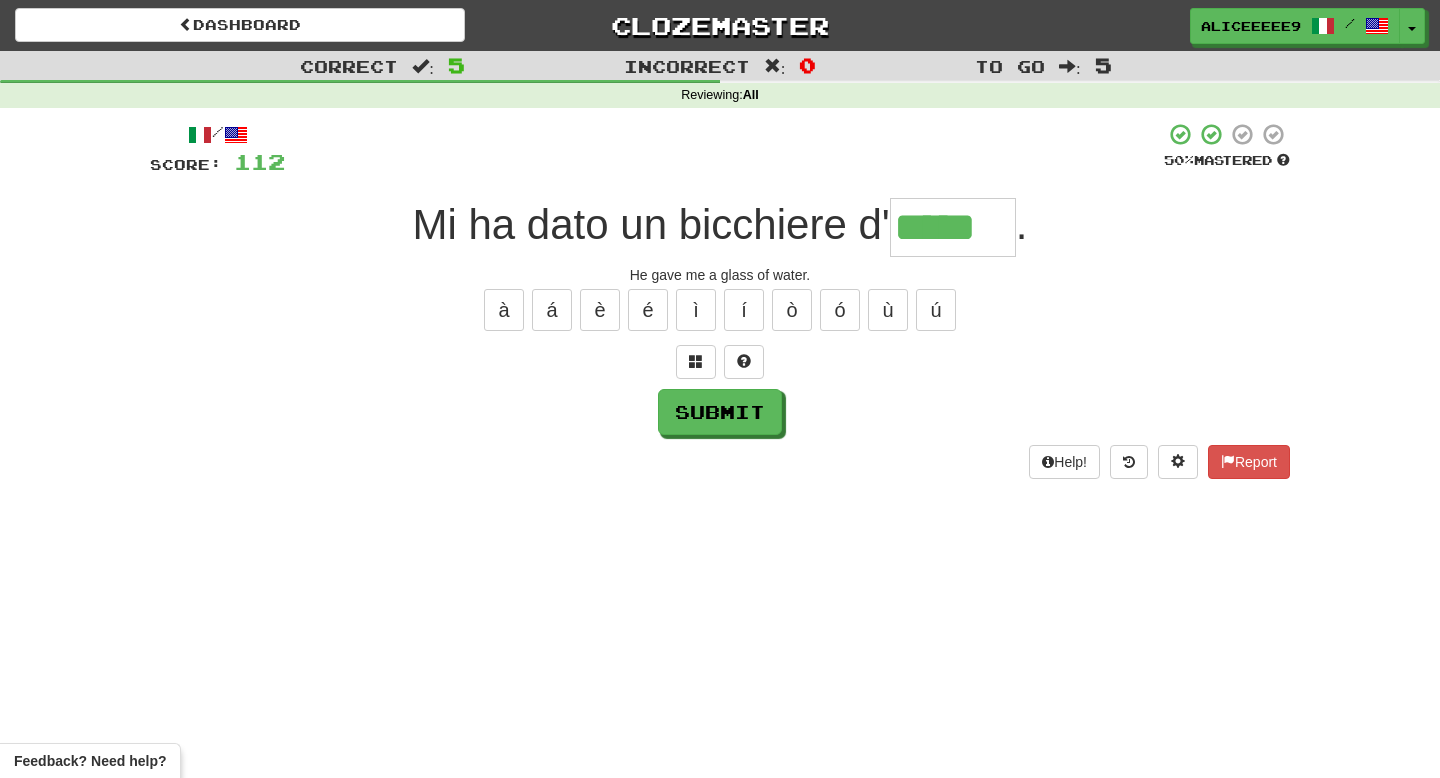 type on "*****" 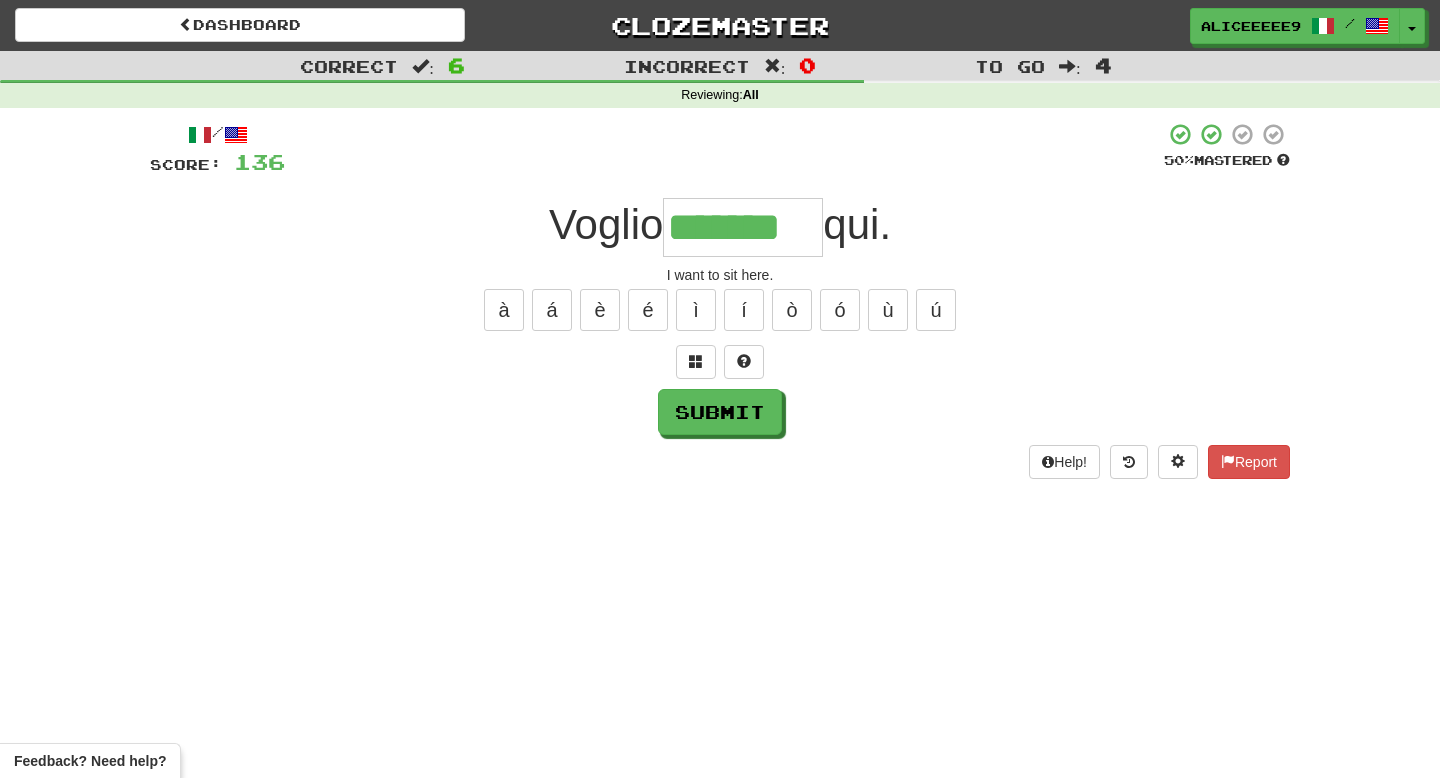 type on "*******" 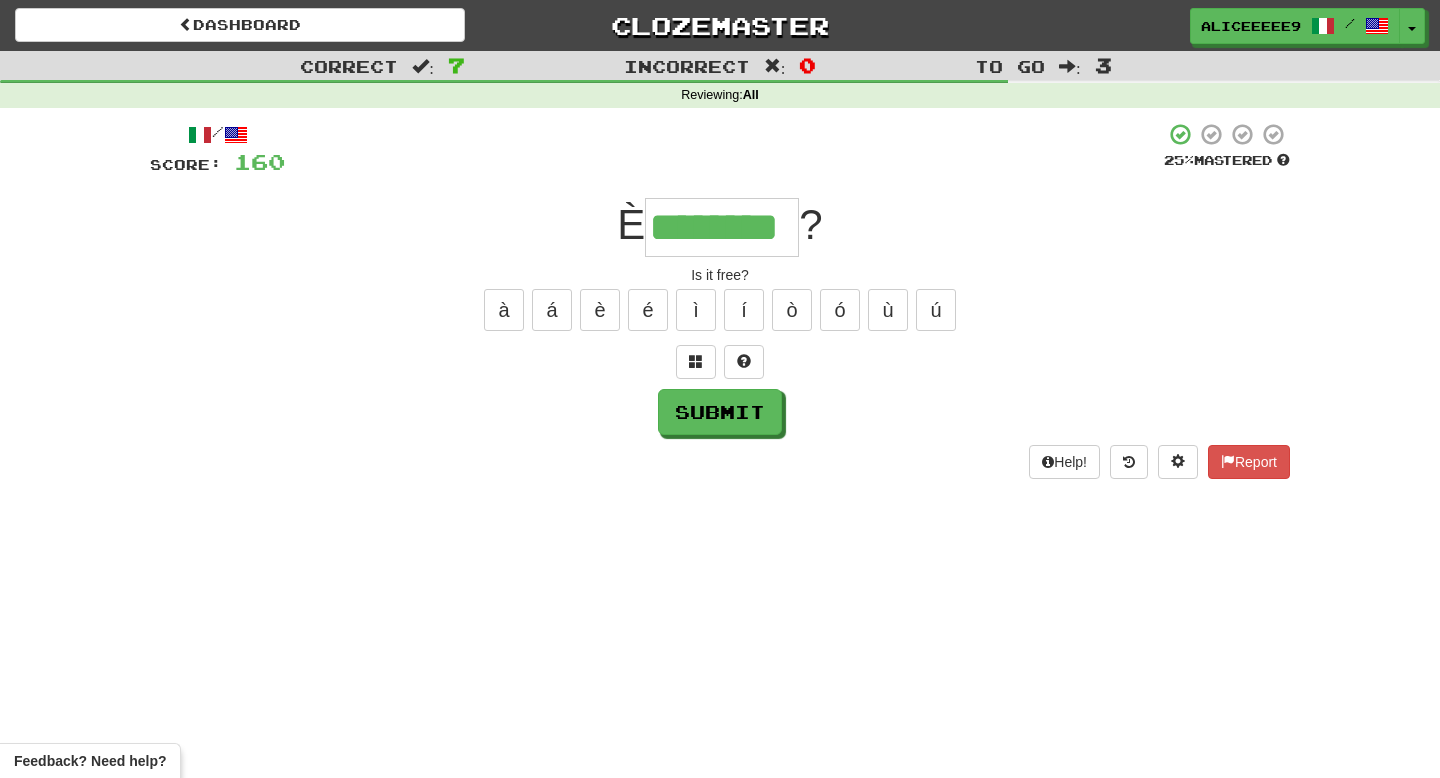 type on "********" 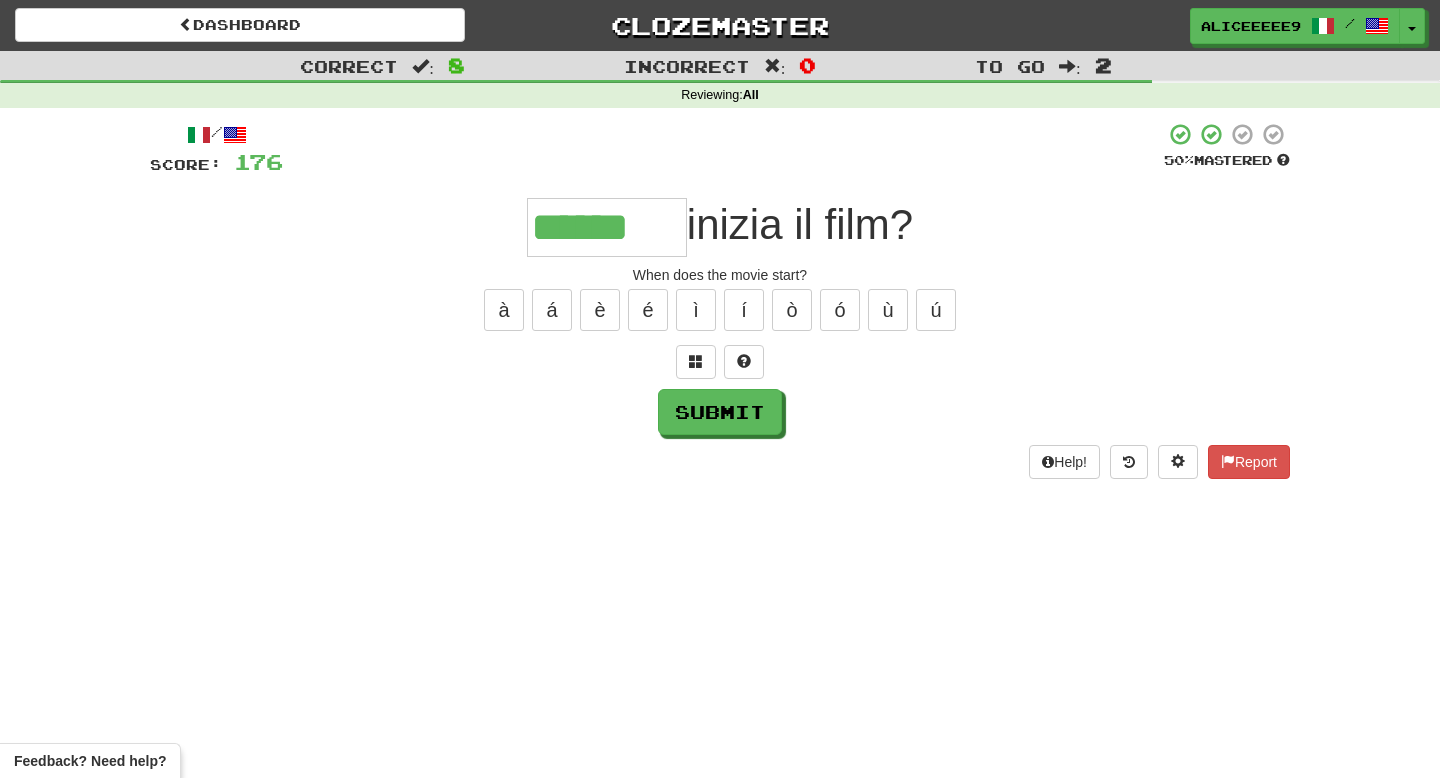 type on "******" 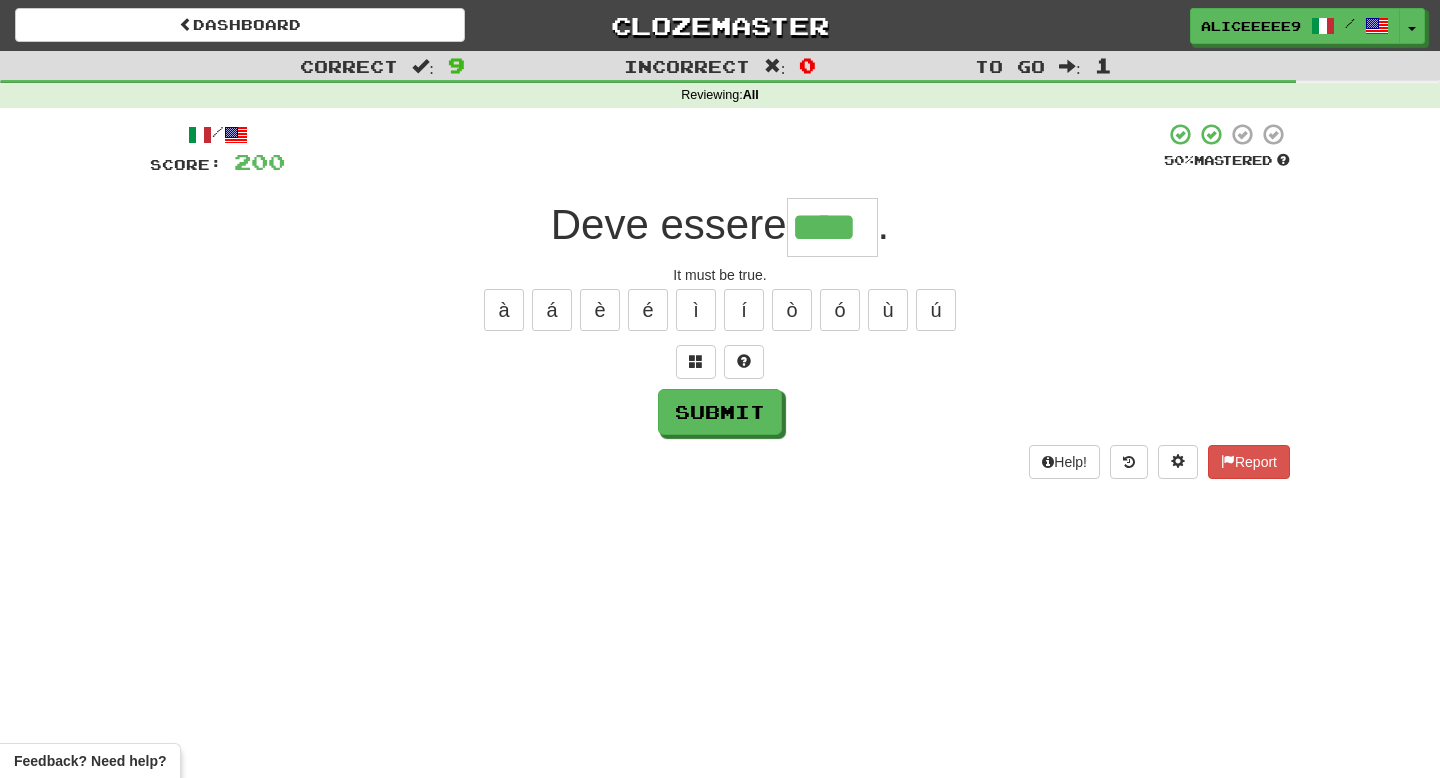 type on "****" 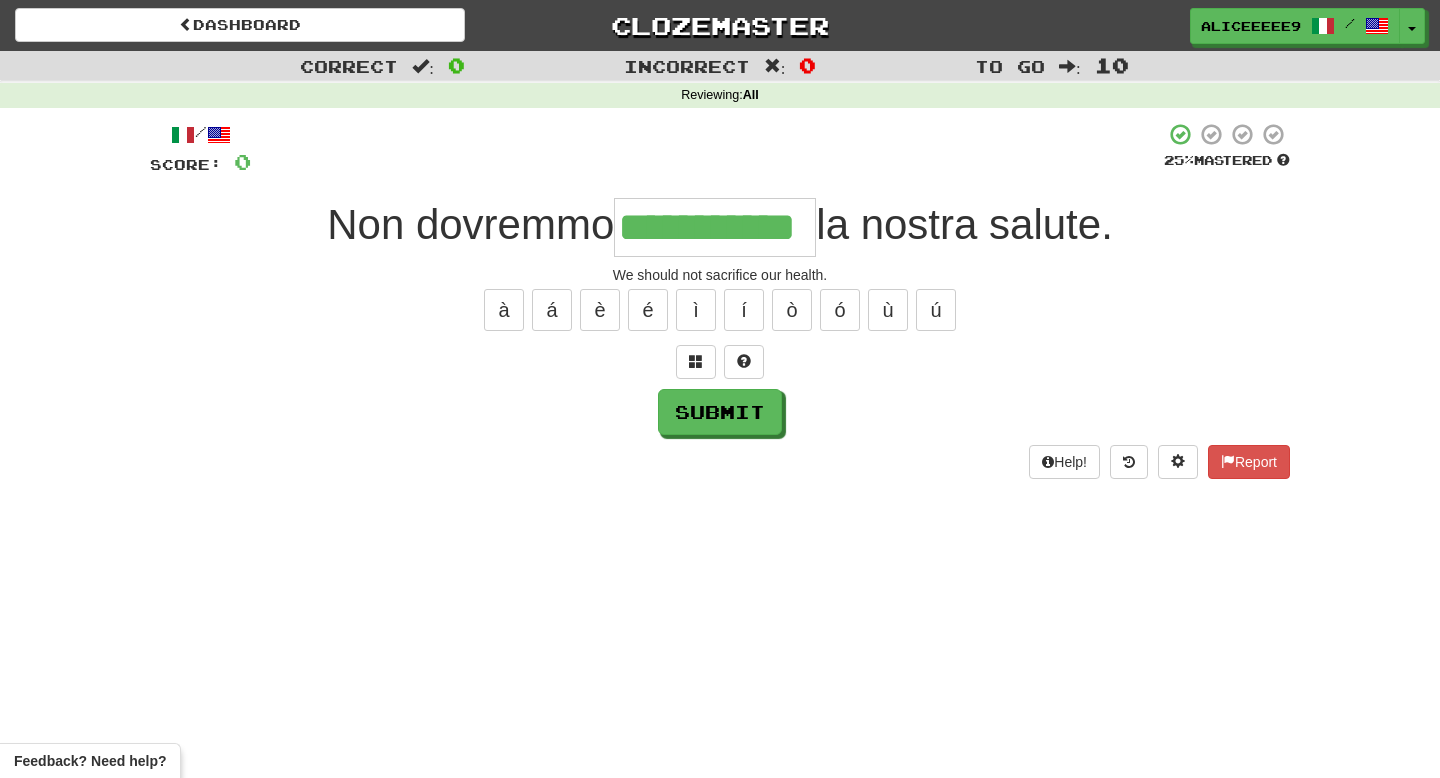 type on "**********" 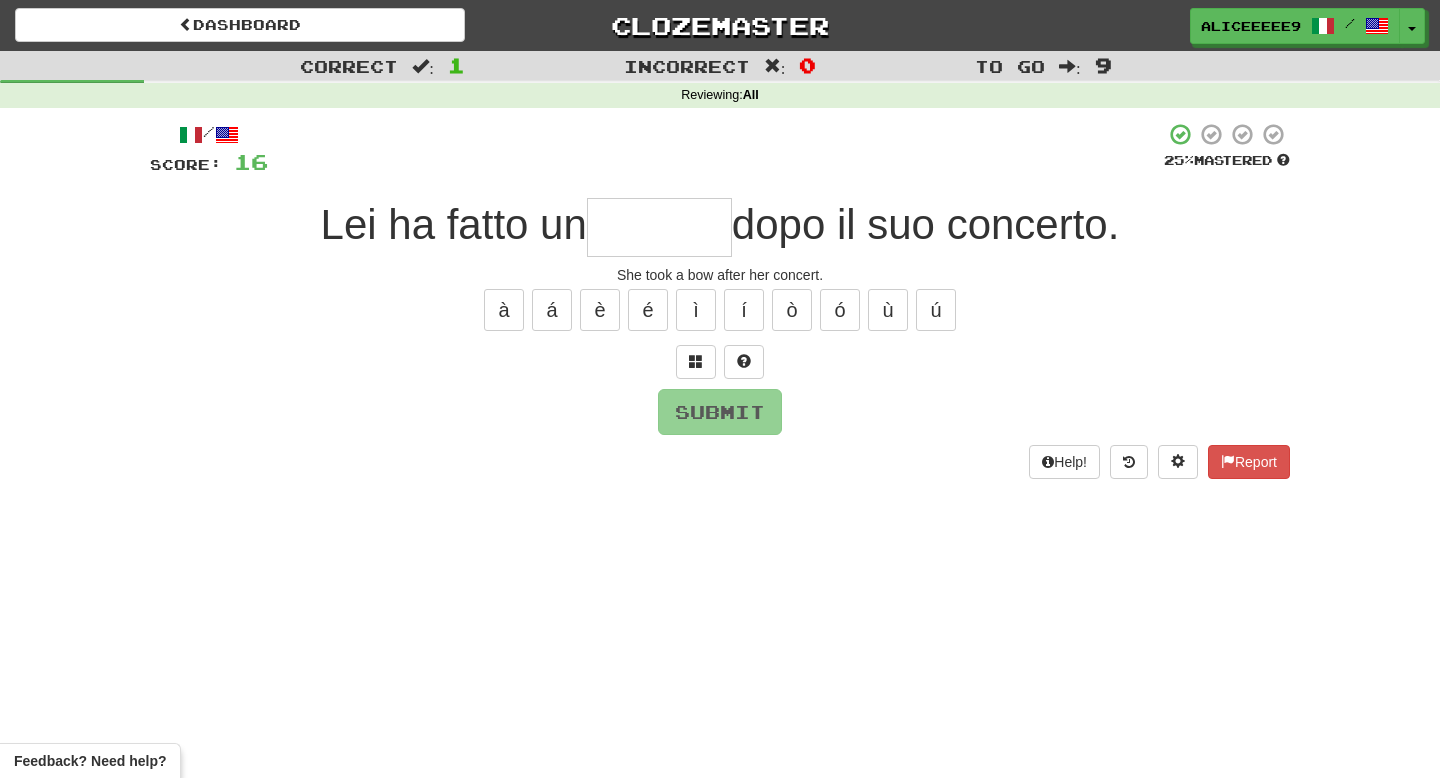 type on "*******" 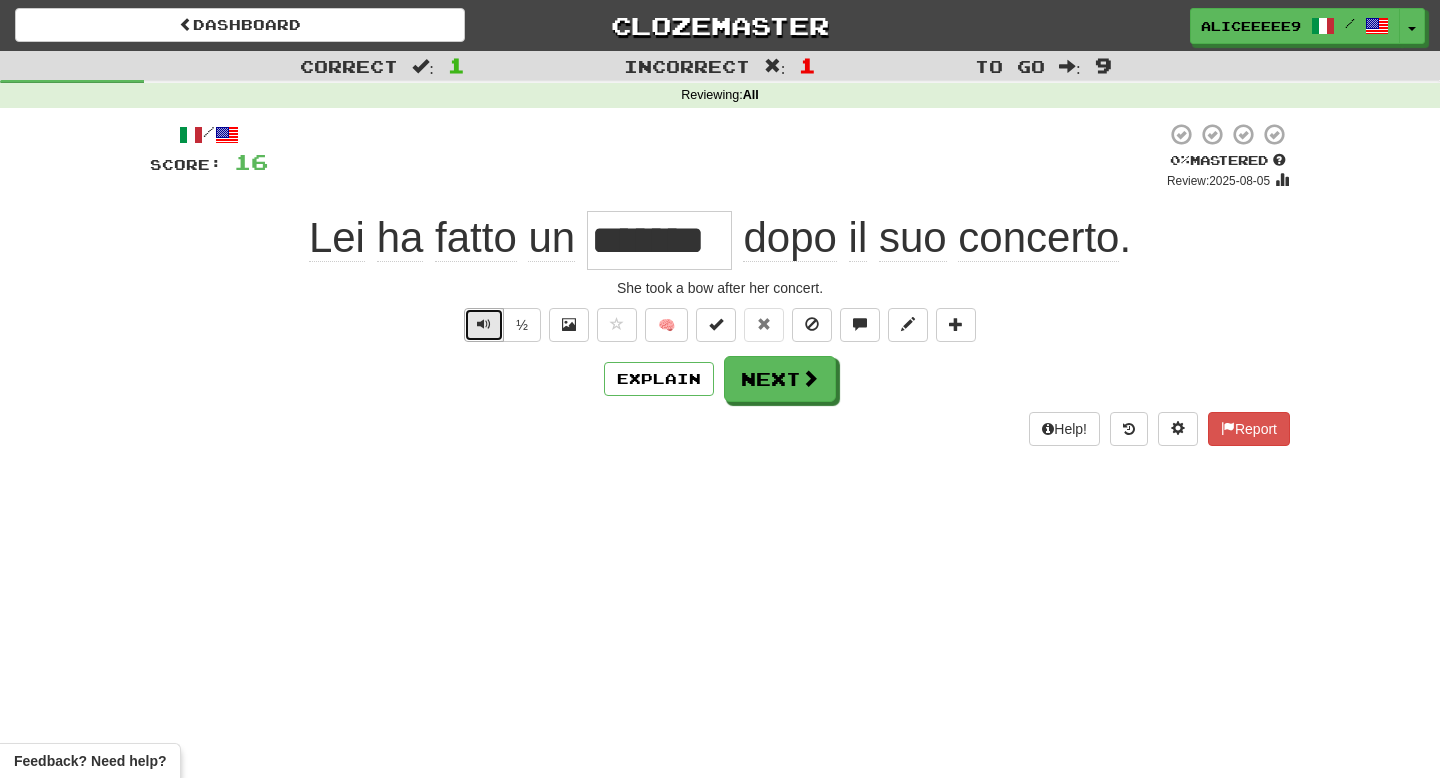 click at bounding box center (484, 324) 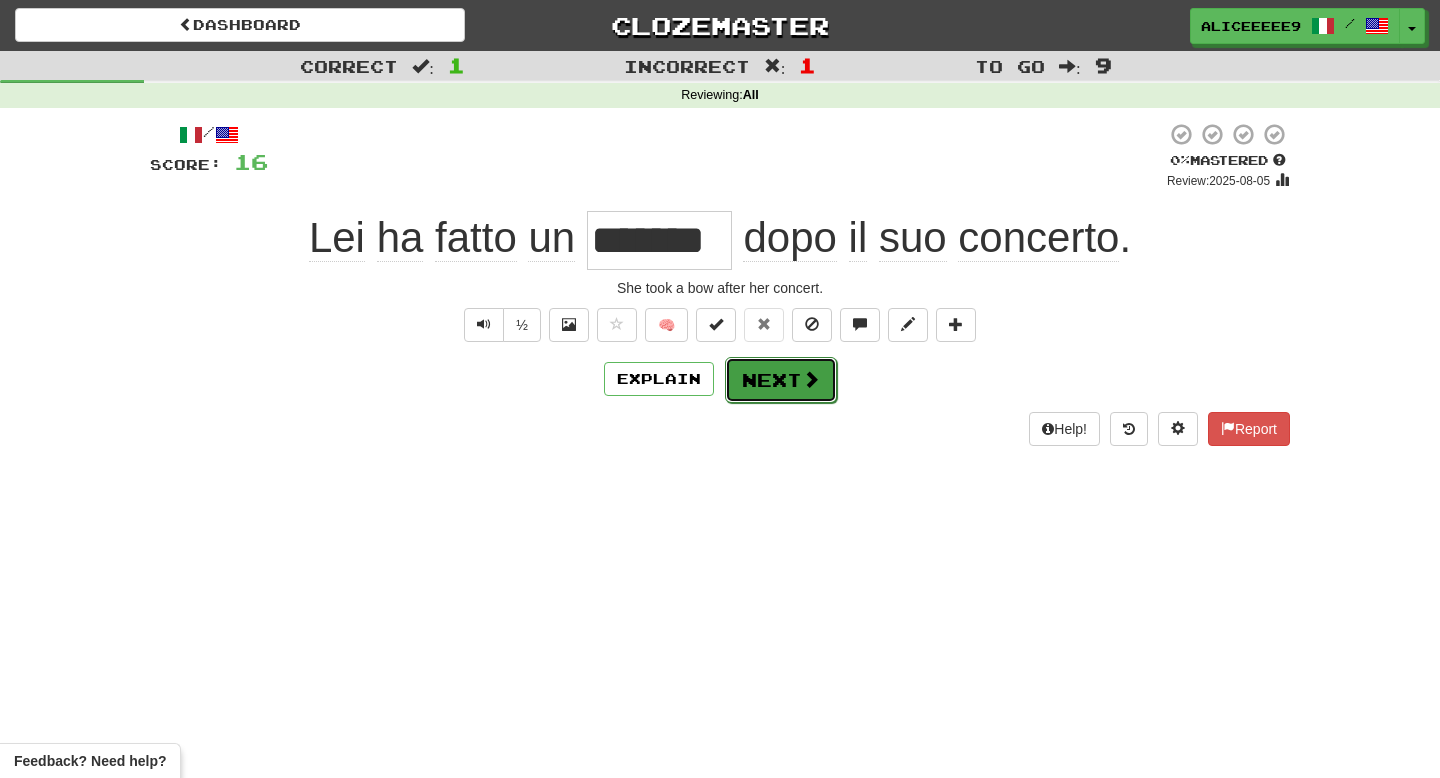 click on "Next" at bounding box center (781, 380) 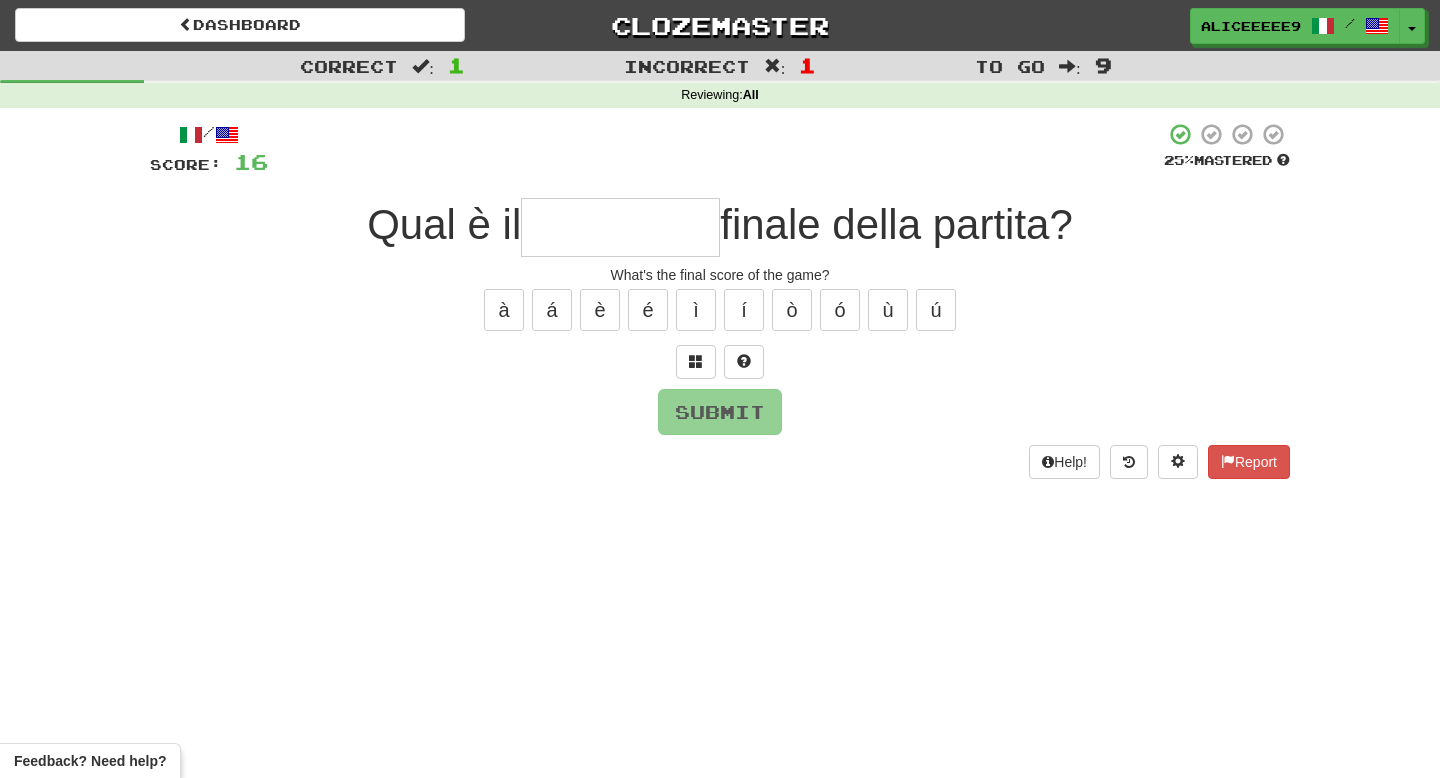 type on "*" 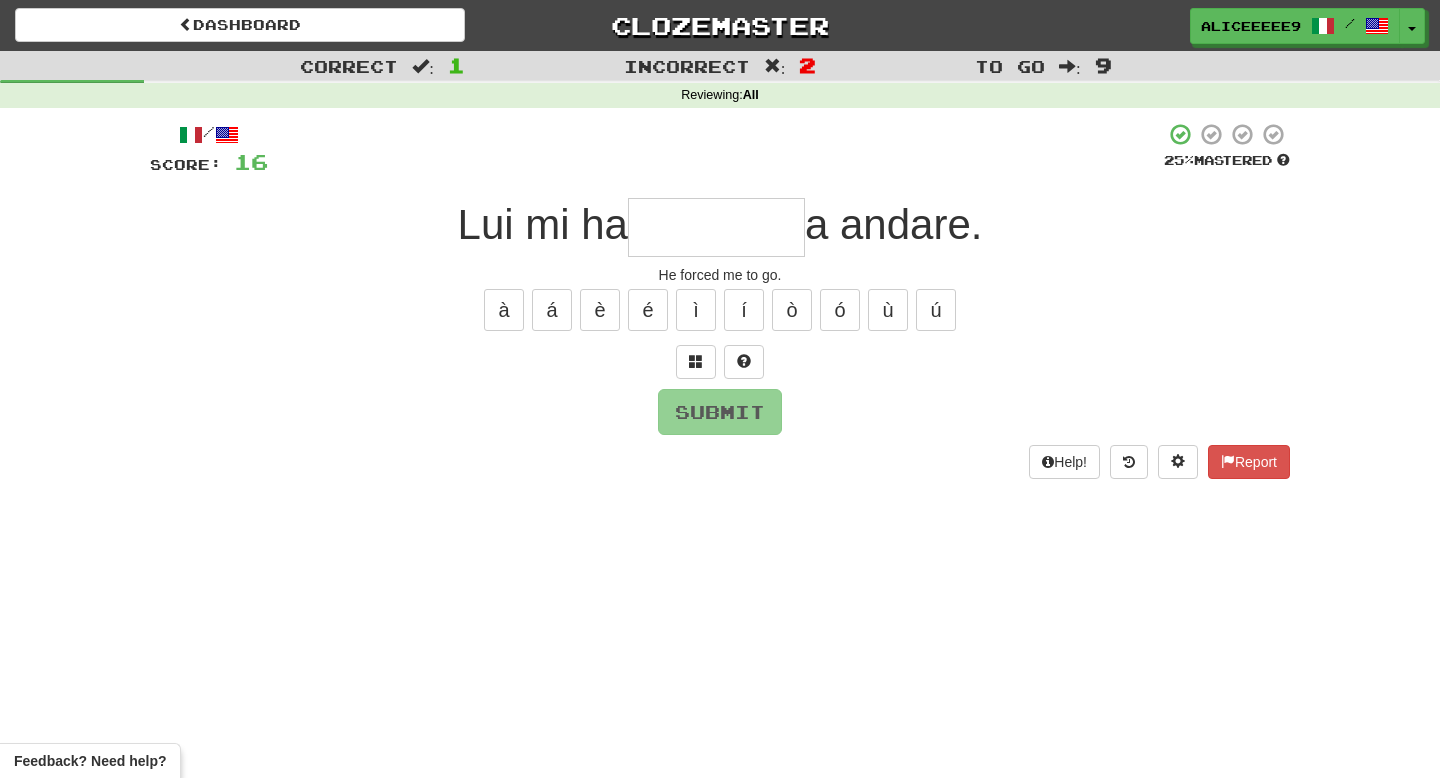 type on "*********" 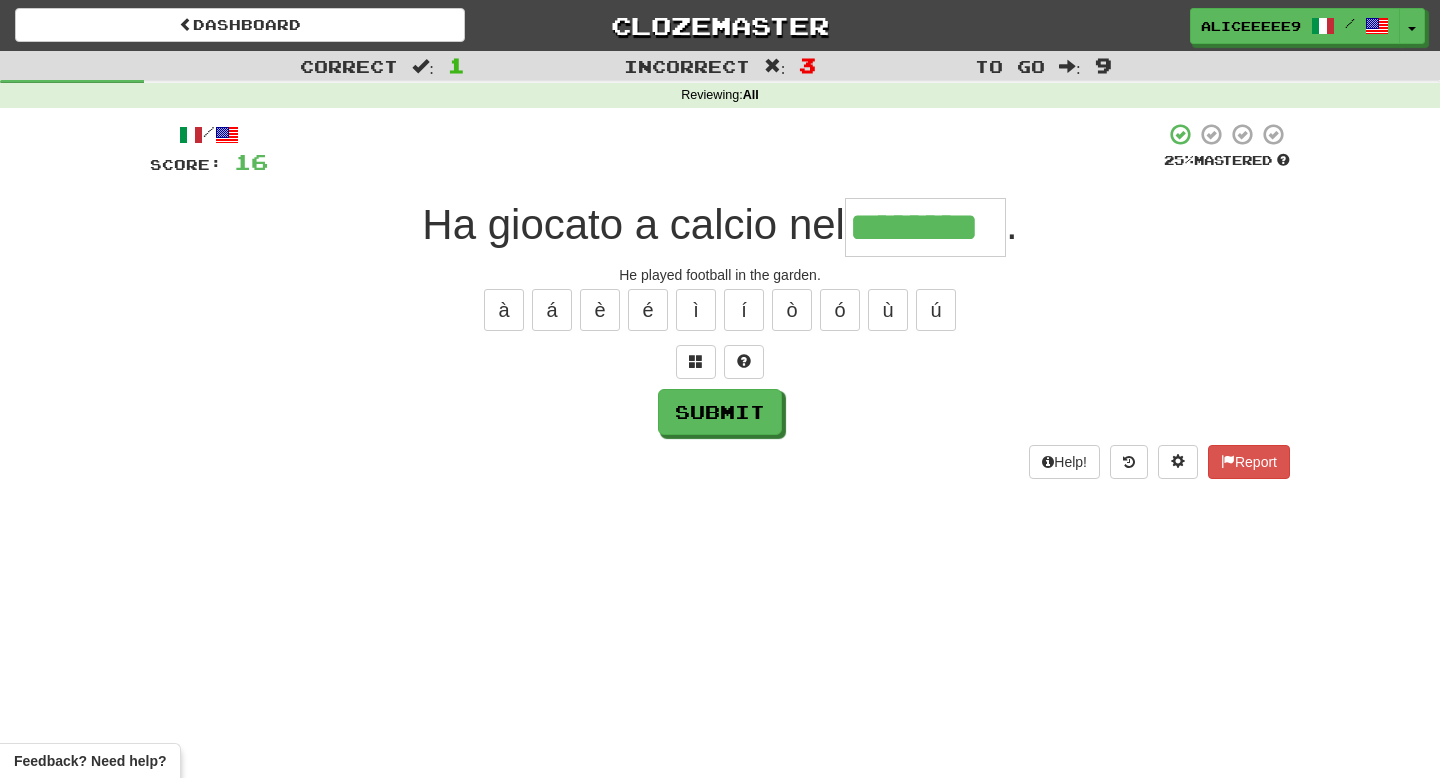 type on "********" 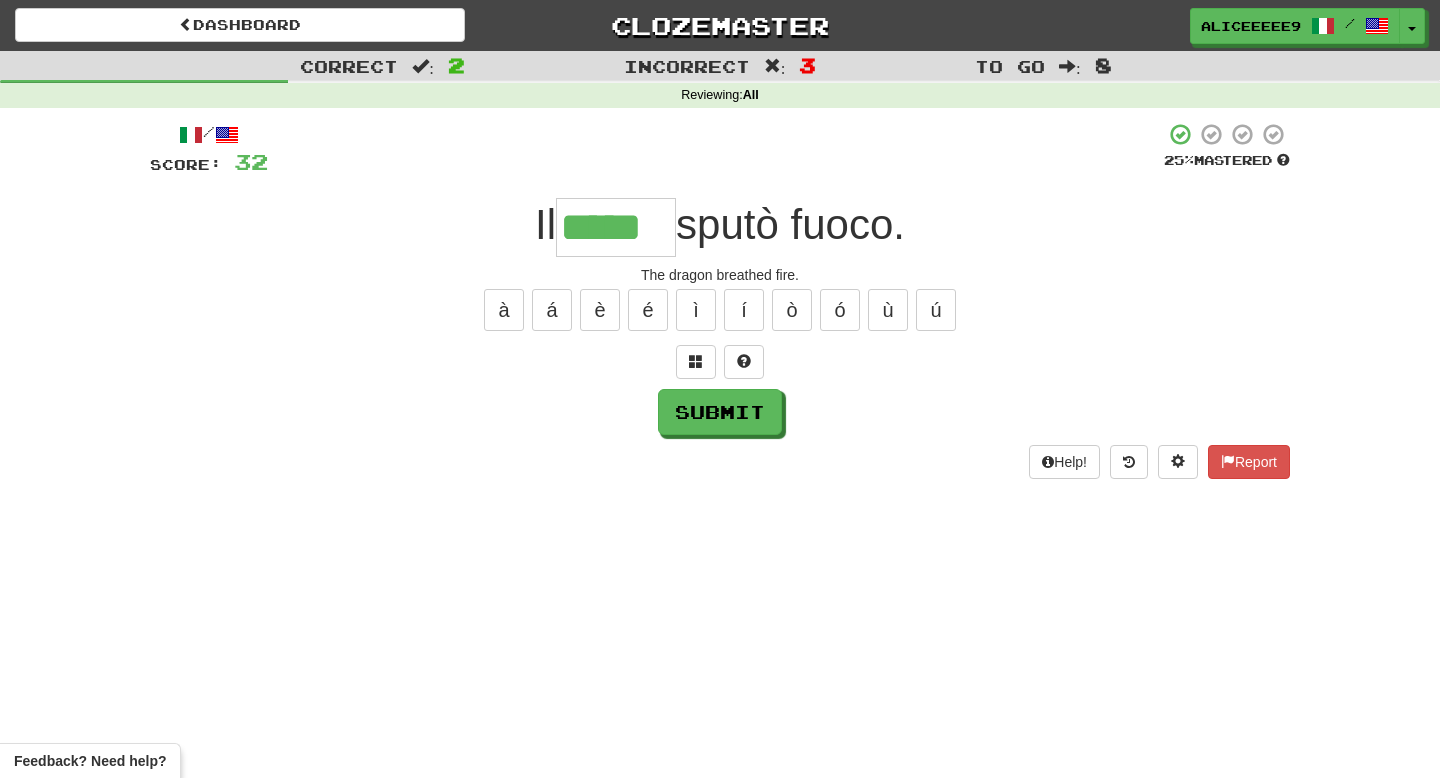 type on "*****" 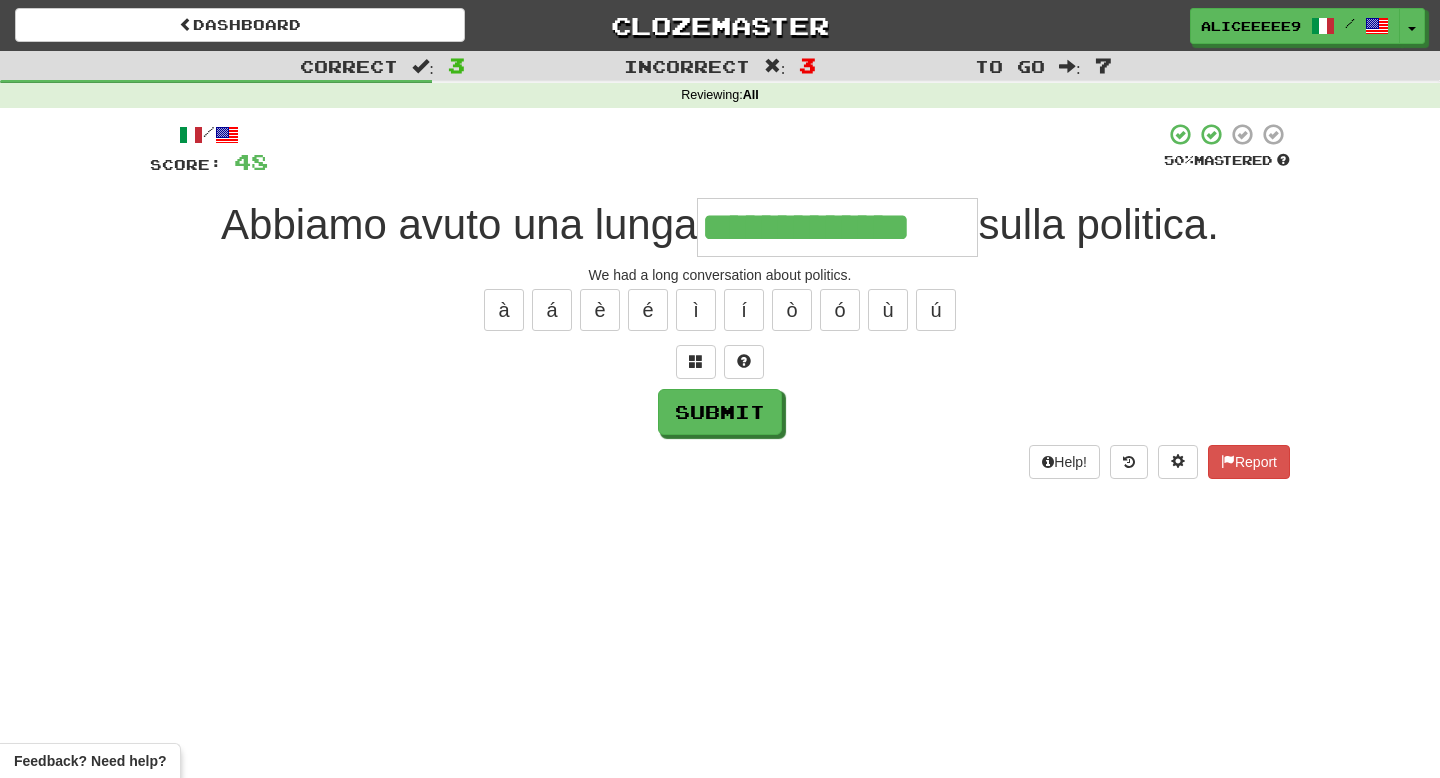 type on "**********" 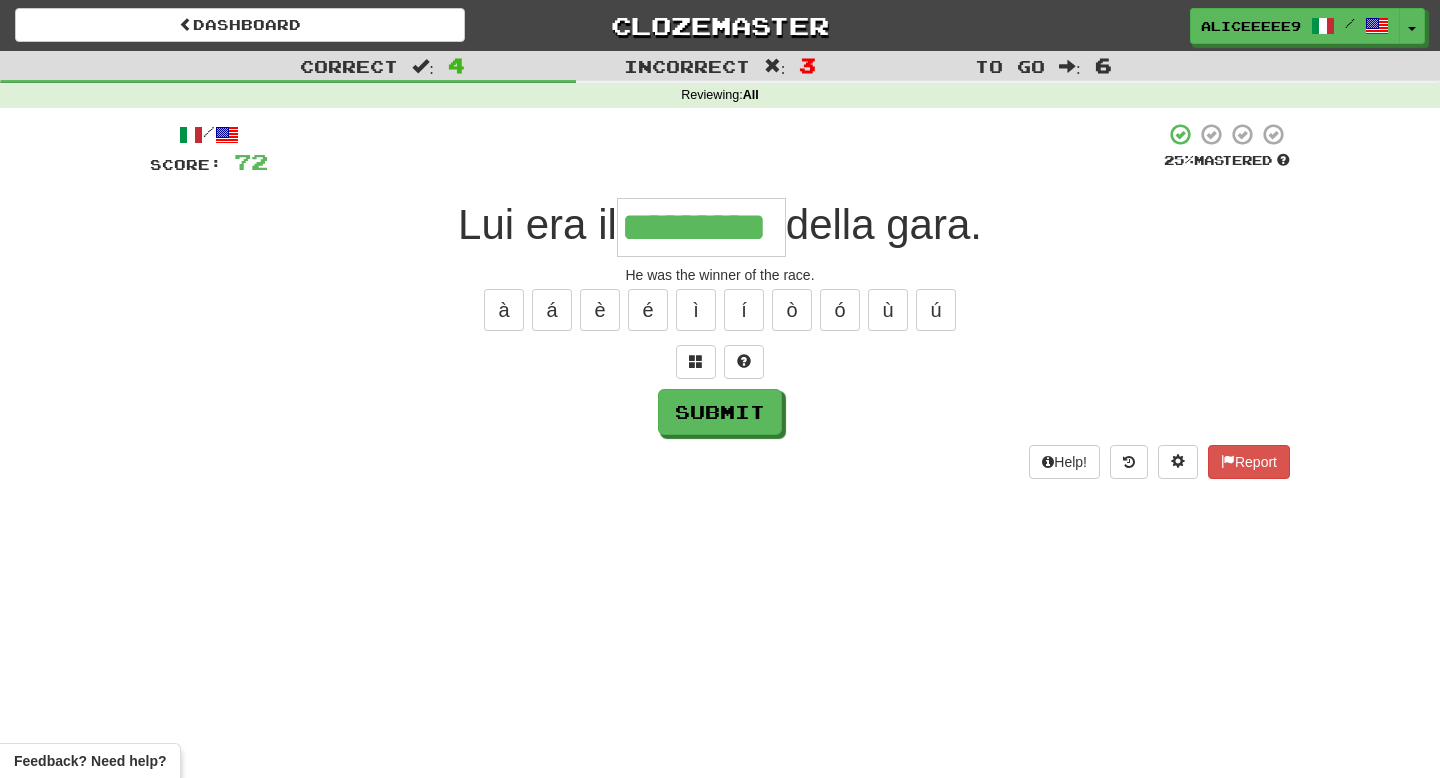 type on "*********" 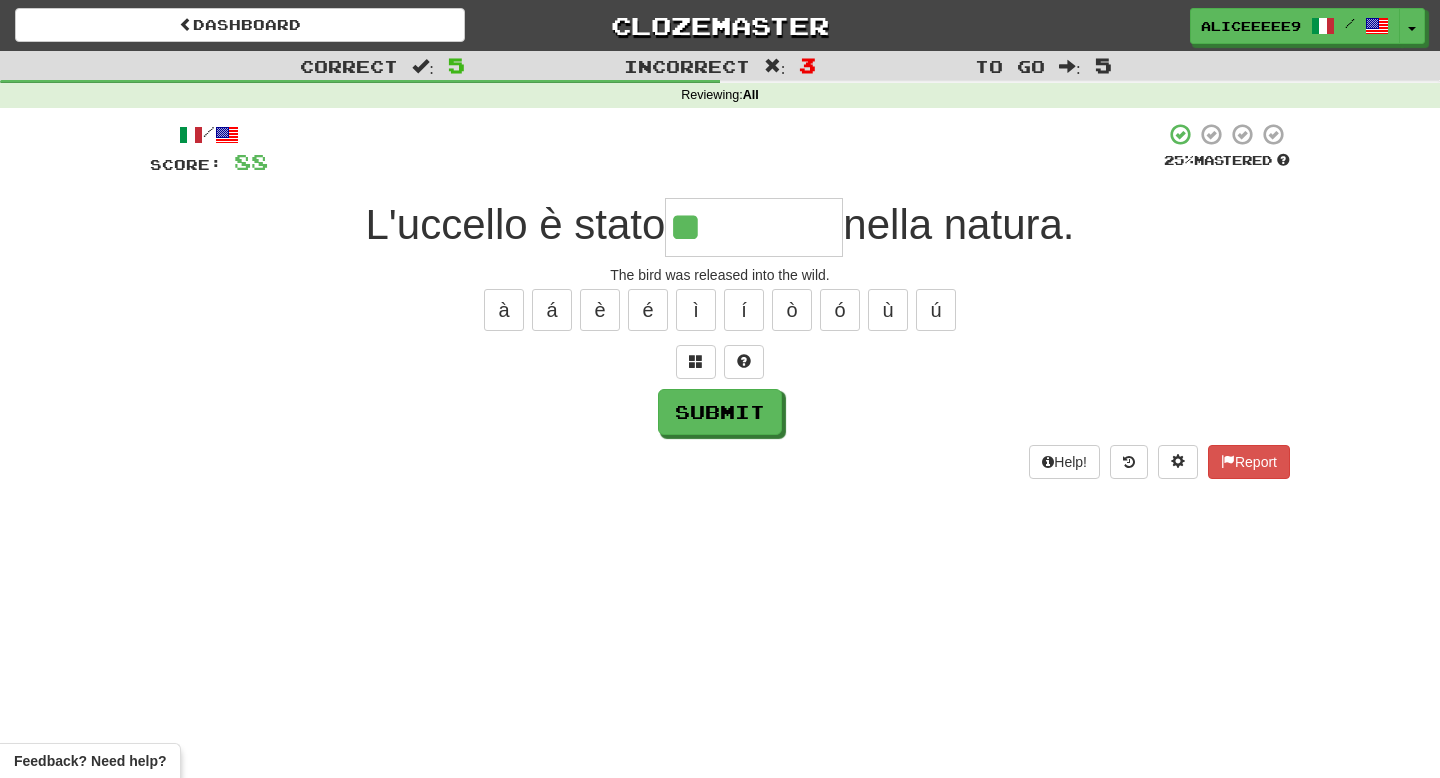 type on "**********" 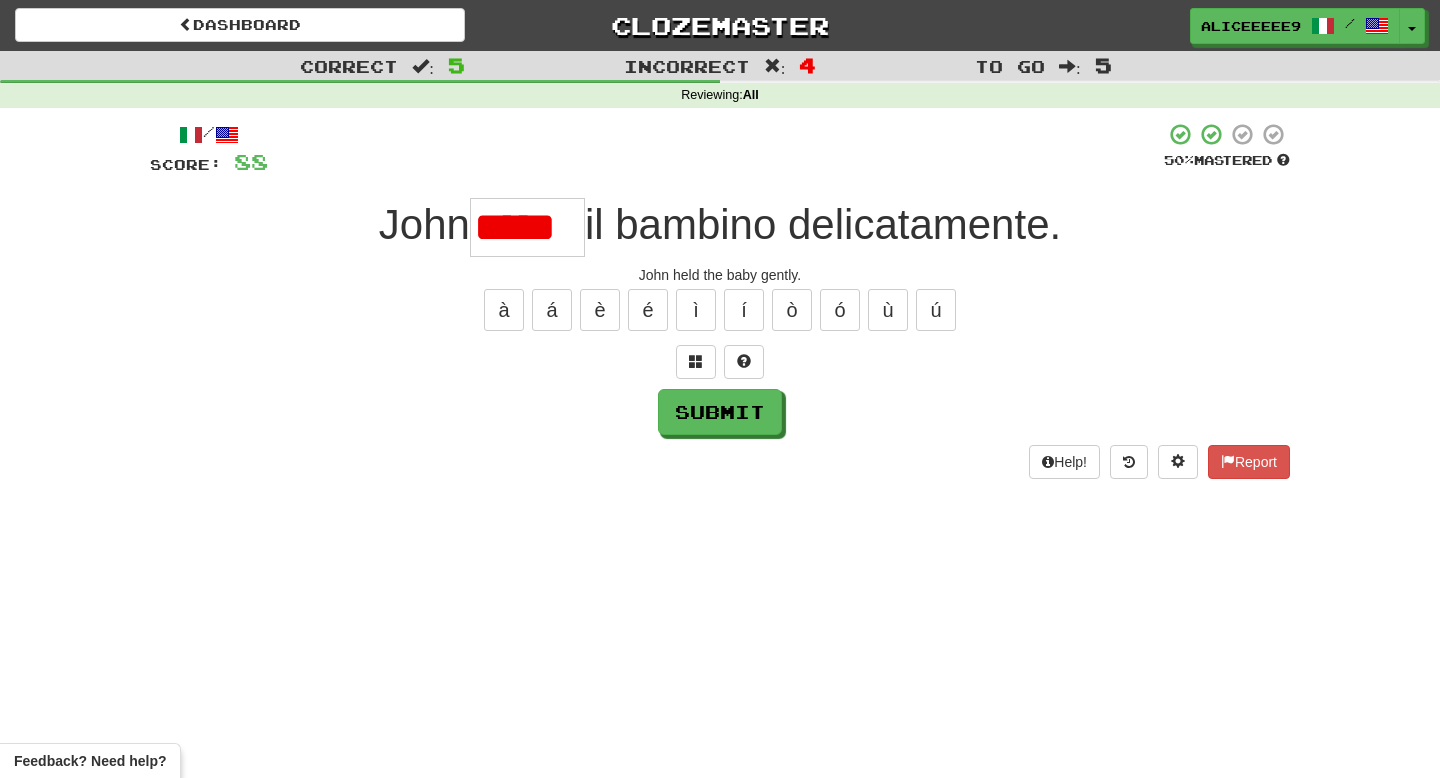 scroll, scrollTop: 0, scrollLeft: 0, axis: both 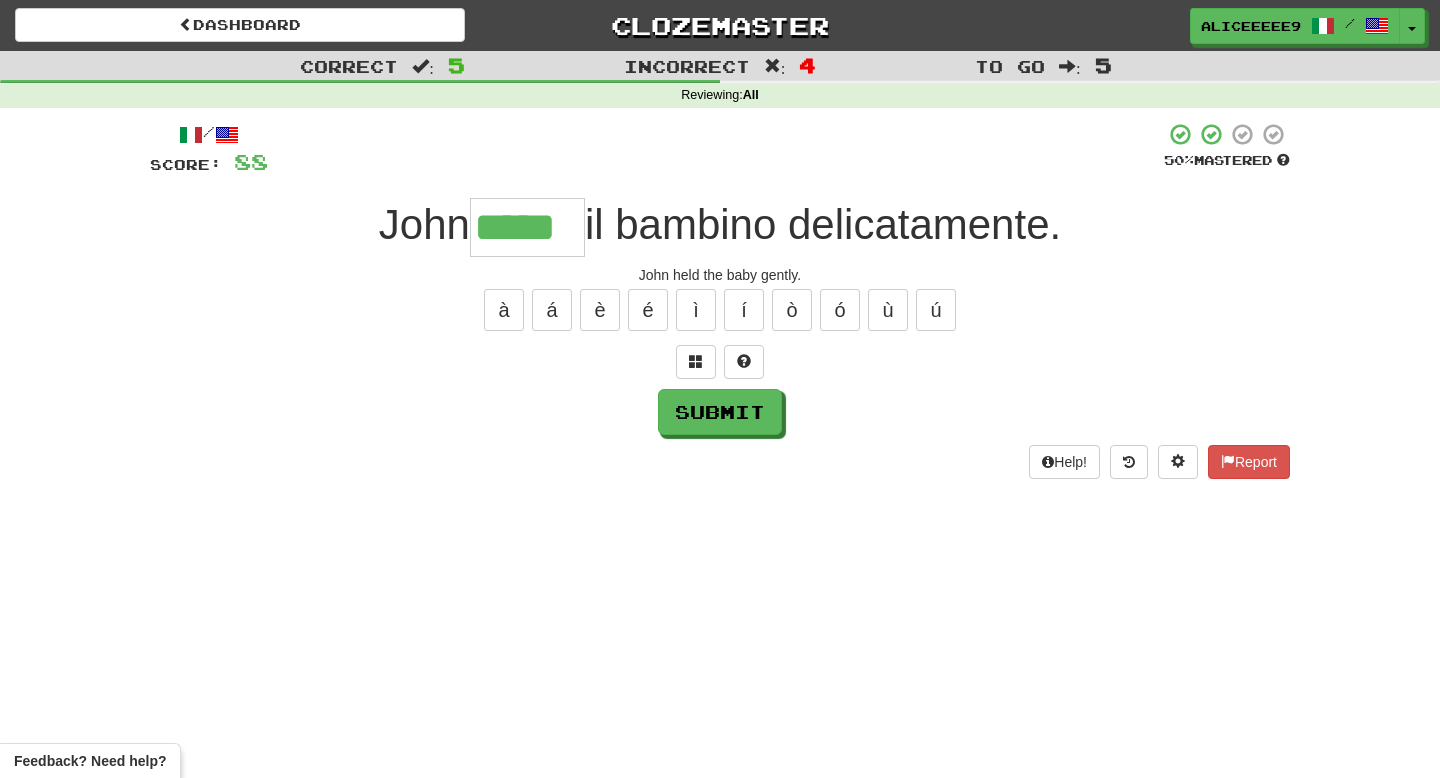 type on "*****" 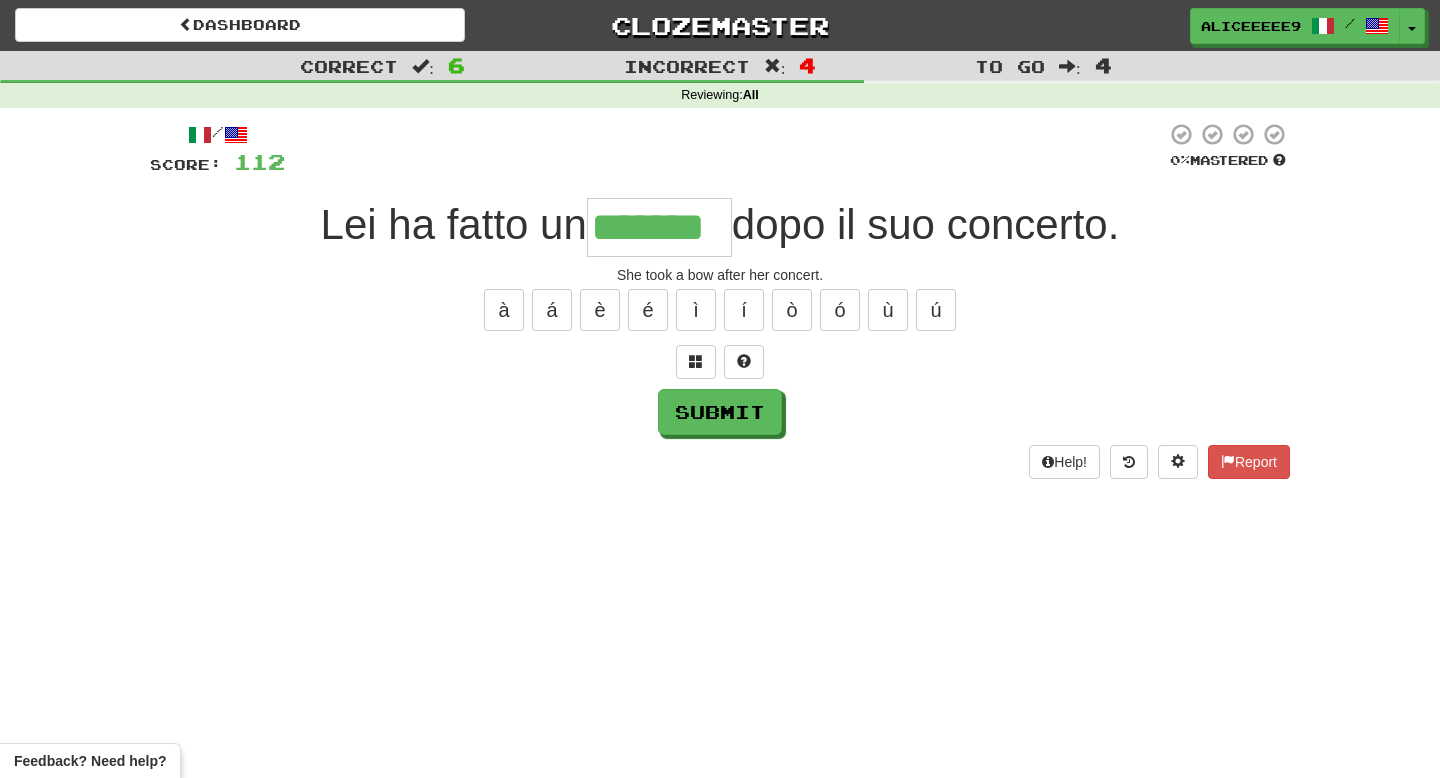 type on "*******" 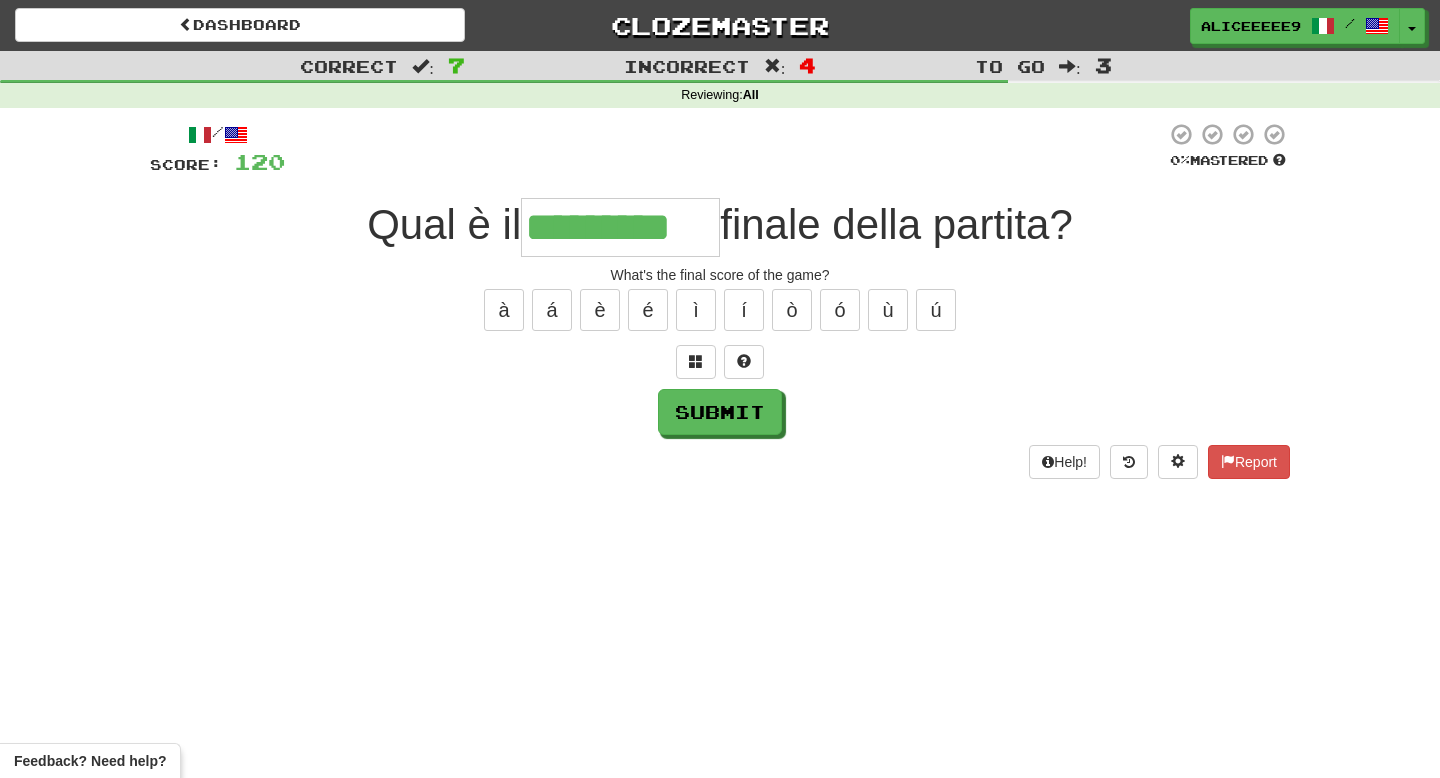 type on "*********" 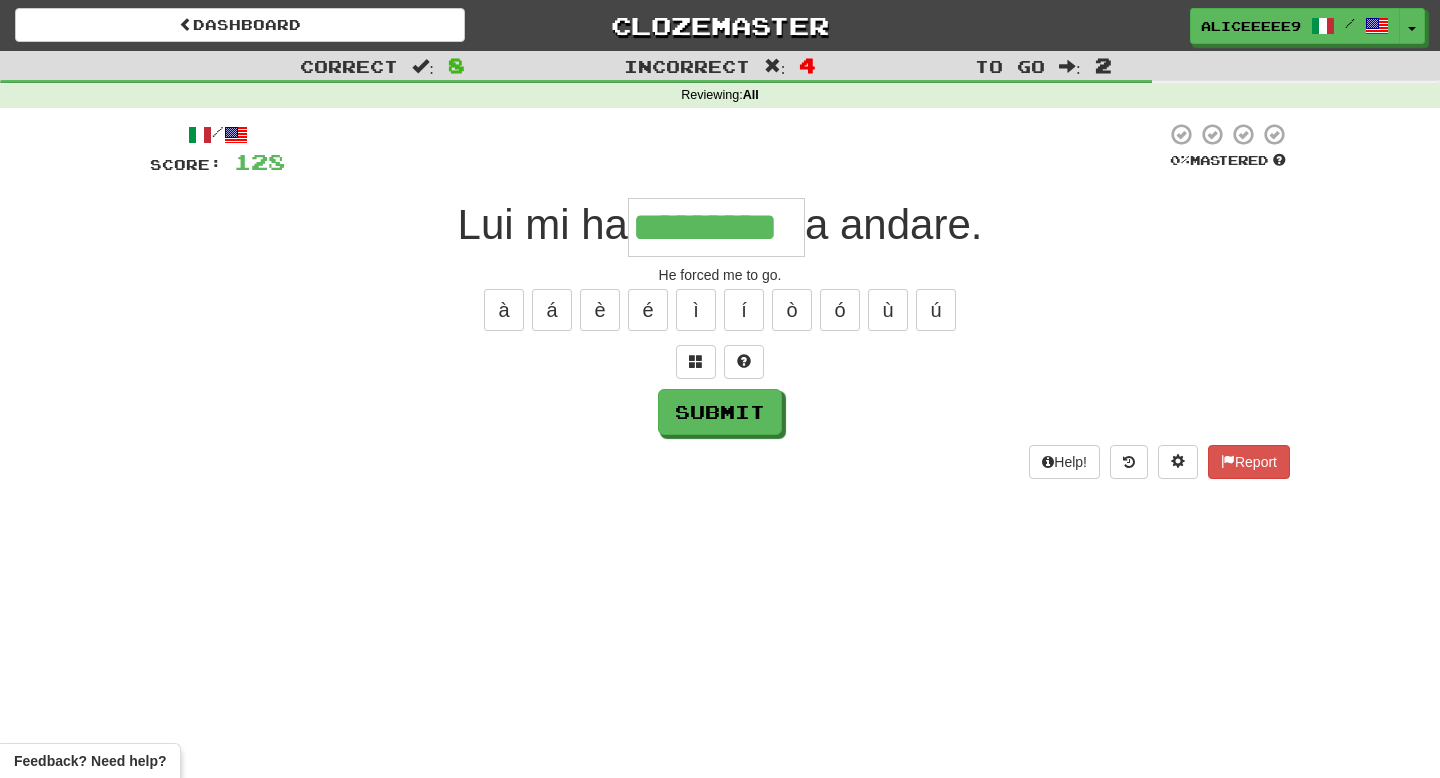 type on "*********" 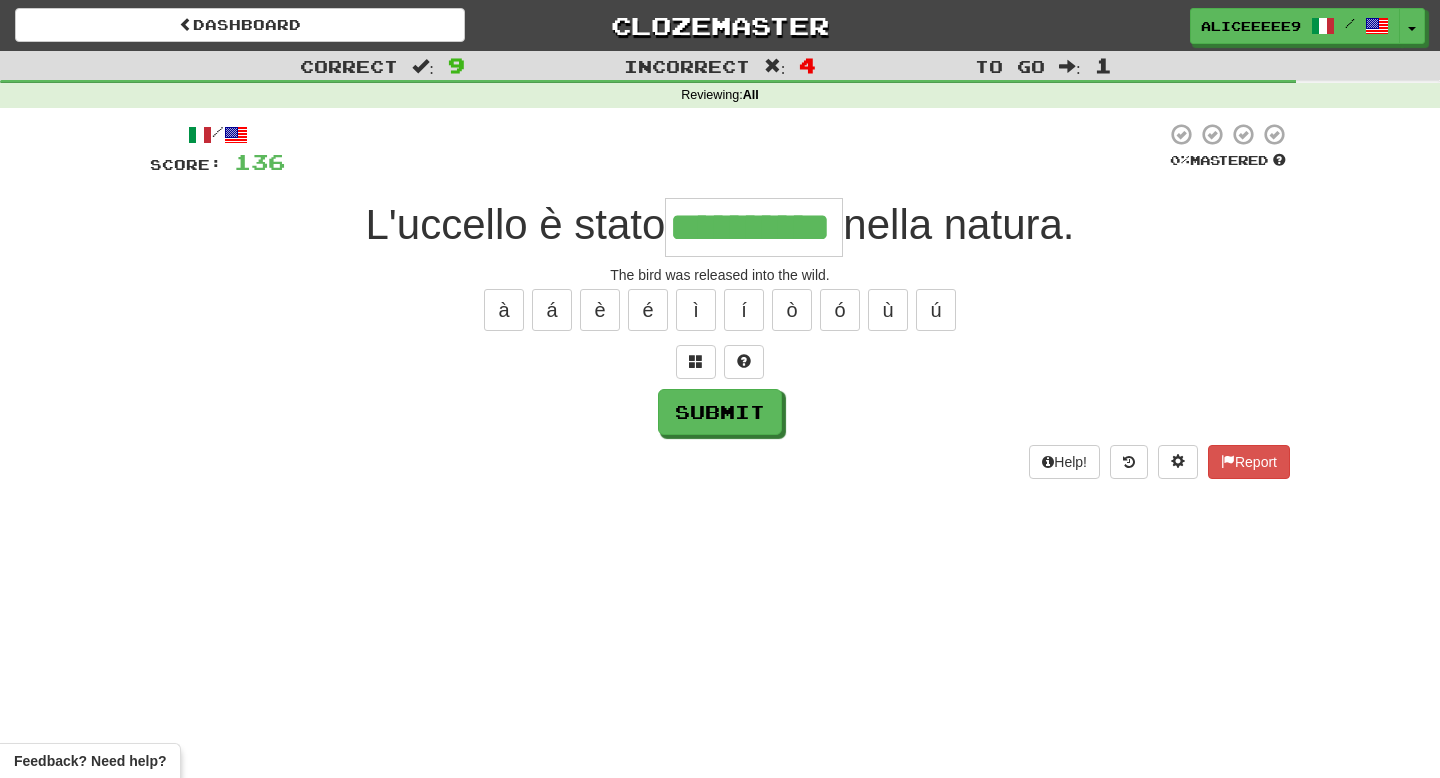 type on "**********" 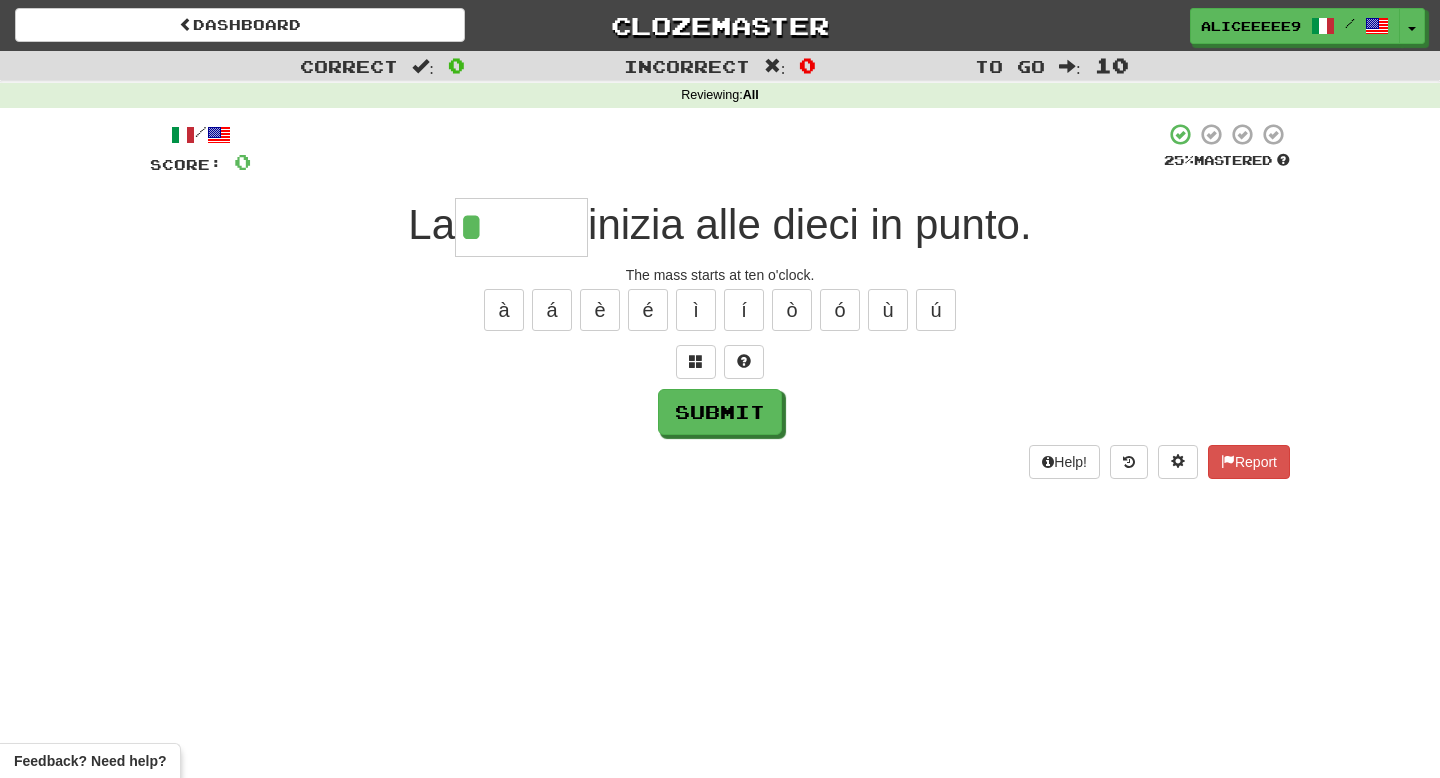 type on "*****" 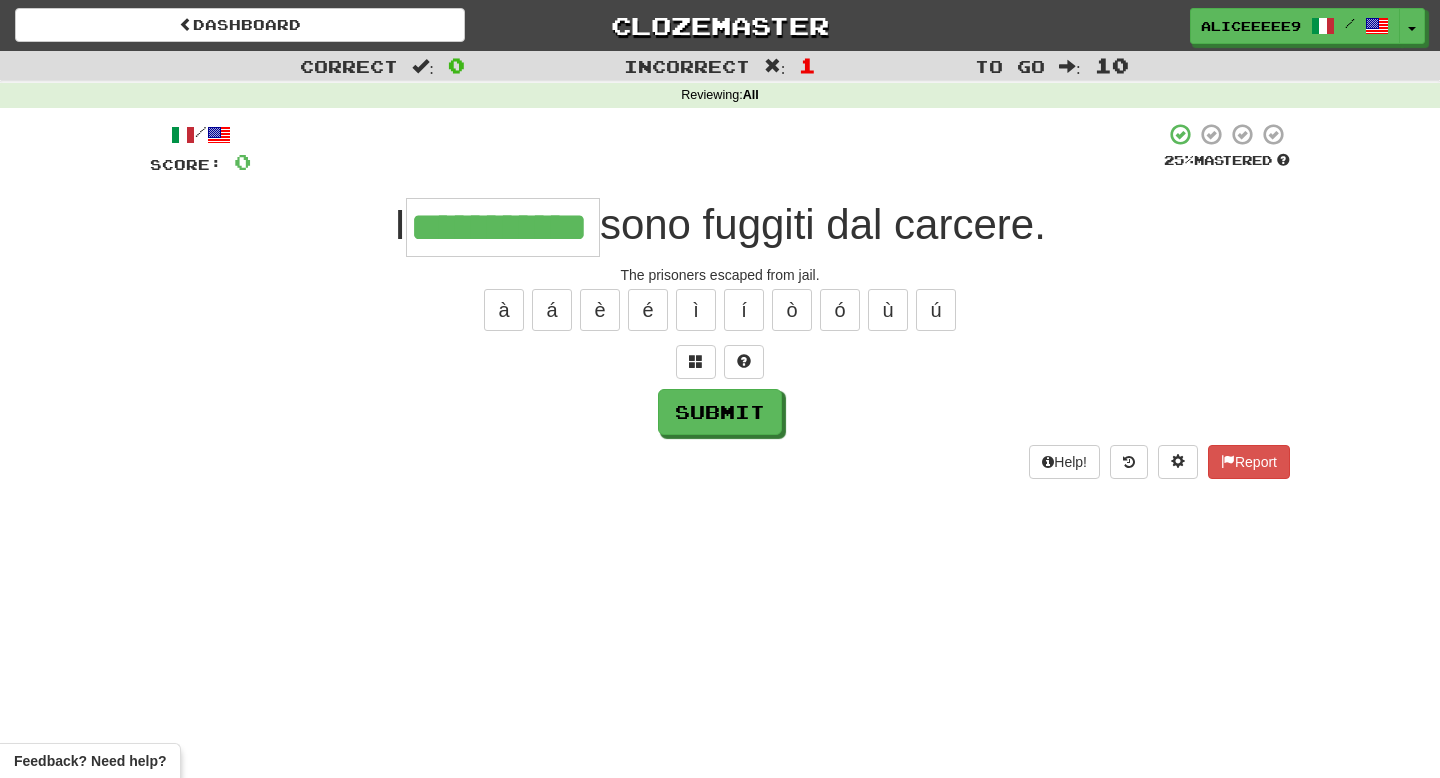 type on "**********" 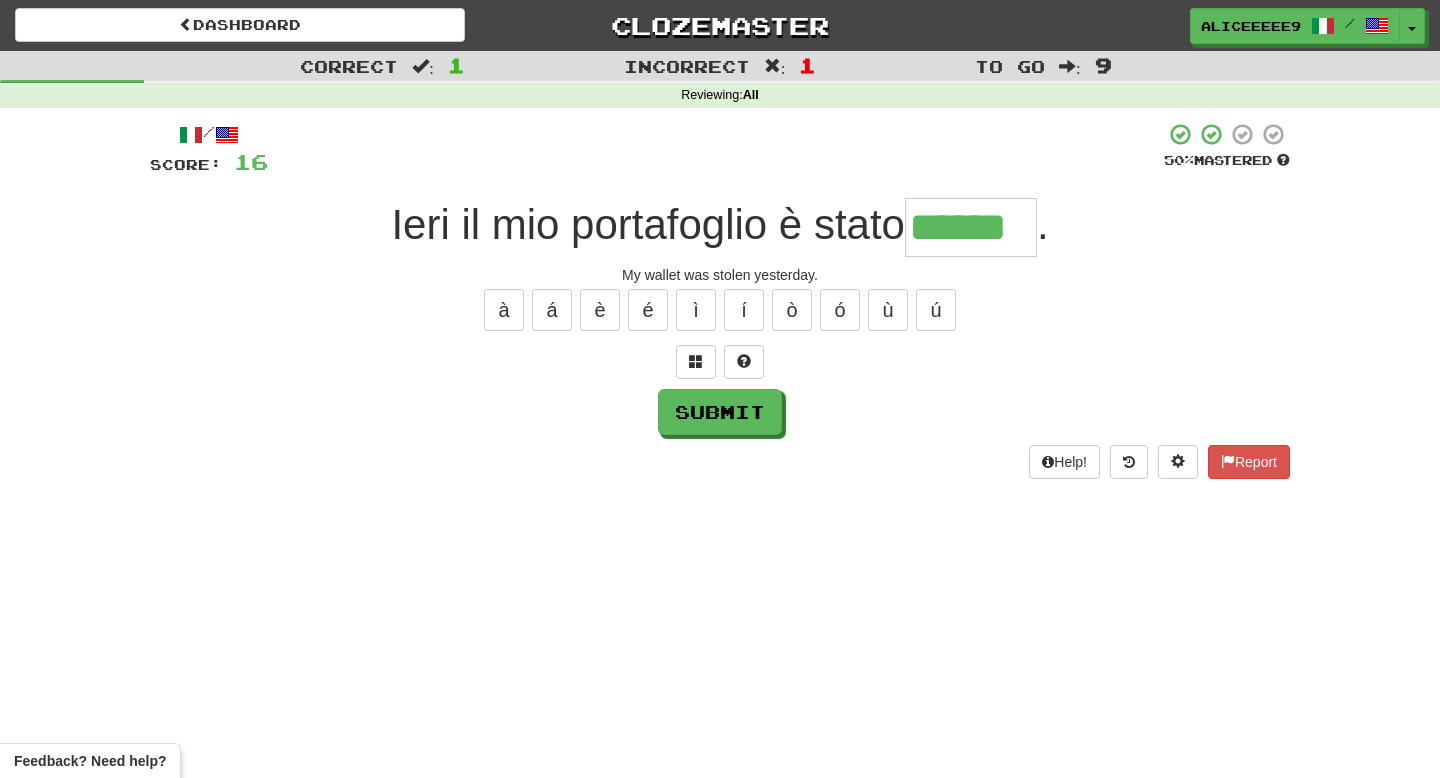 type on "******" 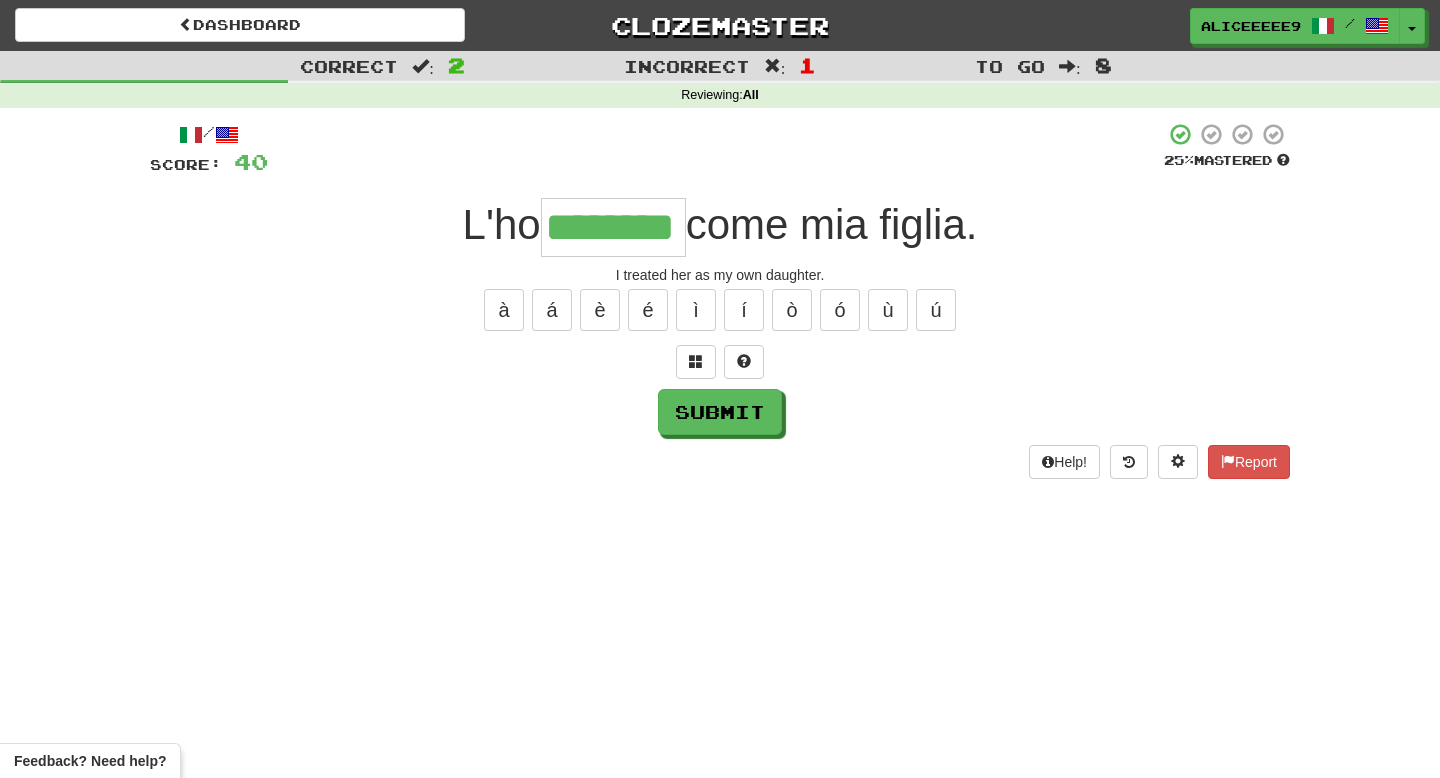 type on "********" 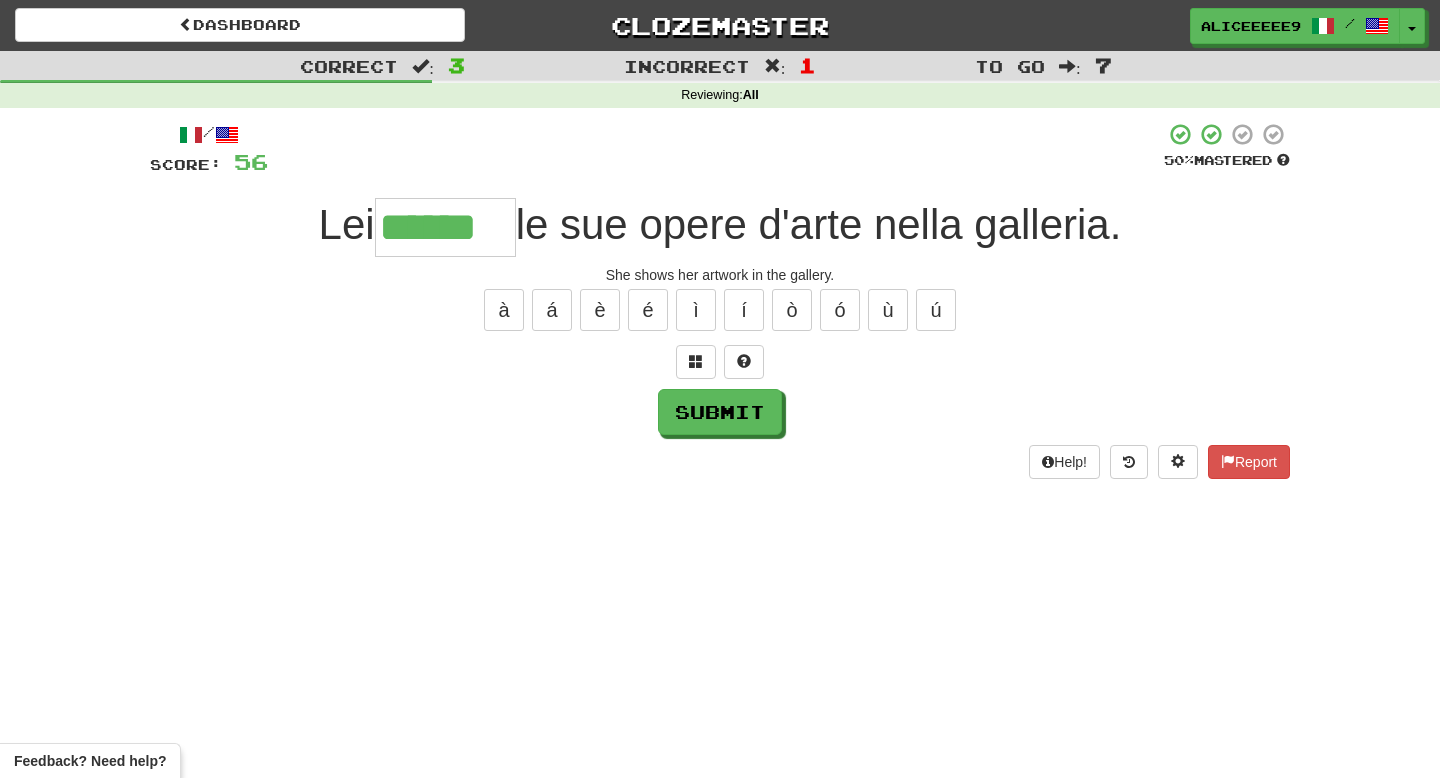 type on "******" 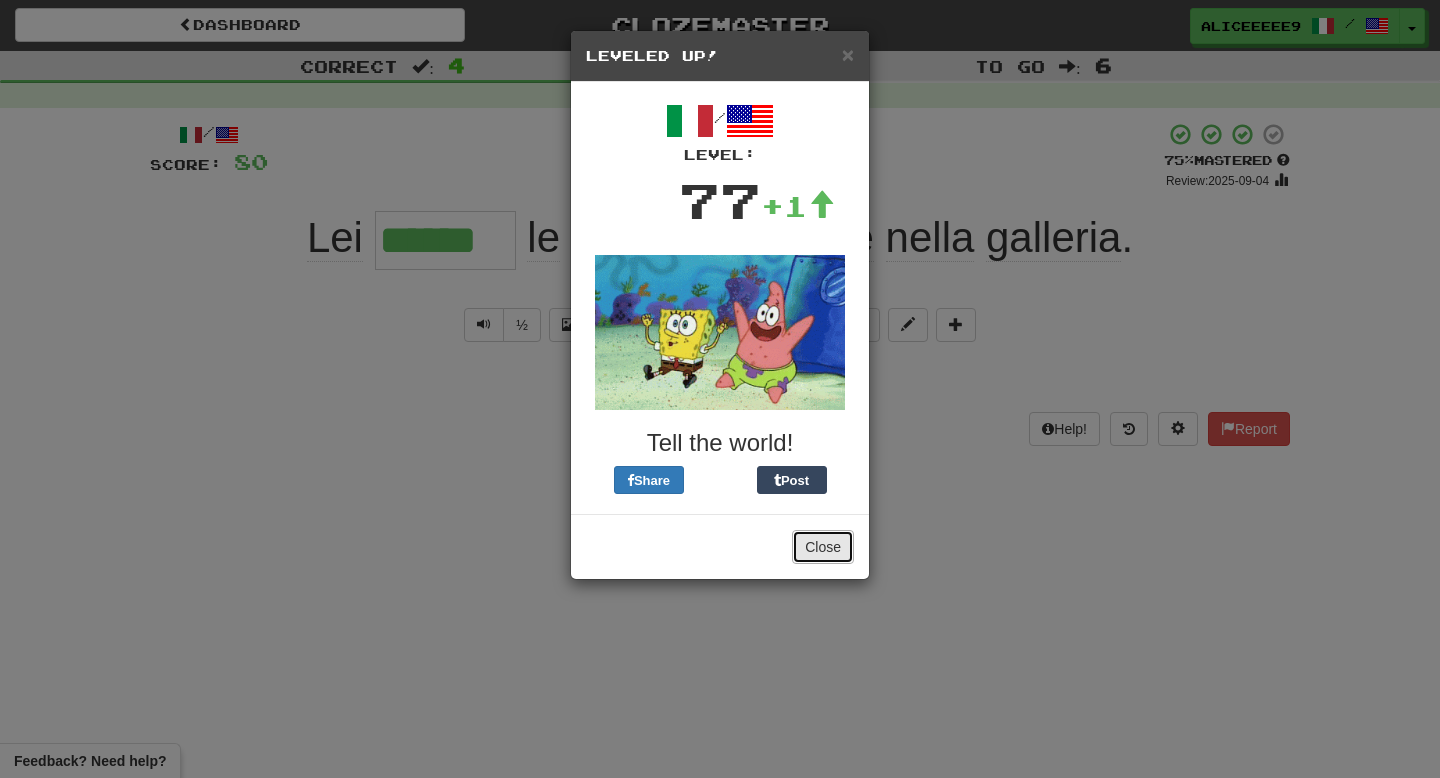click on "Close" at bounding box center (823, 547) 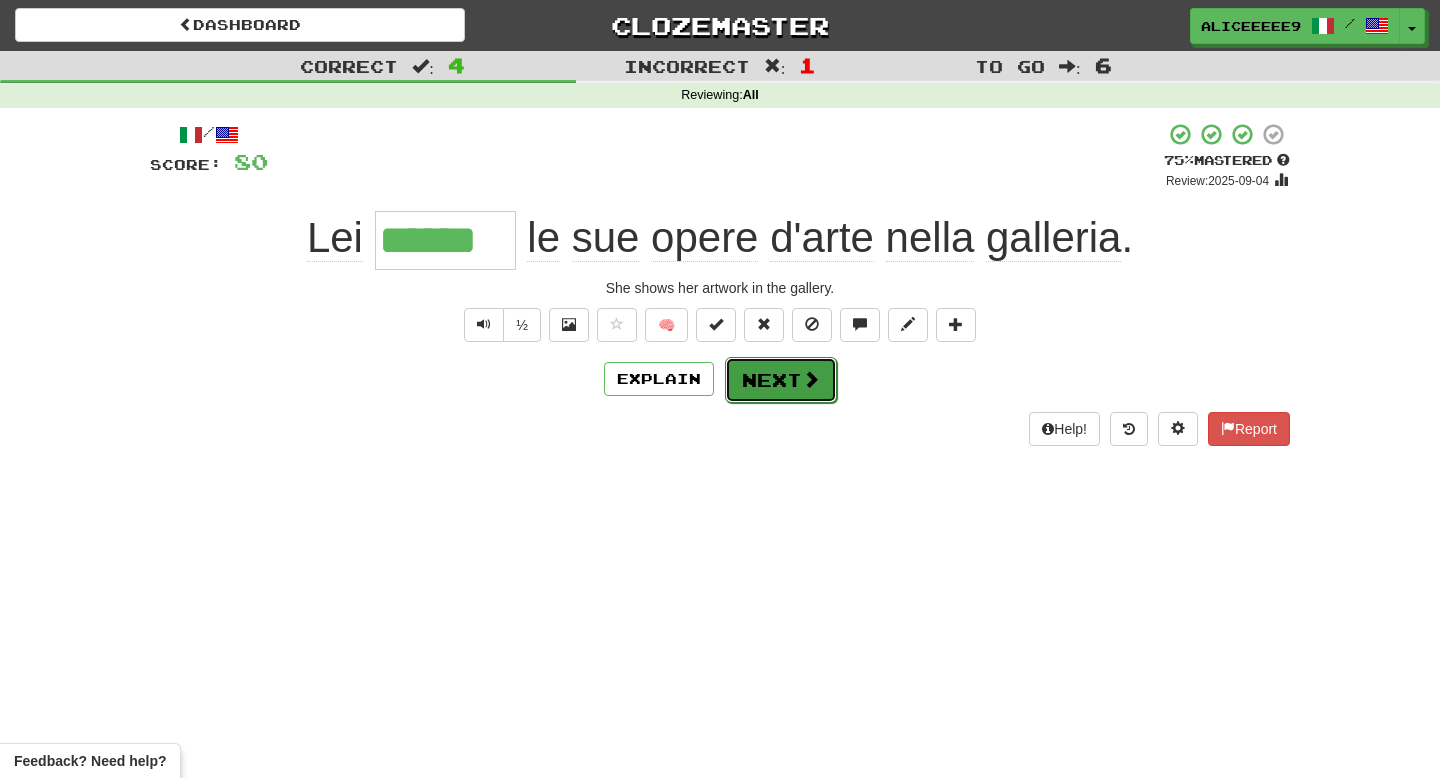 click at bounding box center [811, 379] 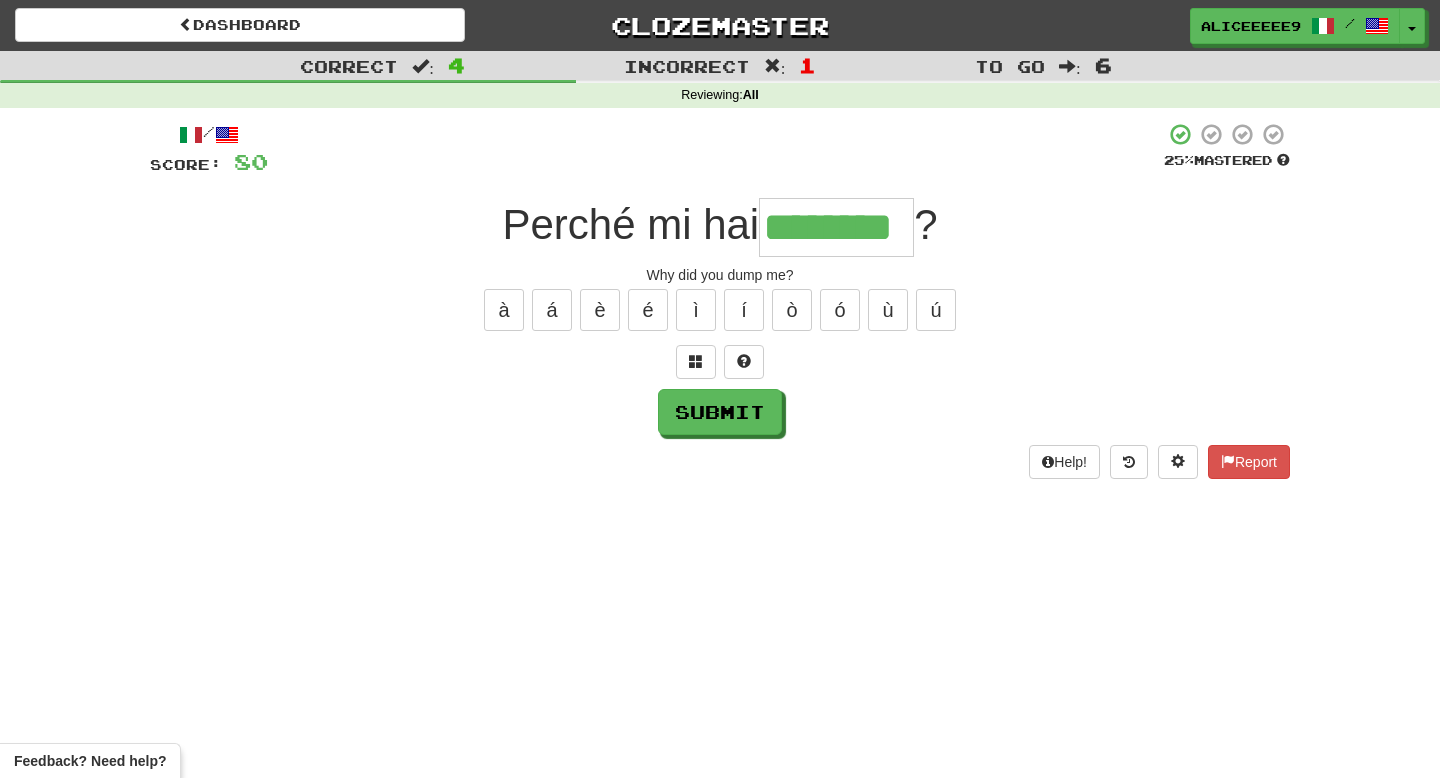 type on "********" 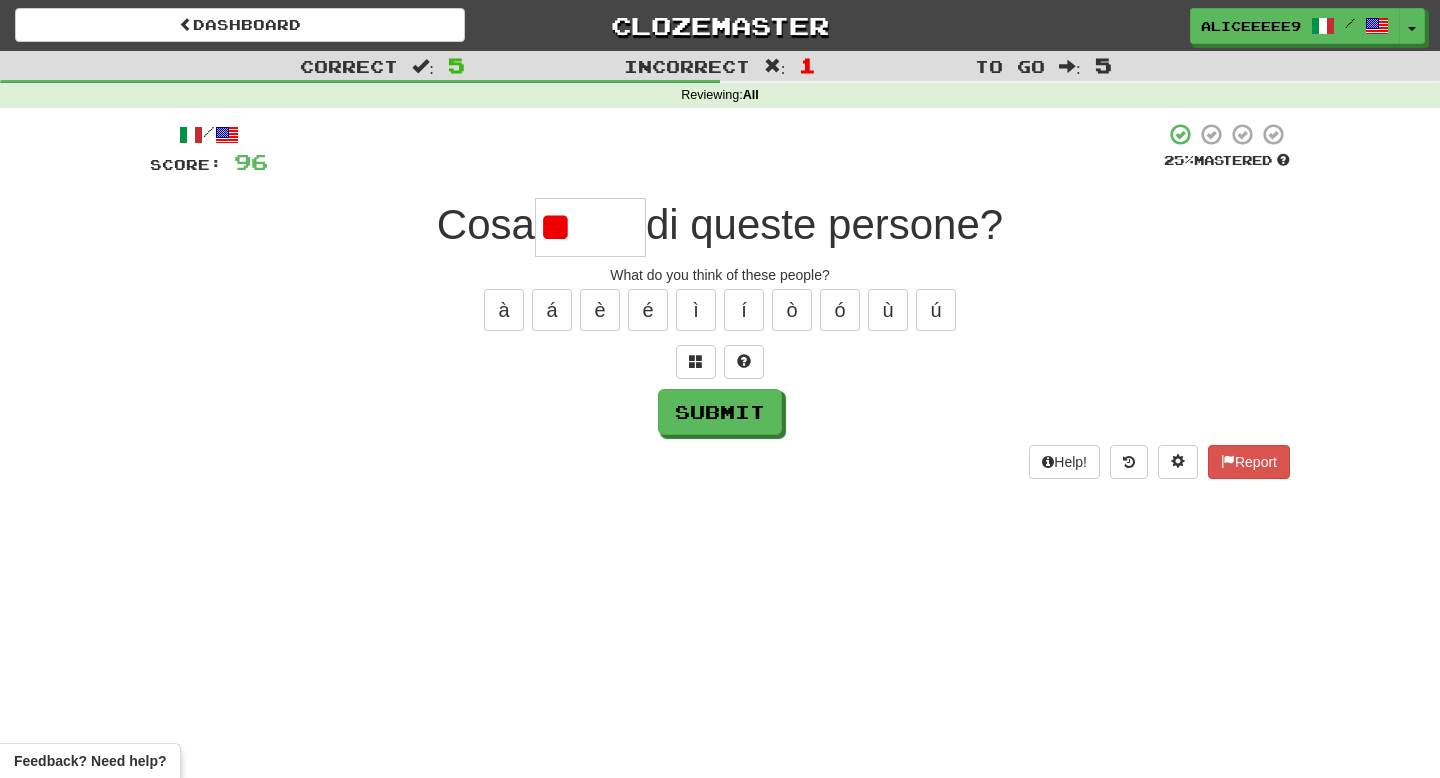 type on "*" 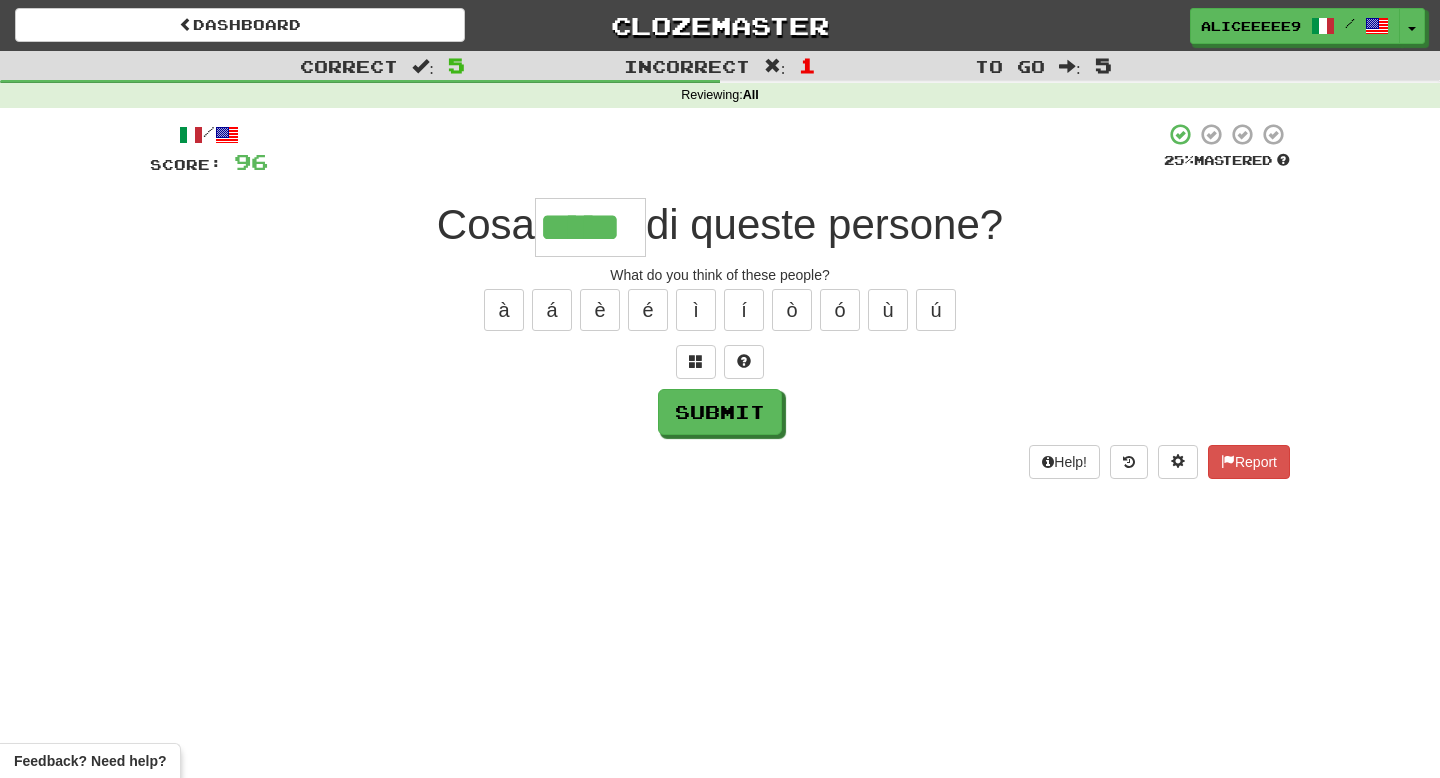 type on "*****" 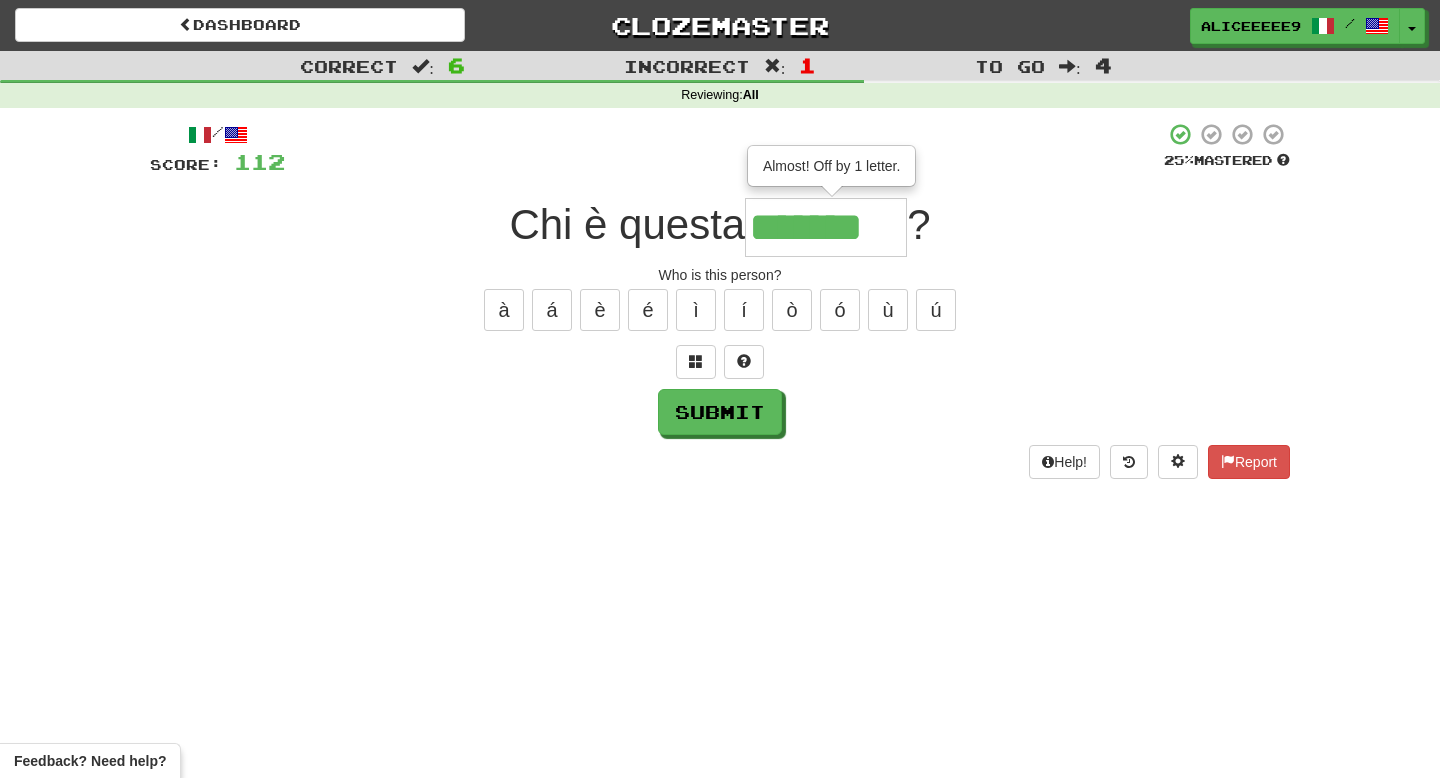type on "*******" 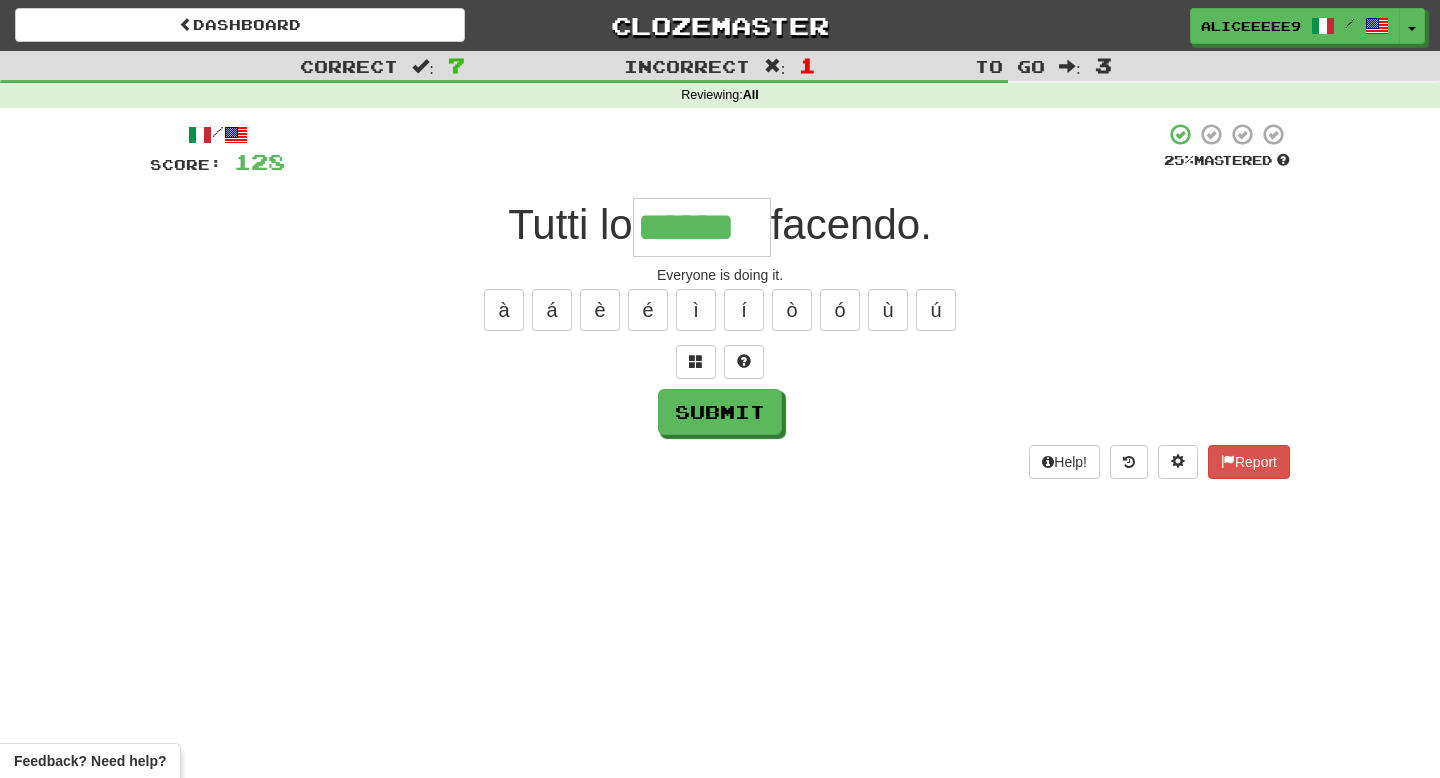 type on "******" 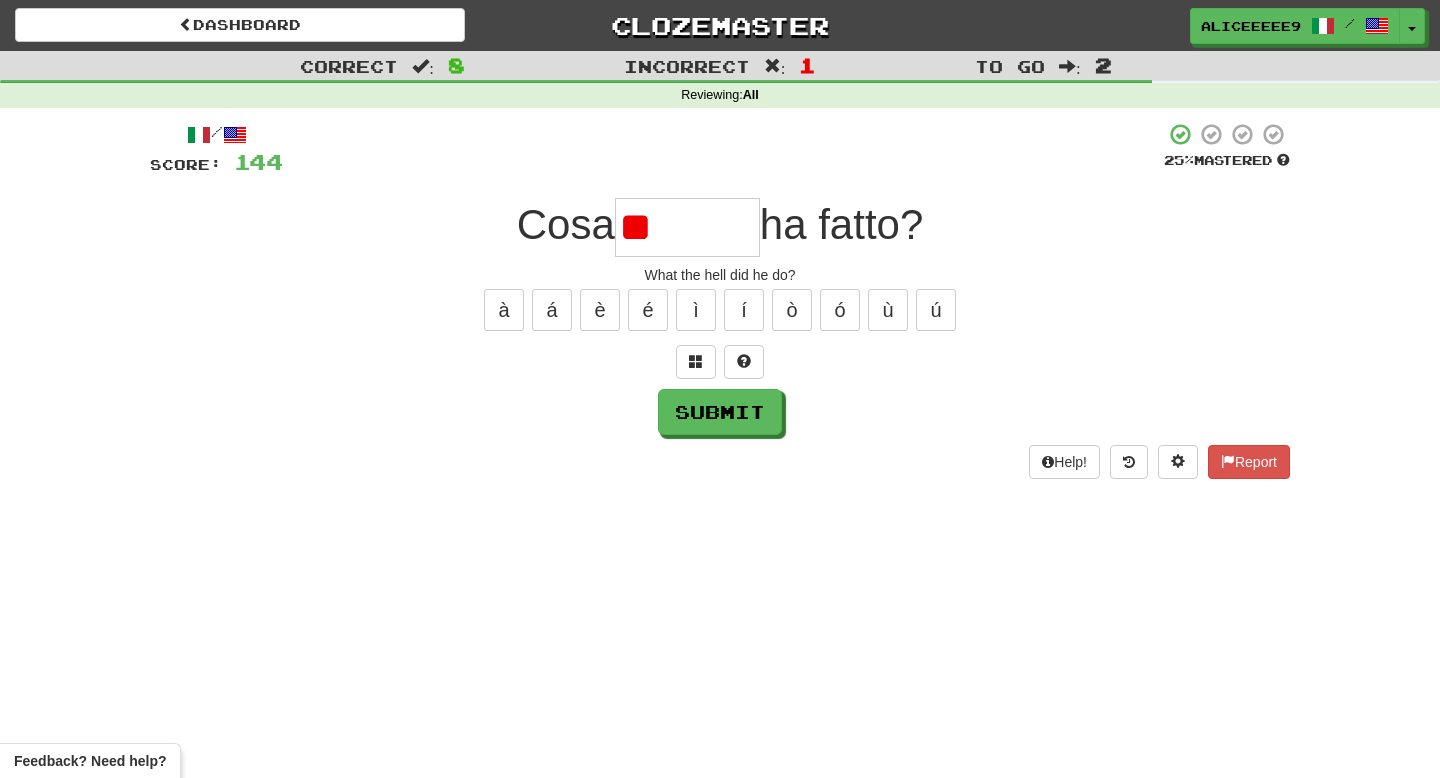 type on "*" 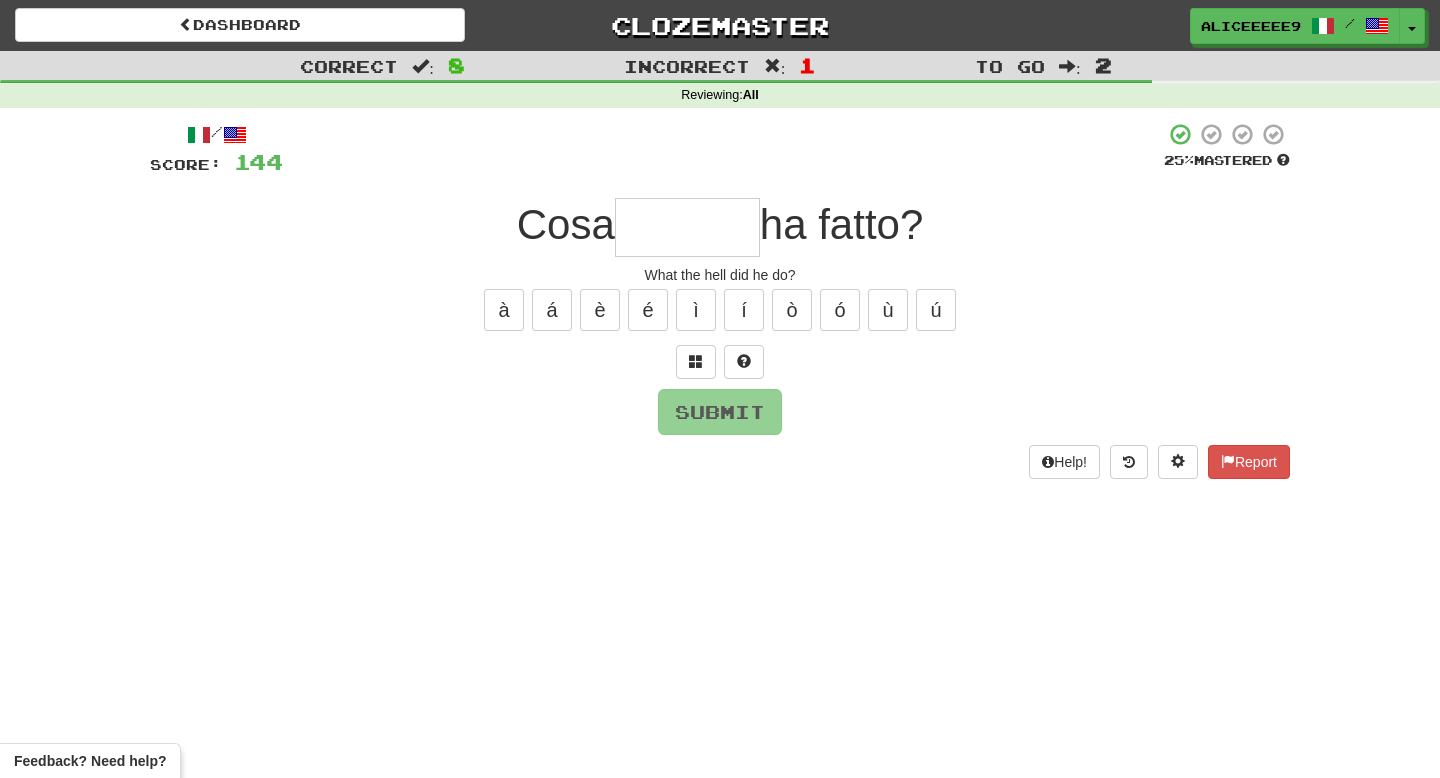 type on "*******" 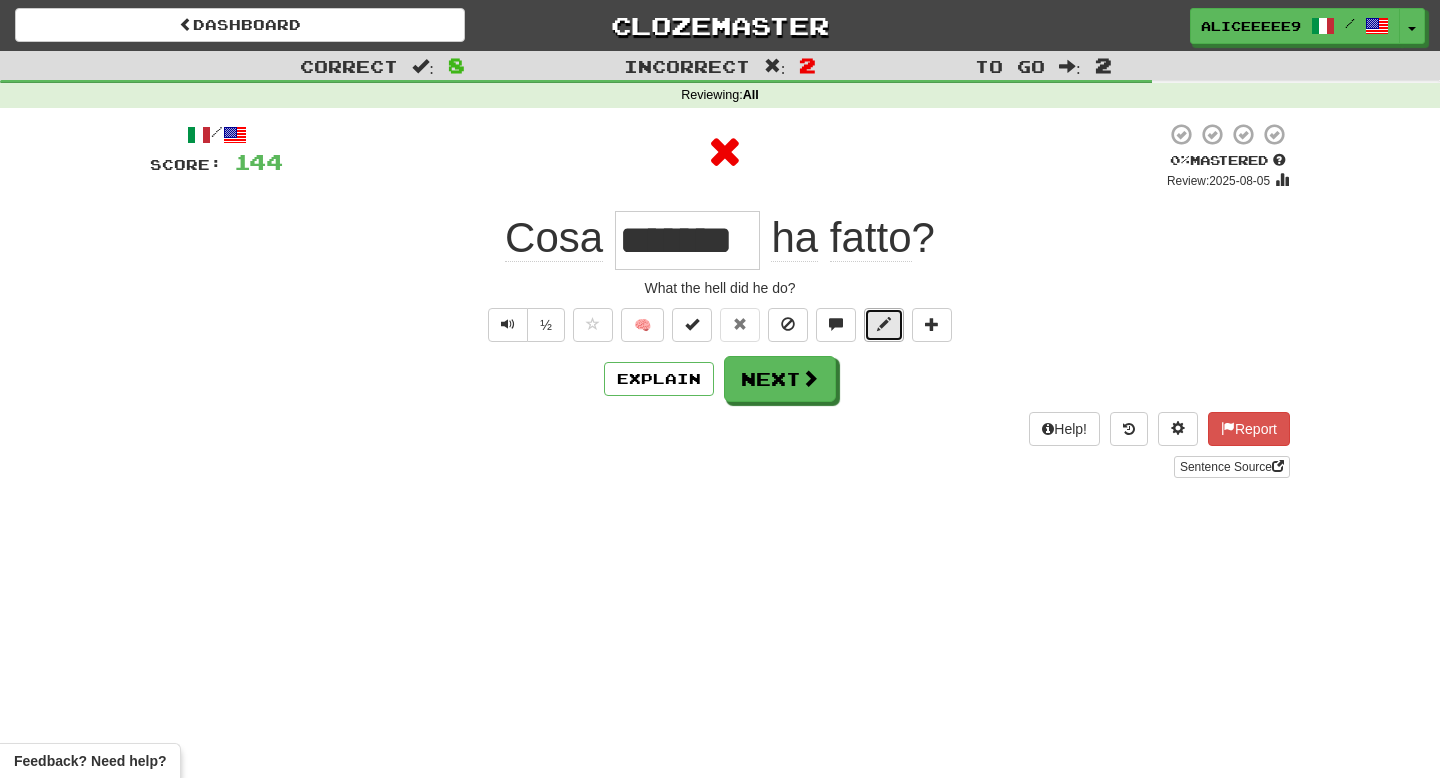 click at bounding box center [884, 325] 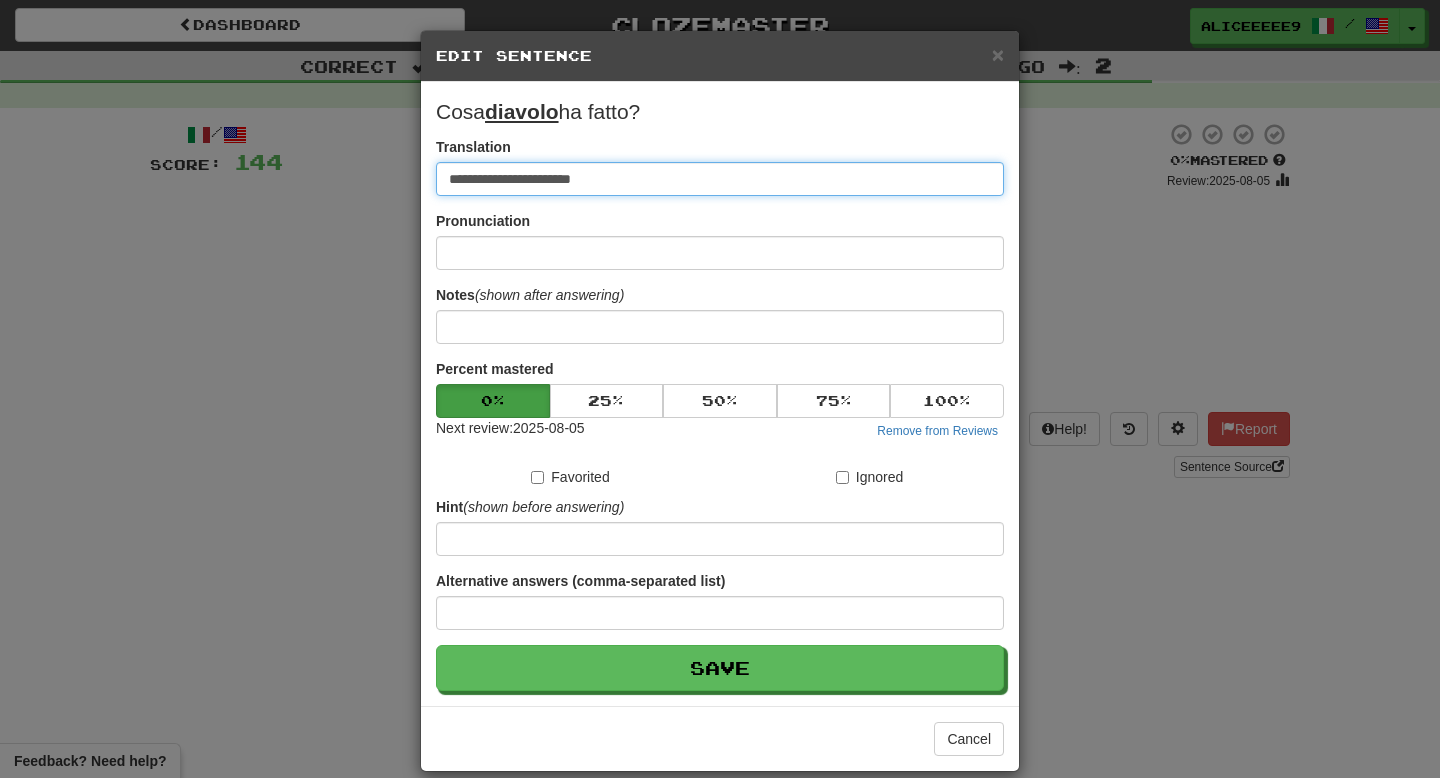 click on "**********" at bounding box center [720, 179] 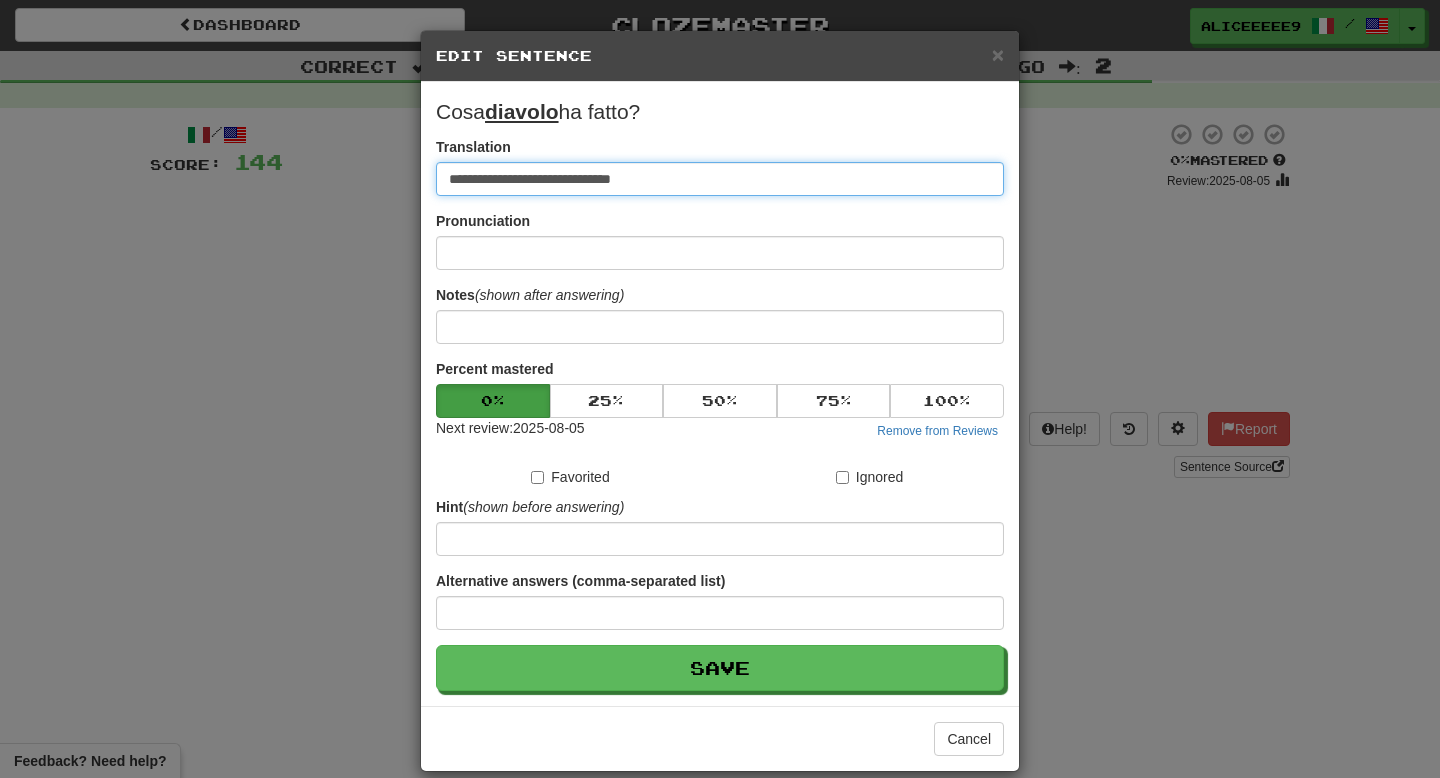 click on "**********" at bounding box center [720, 179] 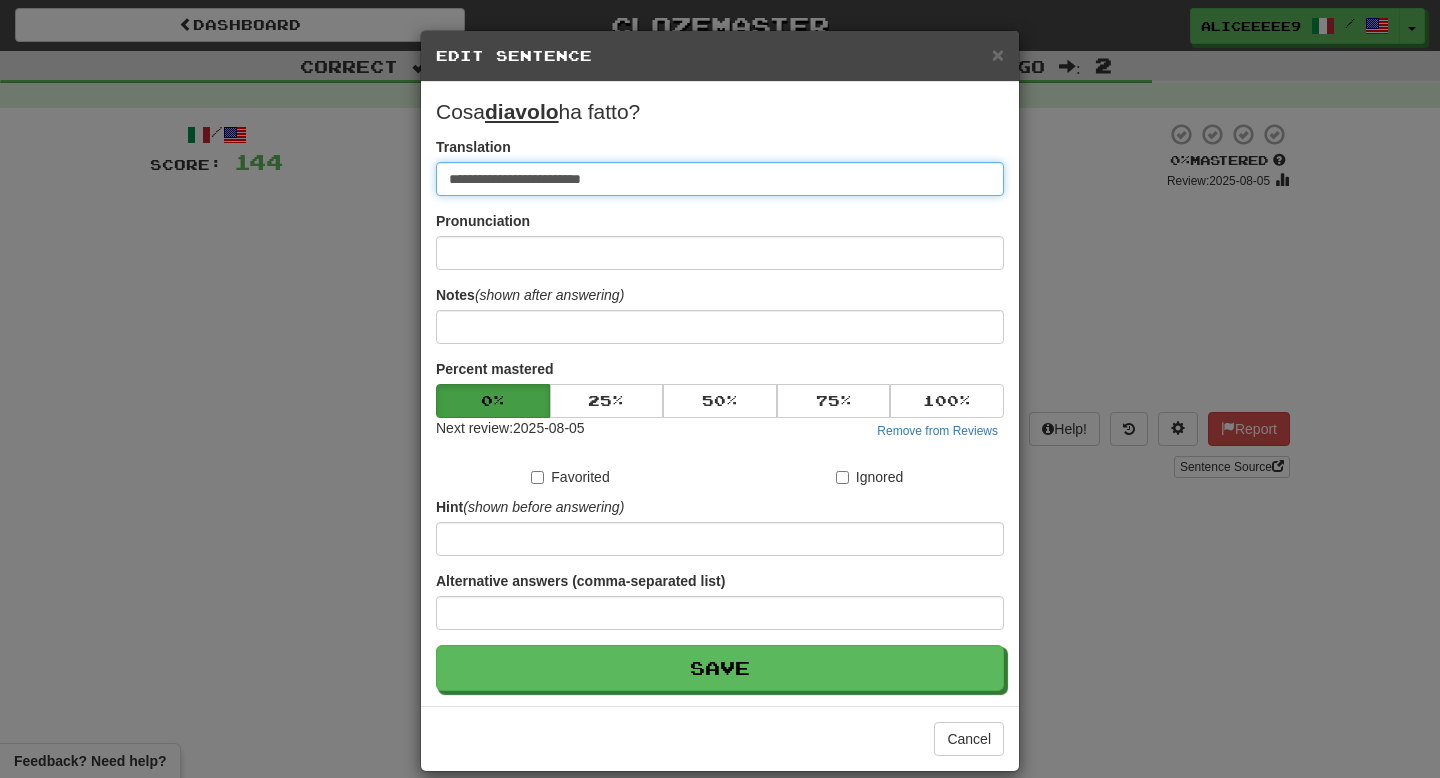 click on "**********" at bounding box center (720, 179) 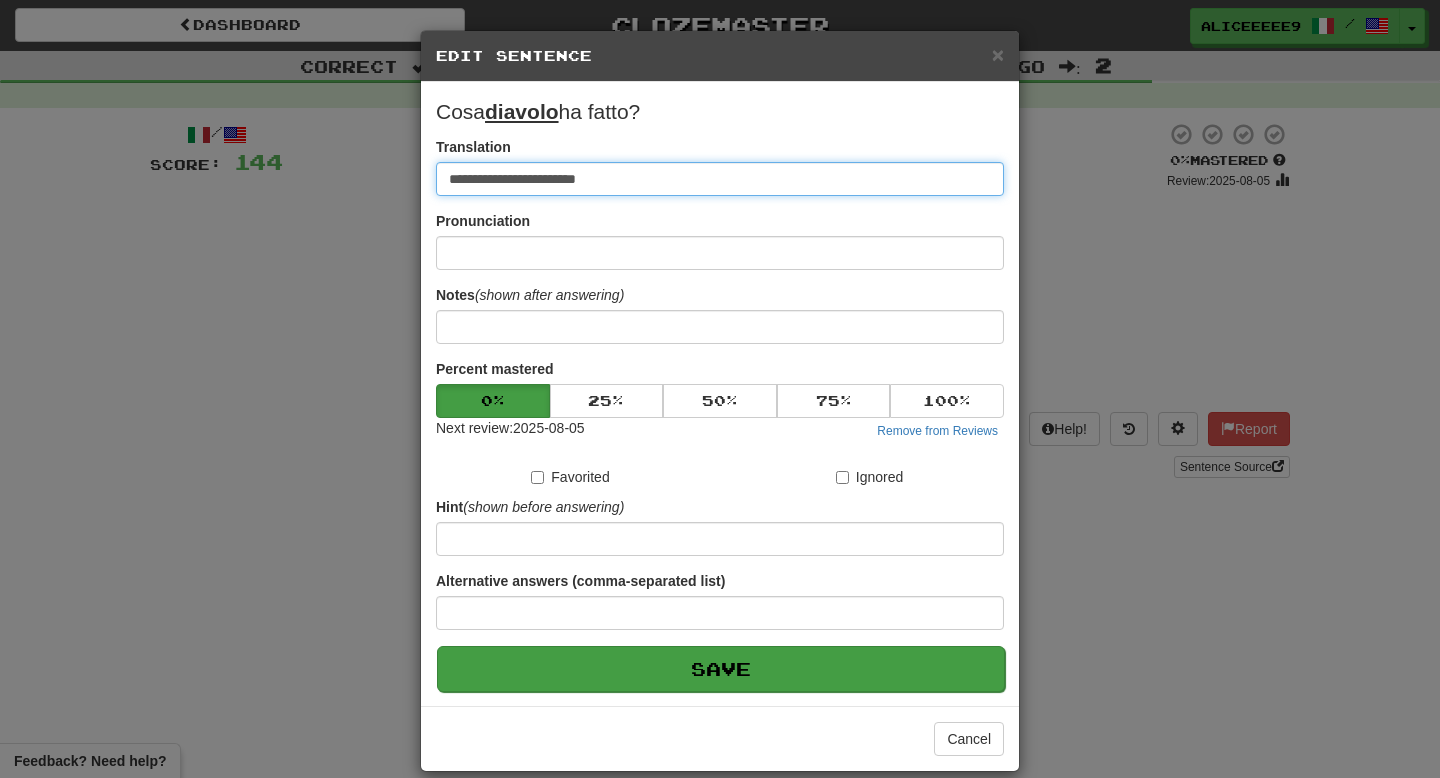type on "**********" 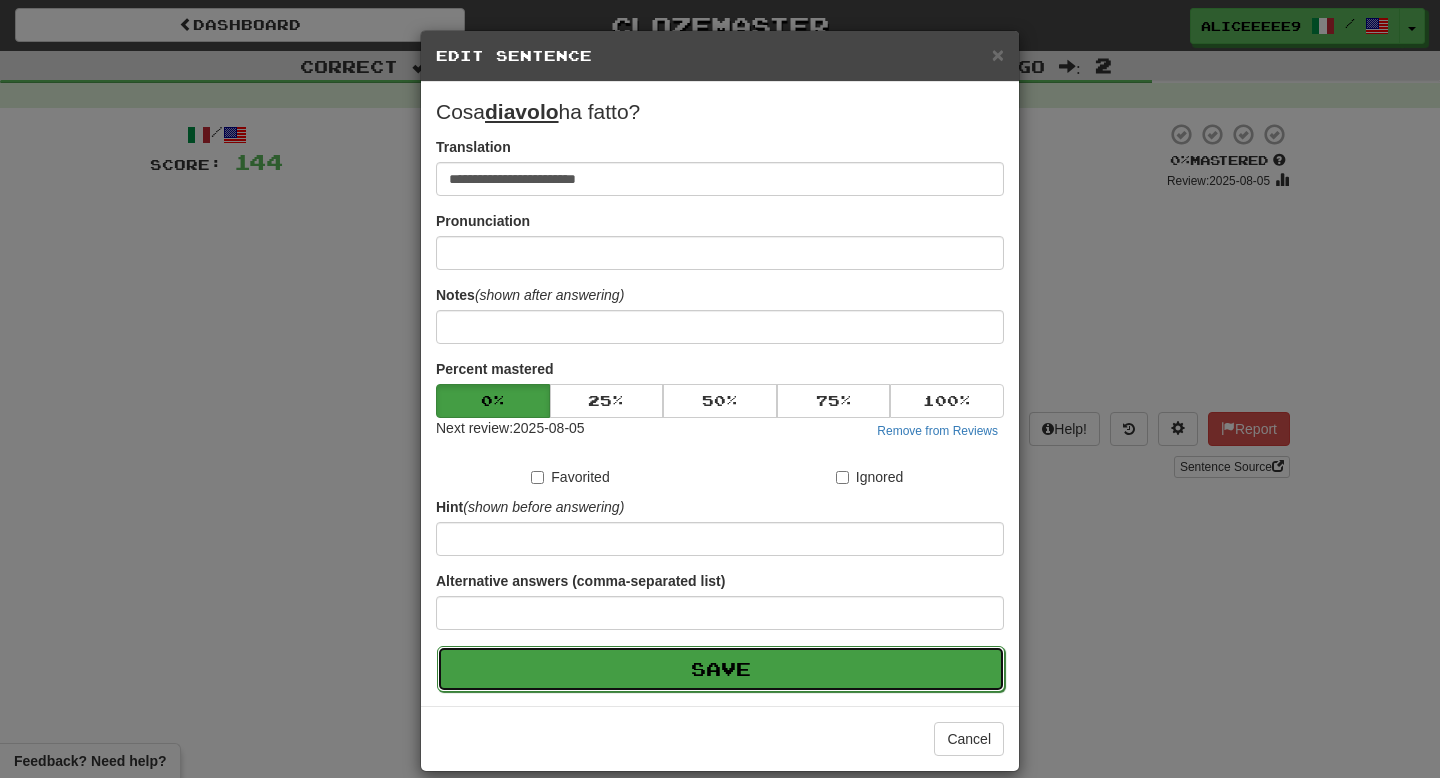 click on "Save" at bounding box center (721, 669) 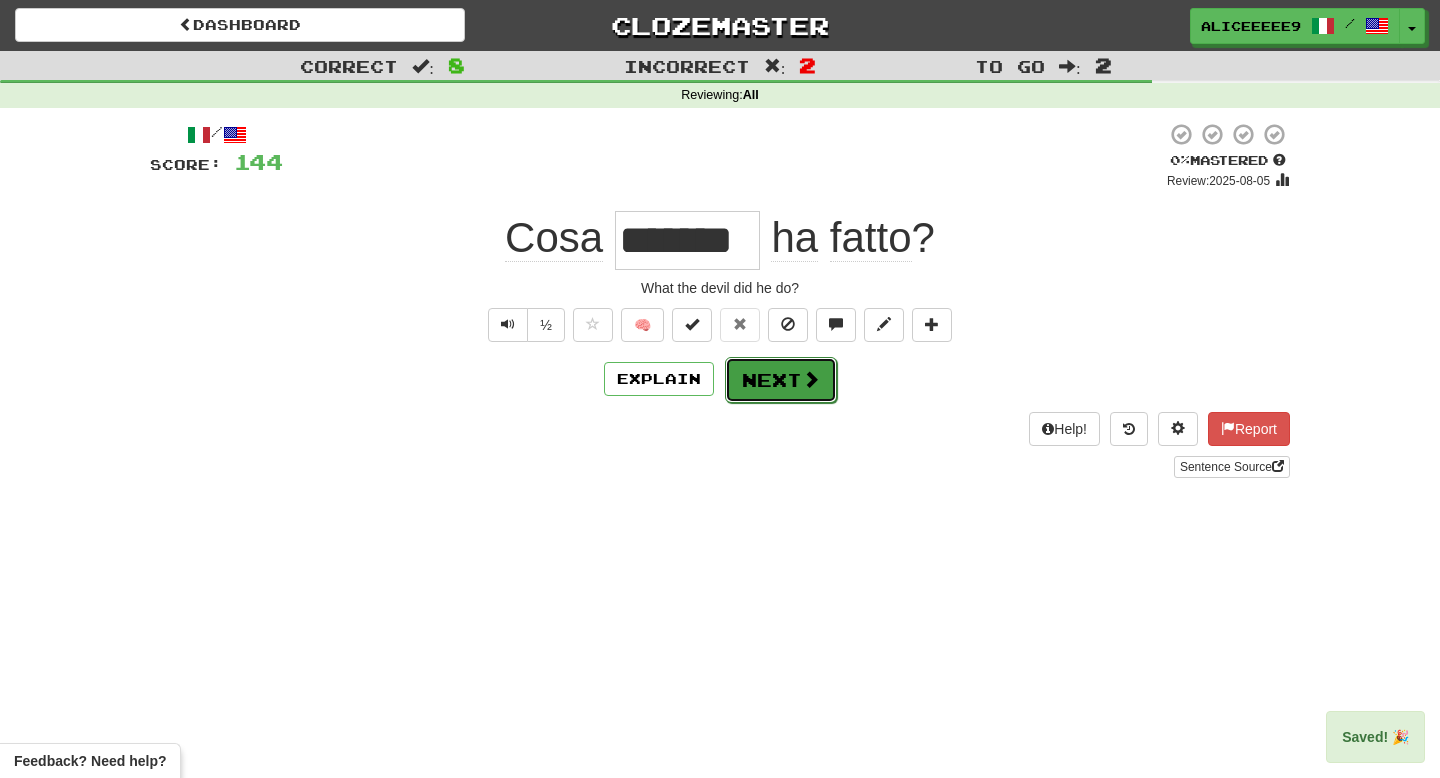 click on "Next" at bounding box center (781, 380) 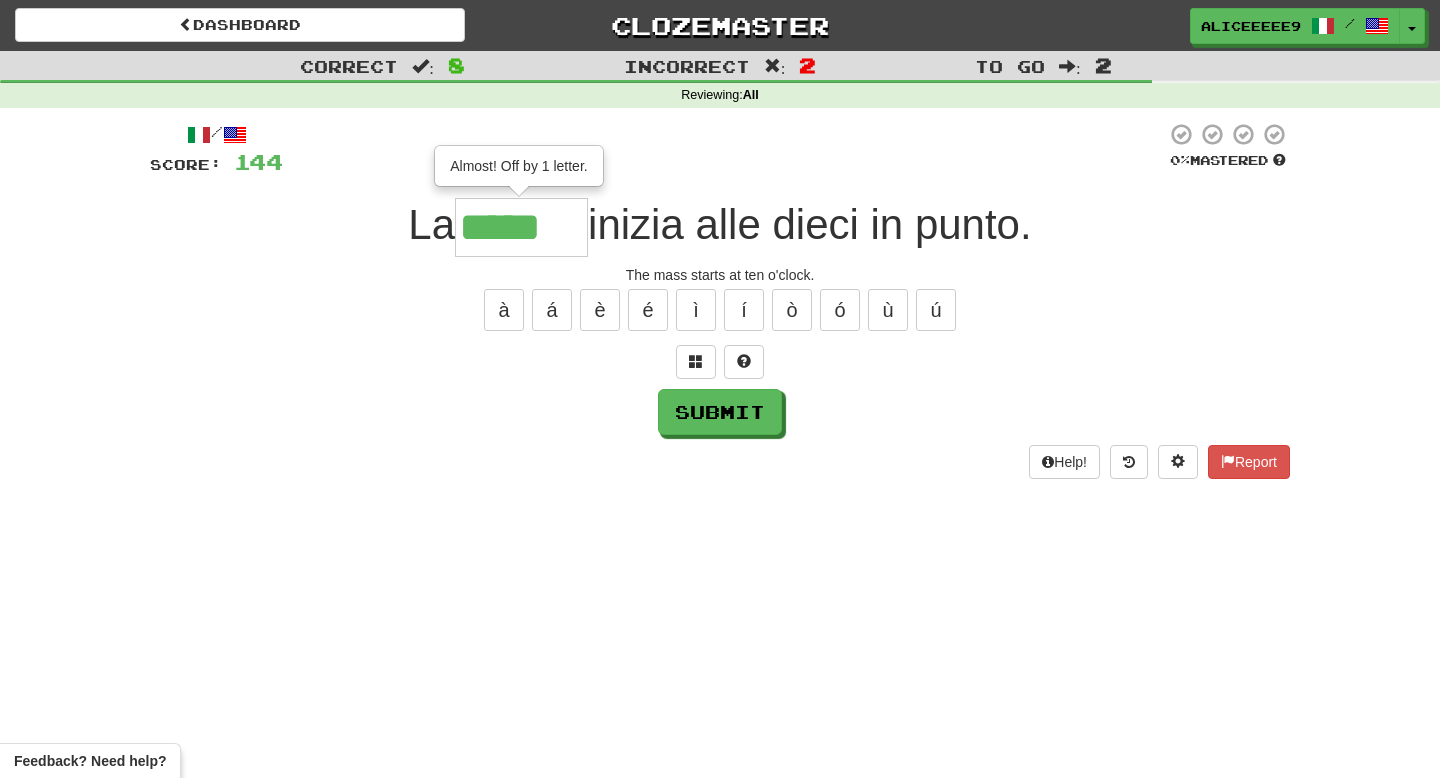 type on "*****" 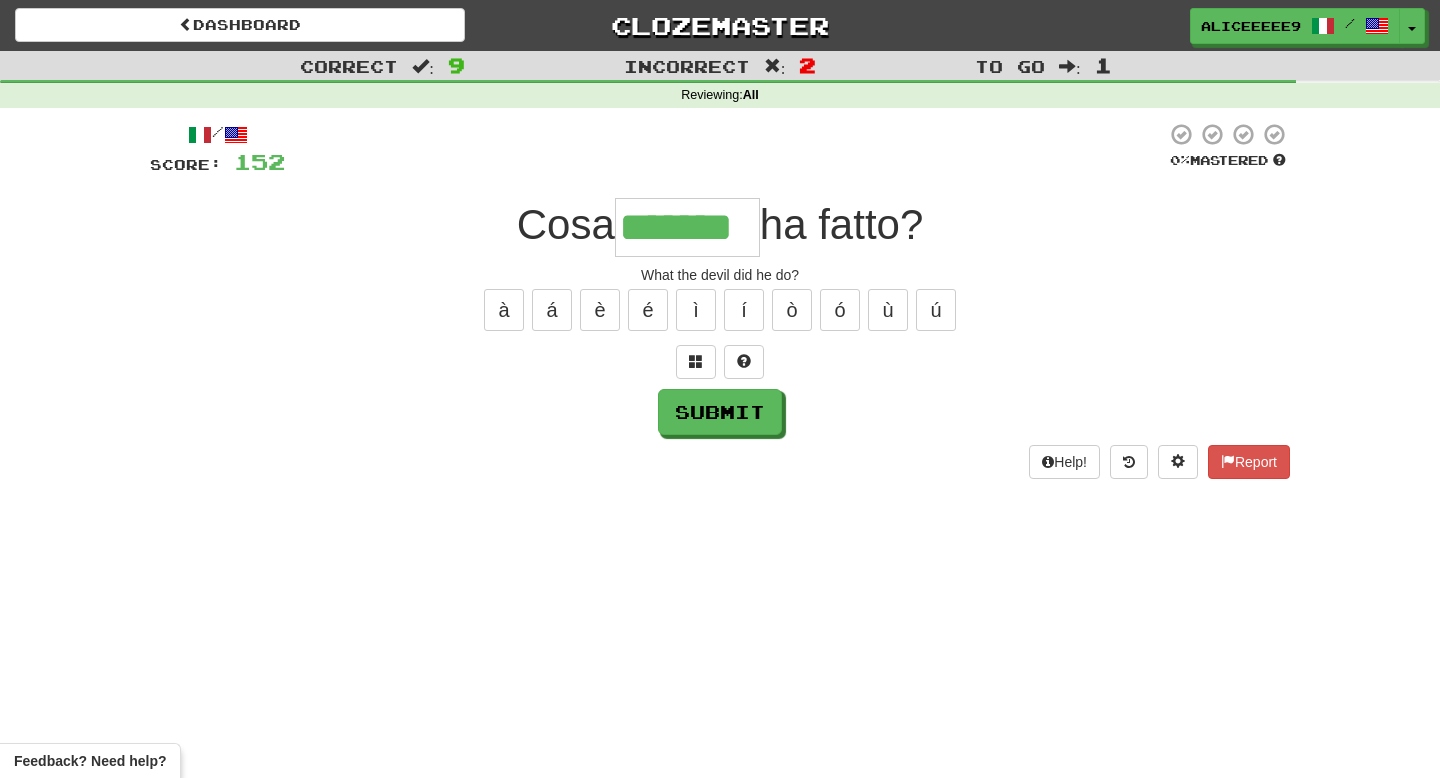type on "*******" 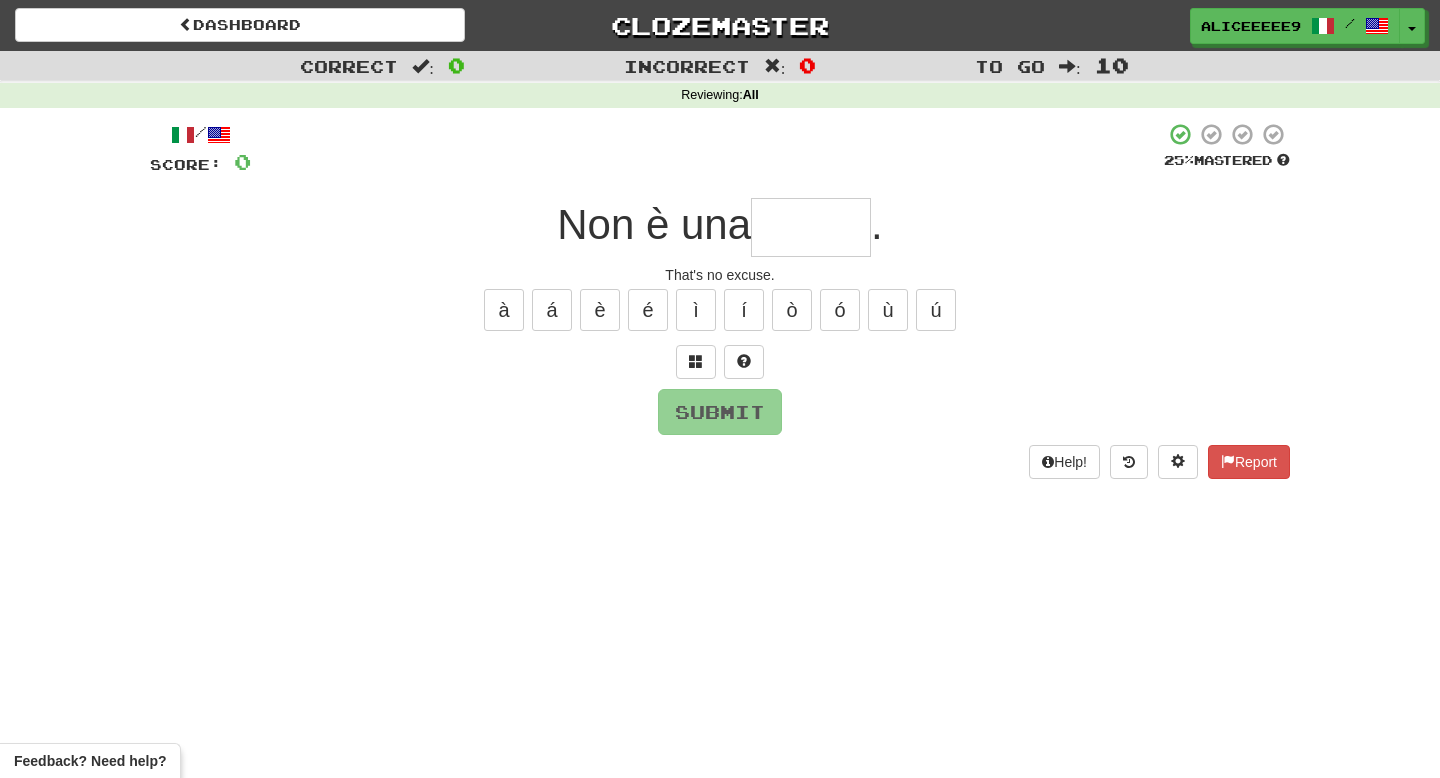 type on "*" 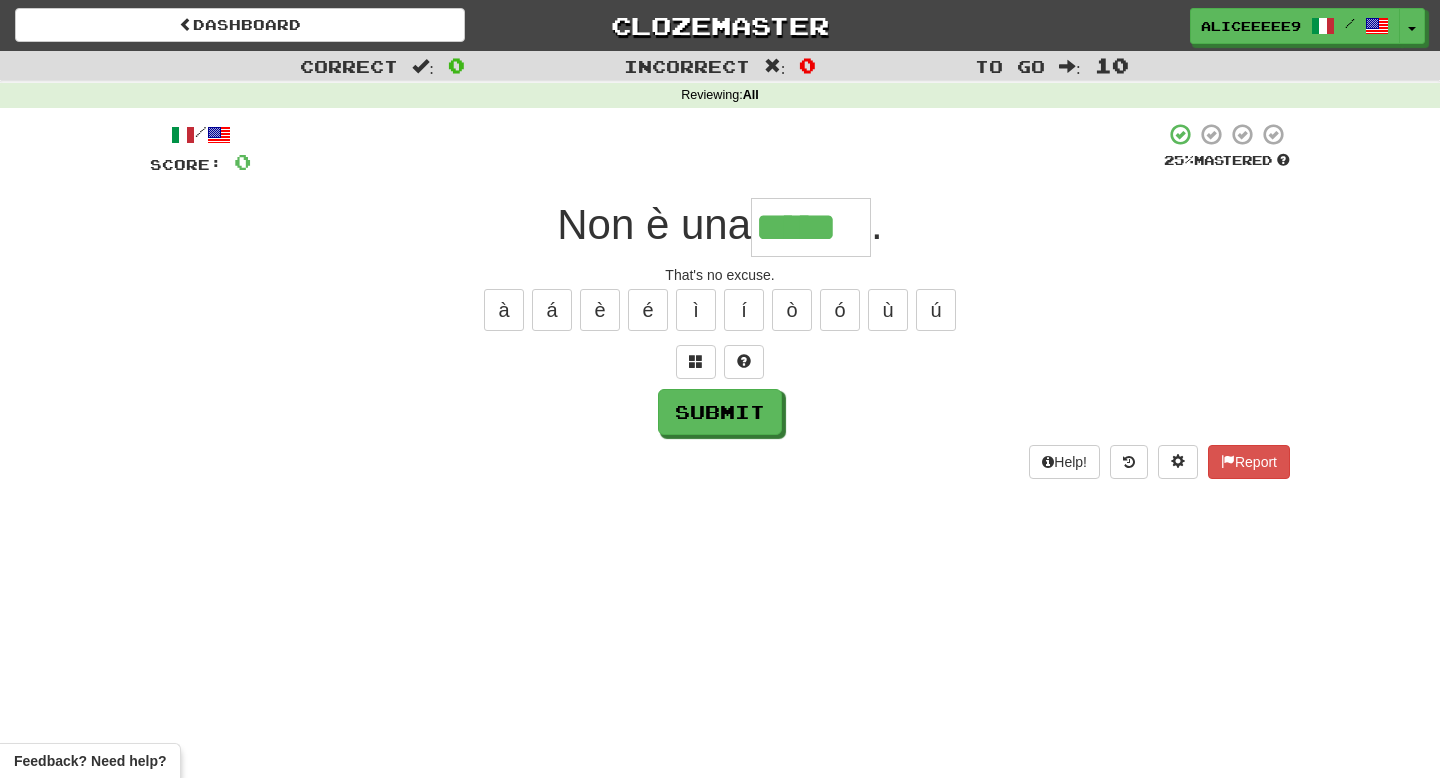 type on "*****" 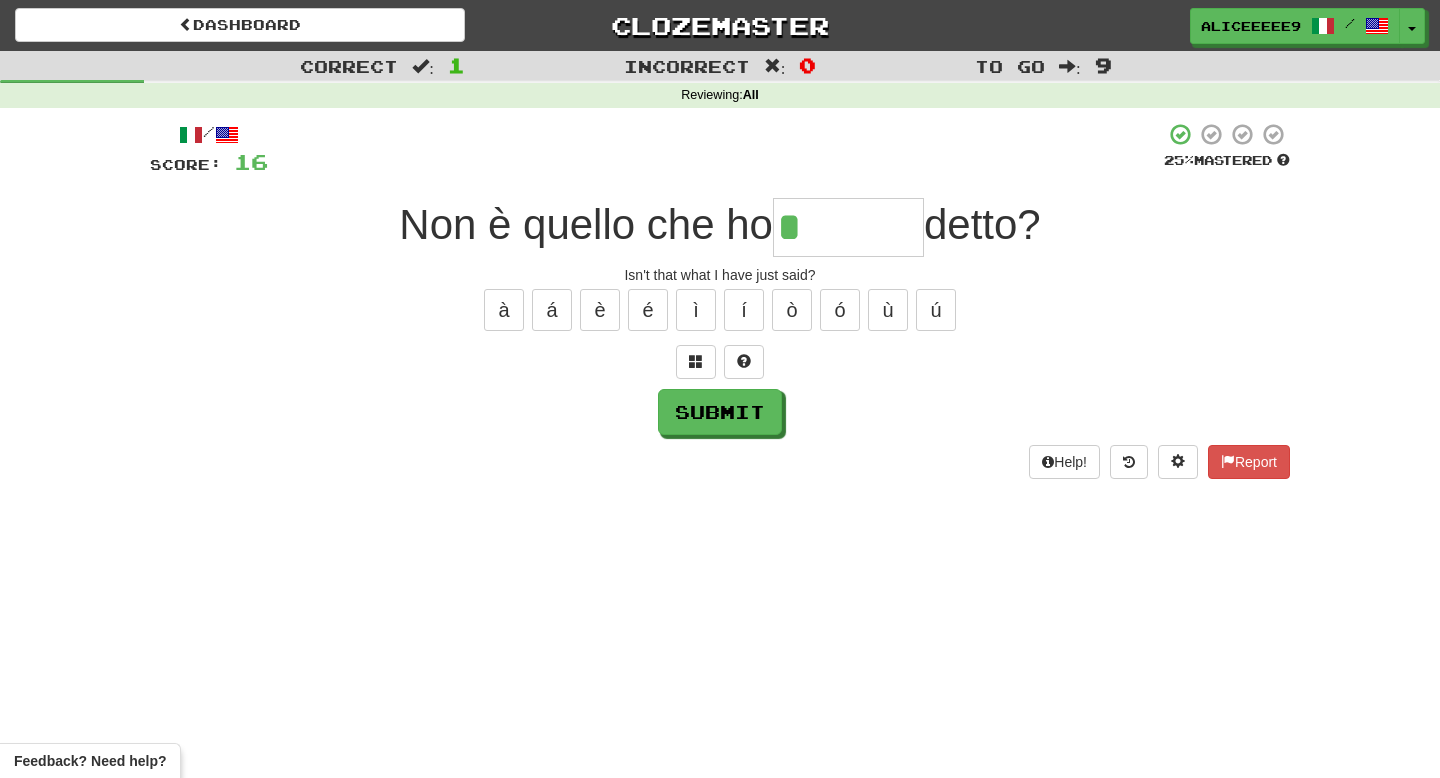 type on "******" 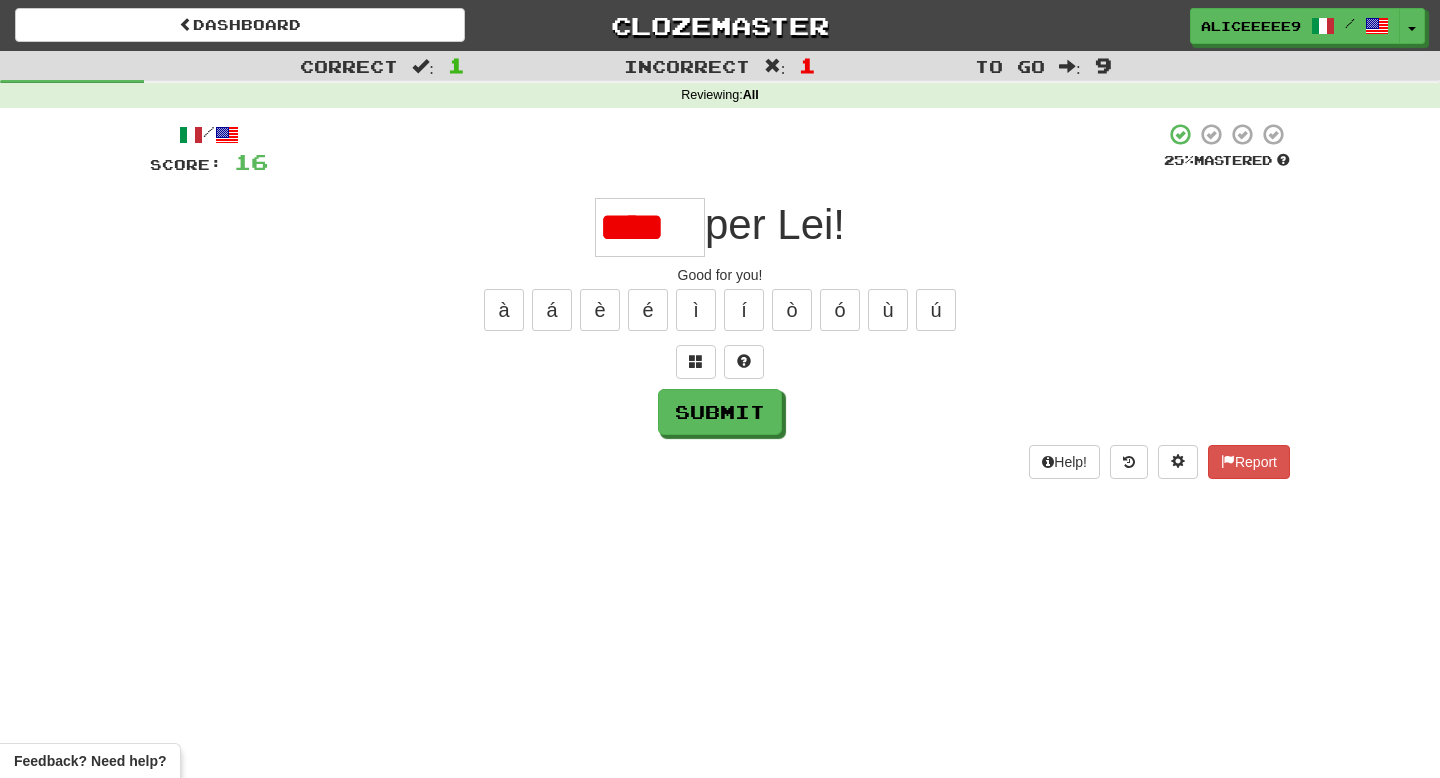 scroll, scrollTop: 0, scrollLeft: 0, axis: both 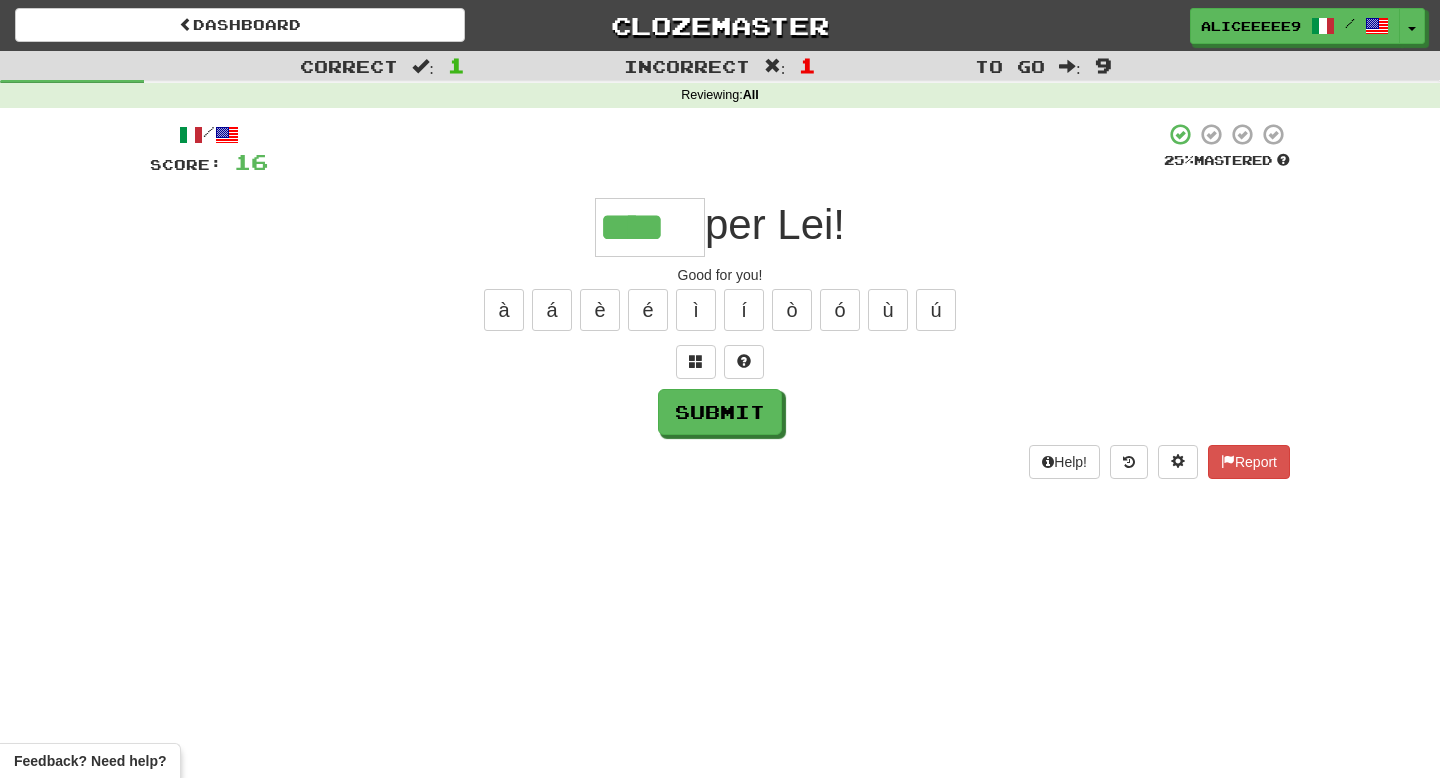 type on "****" 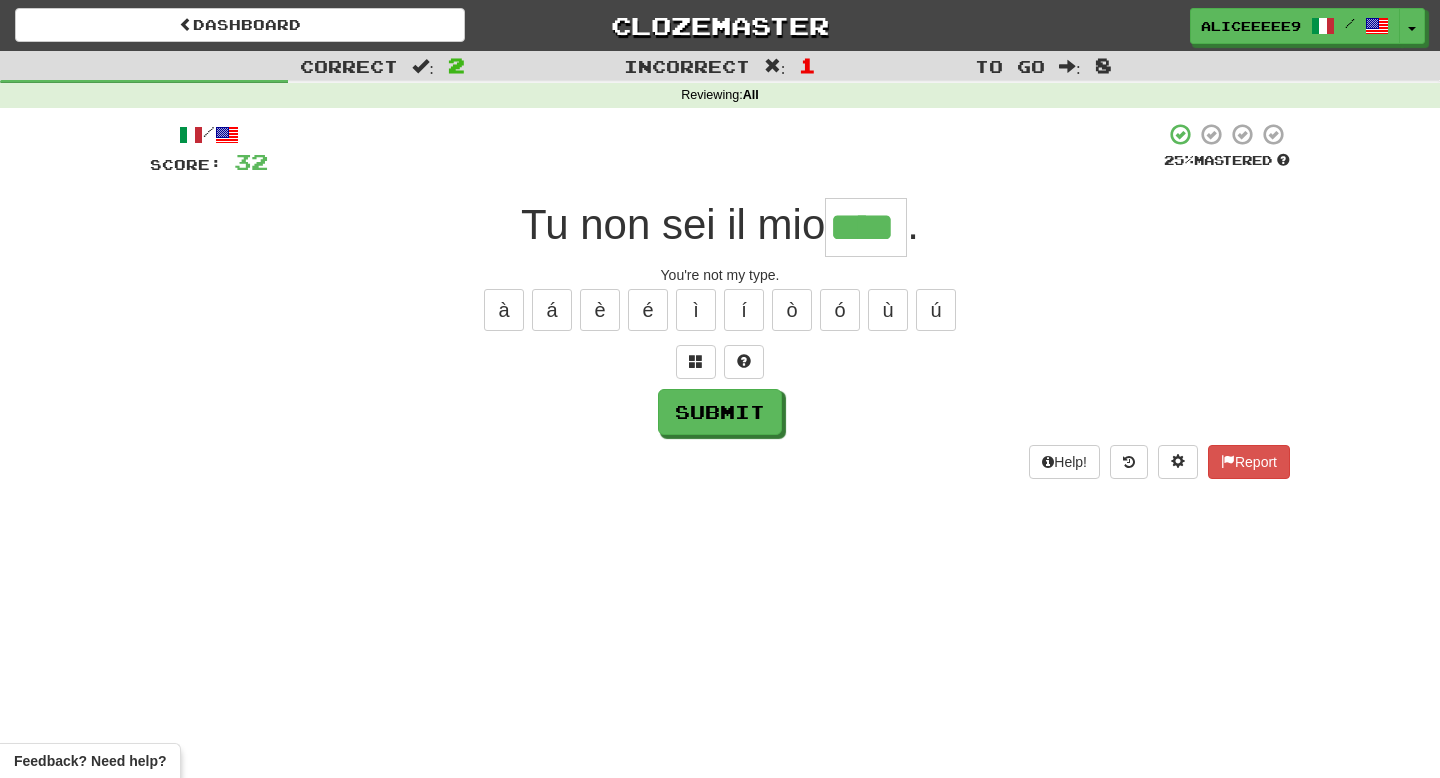 type on "****" 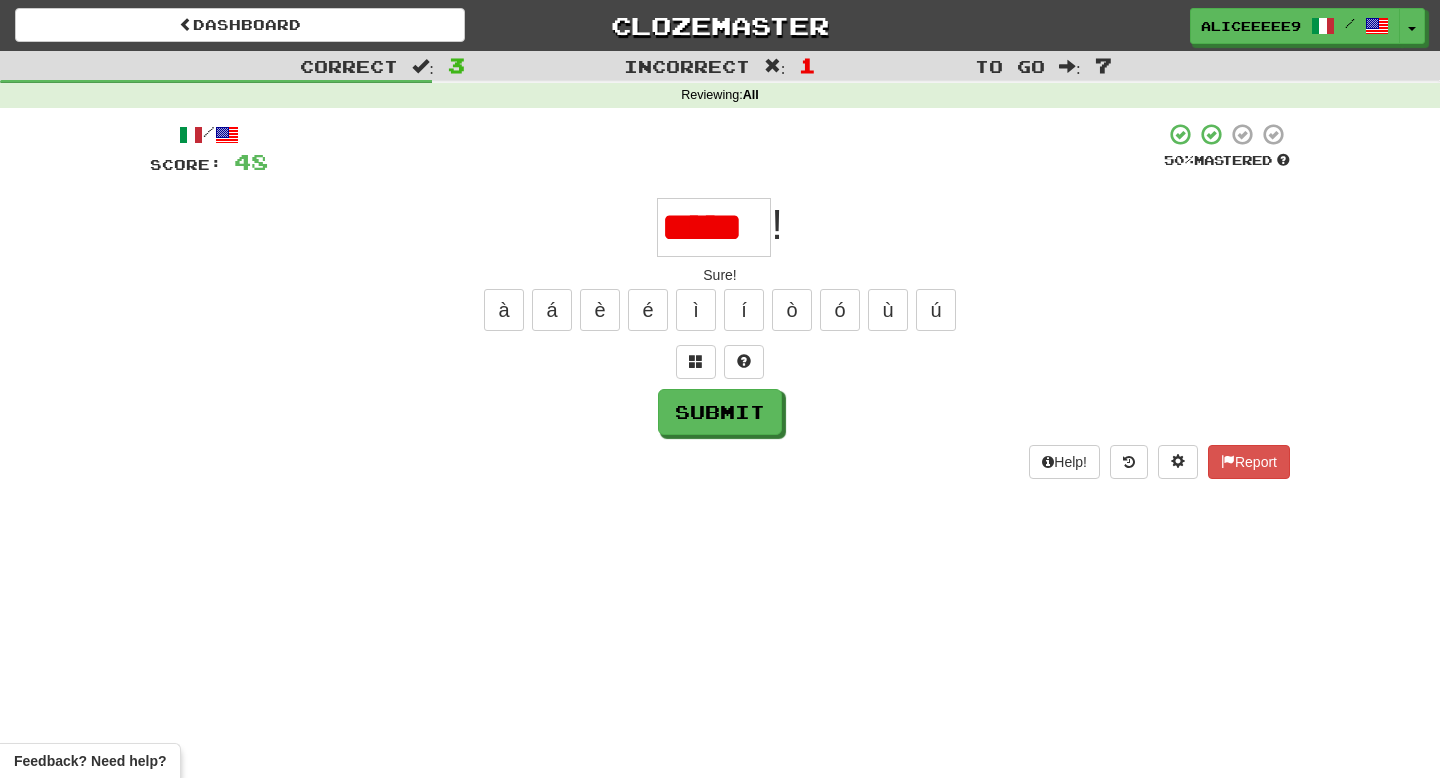scroll, scrollTop: 0, scrollLeft: 0, axis: both 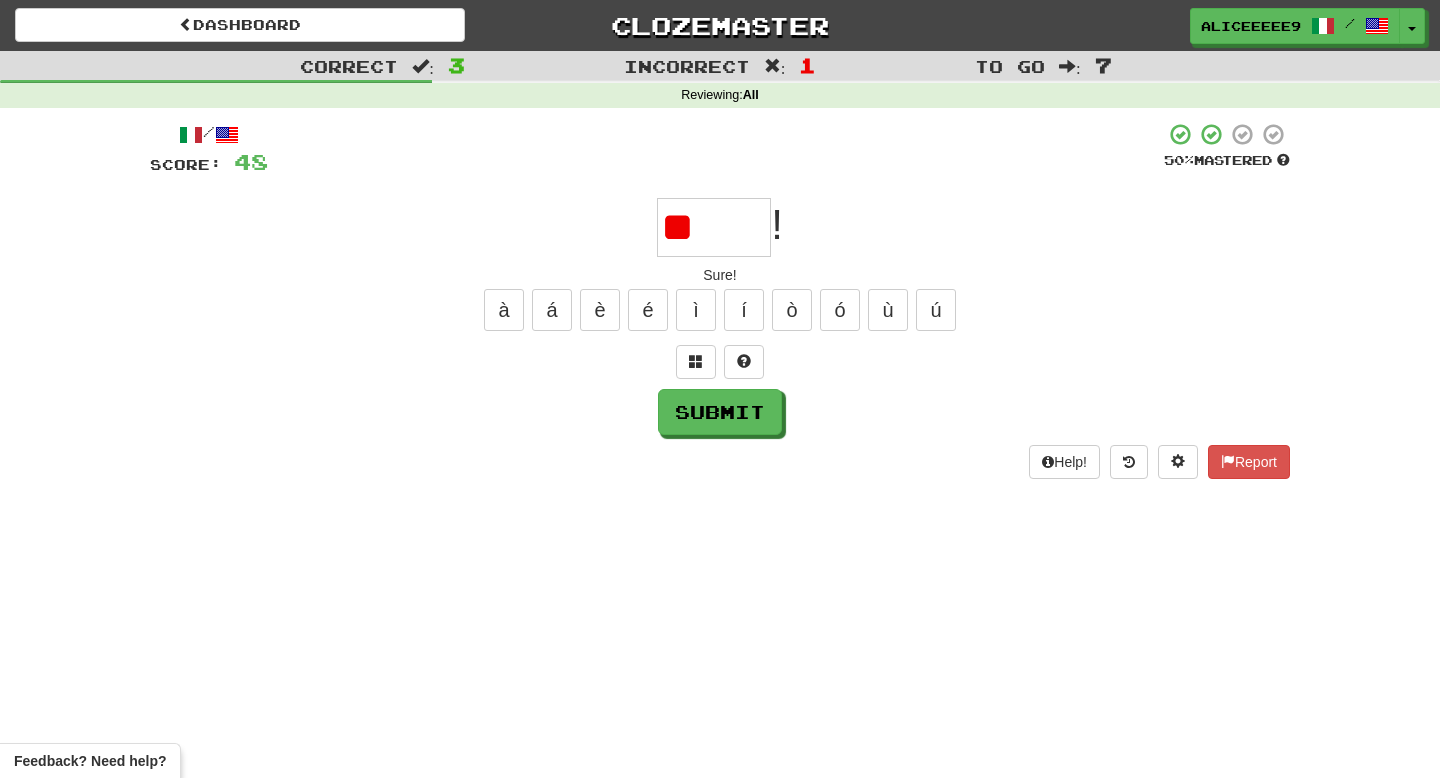 type on "*" 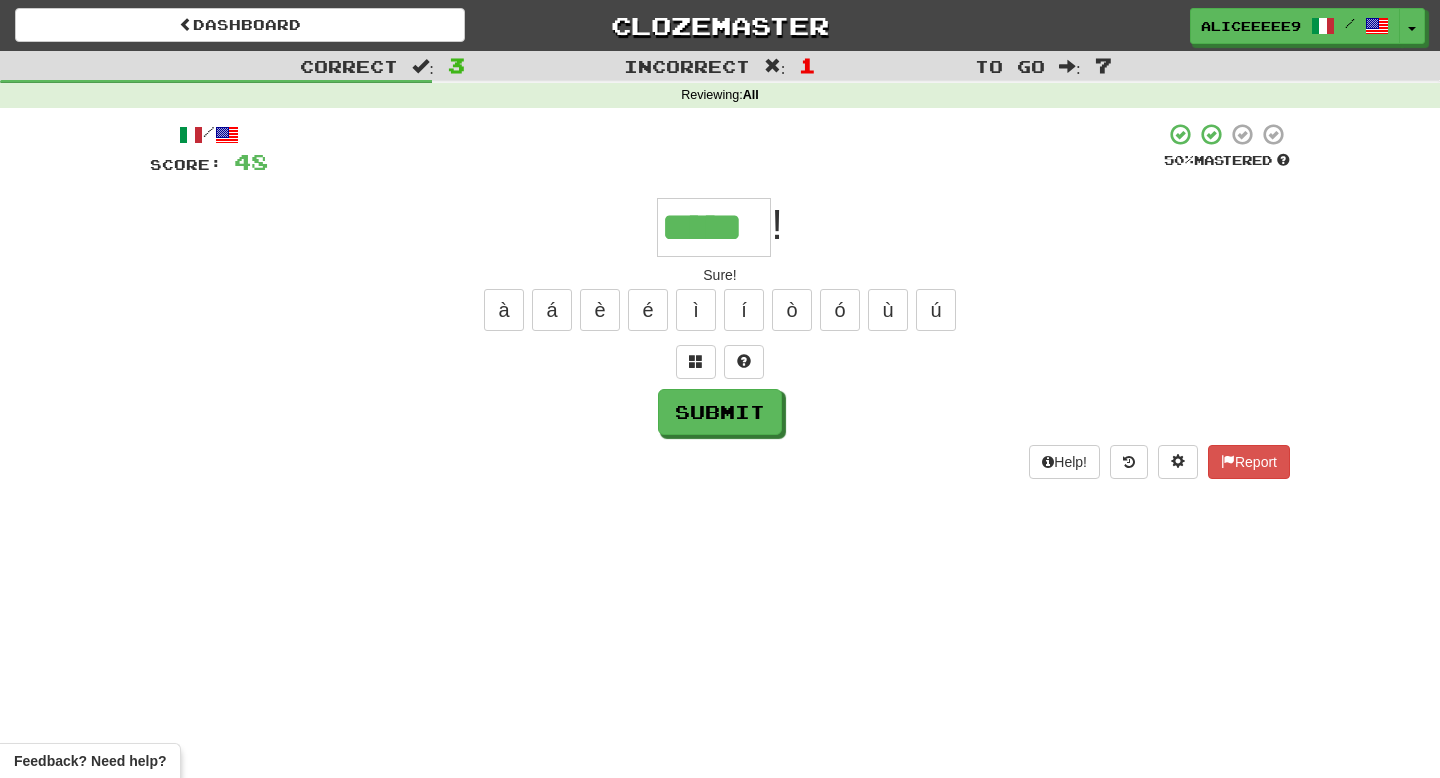 type on "*****" 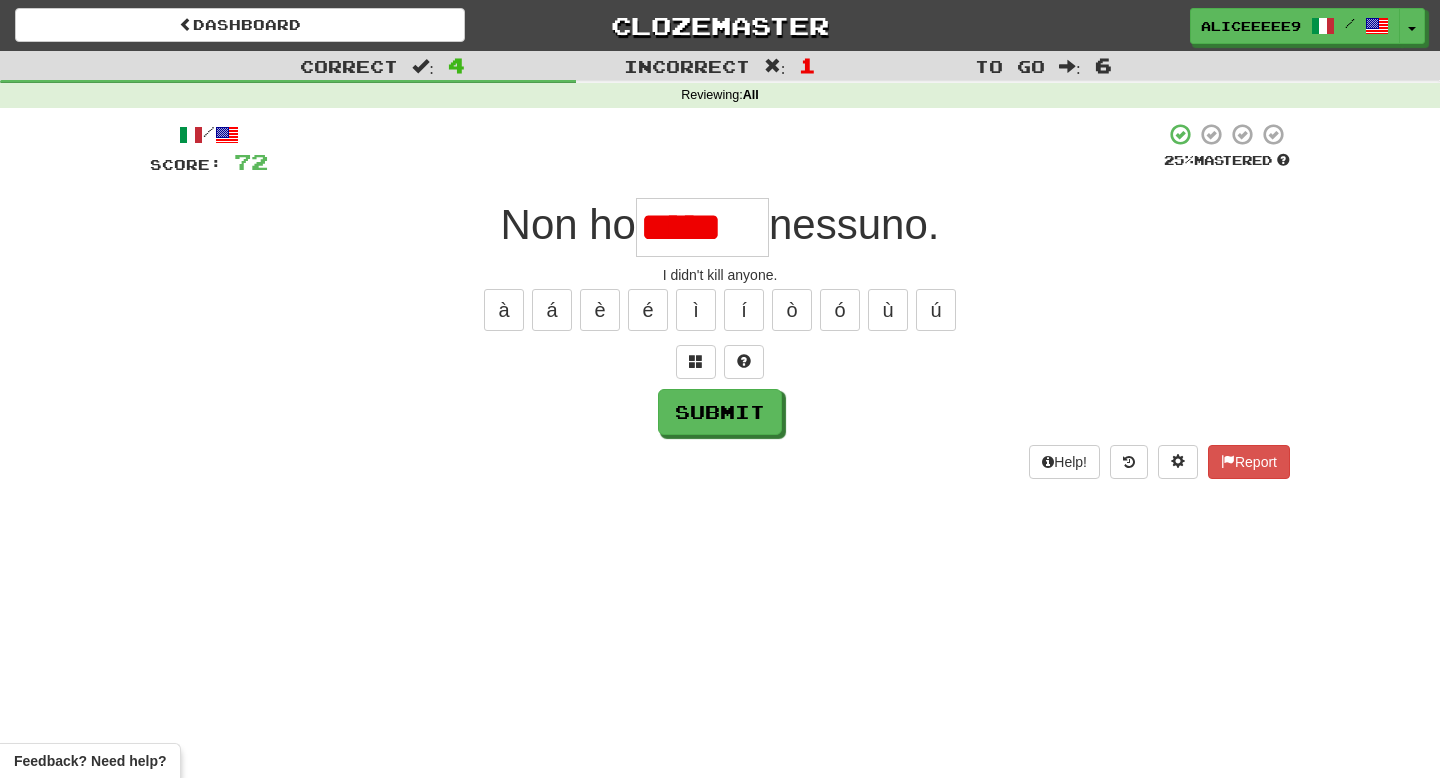 scroll, scrollTop: 0, scrollLeft: 0, axis: both 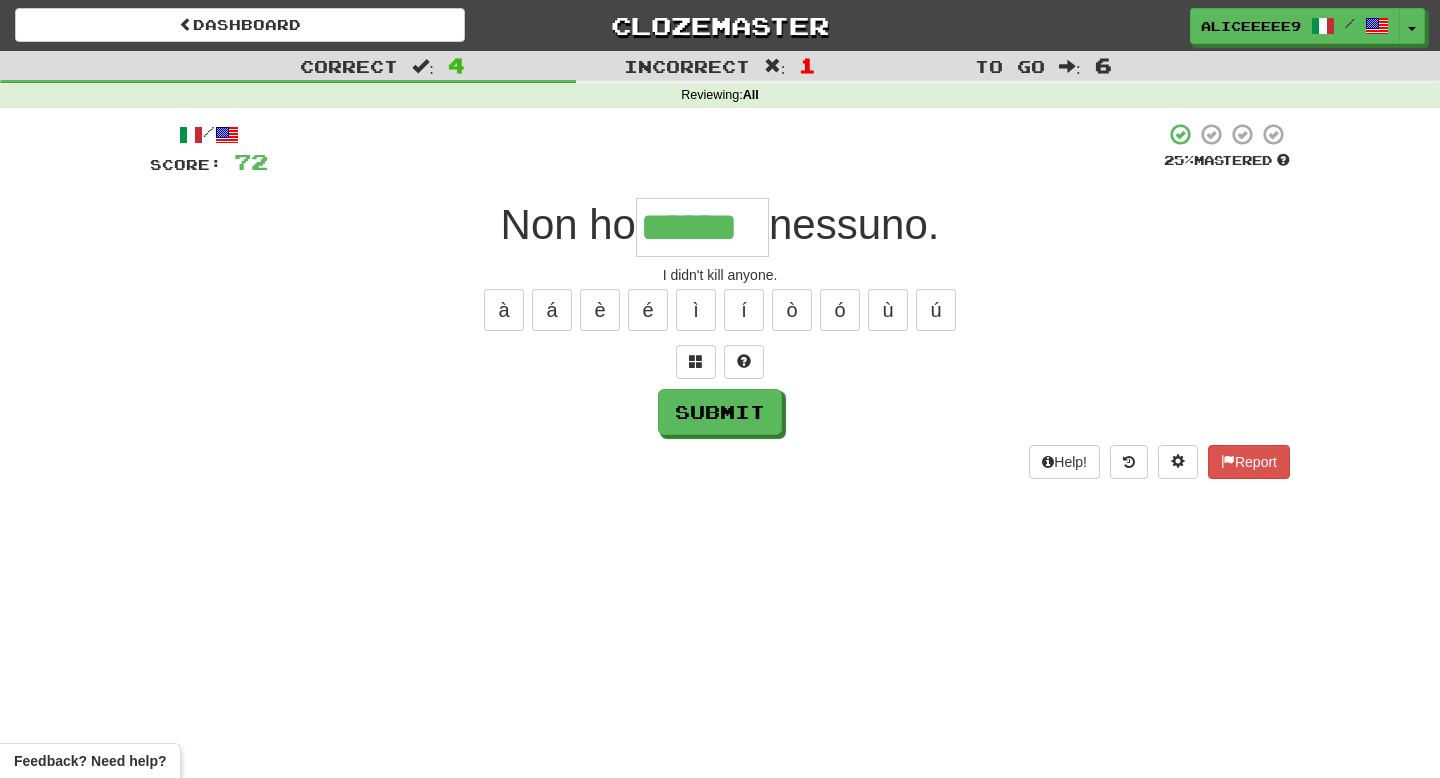 type on "******" 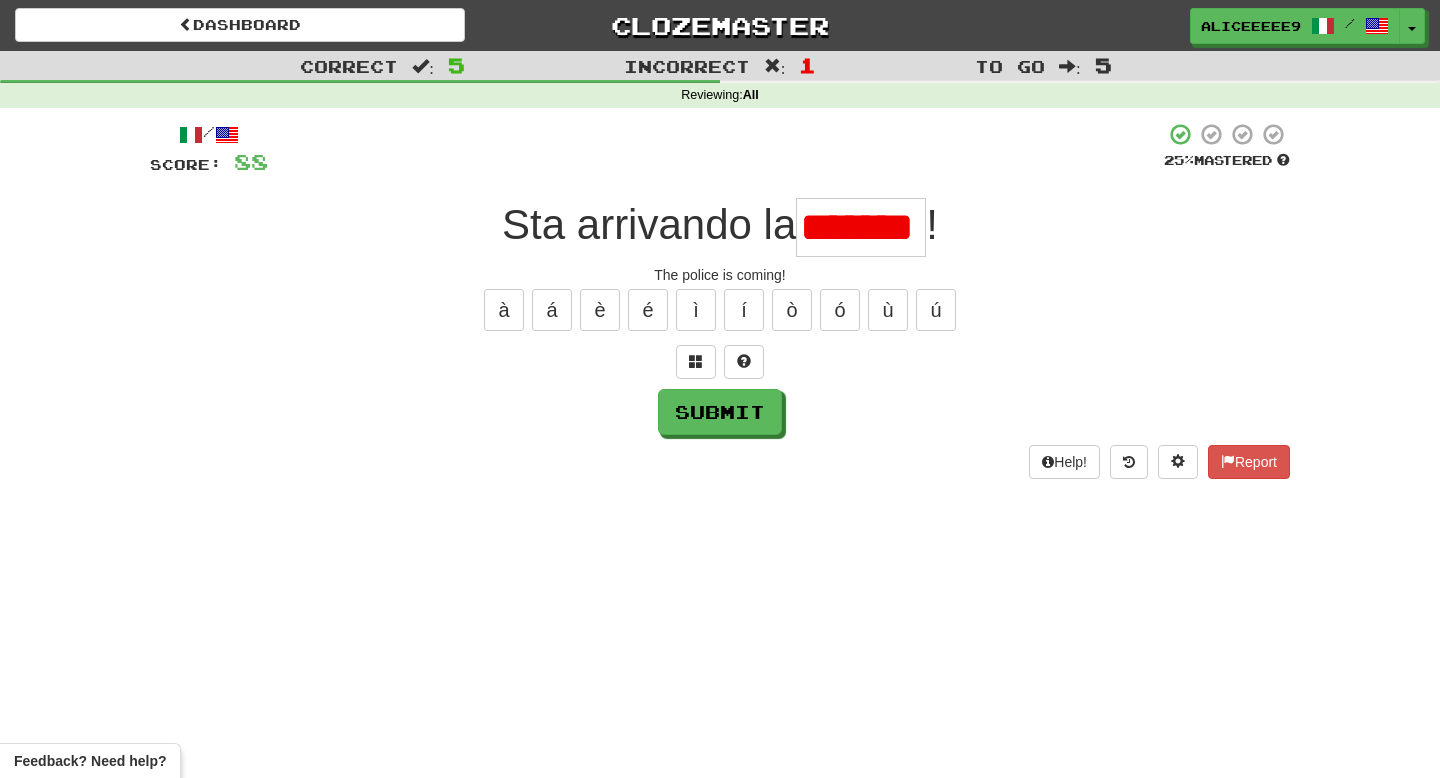 scroll, scrollTop: 0, scrollLeft: 0, axis: both 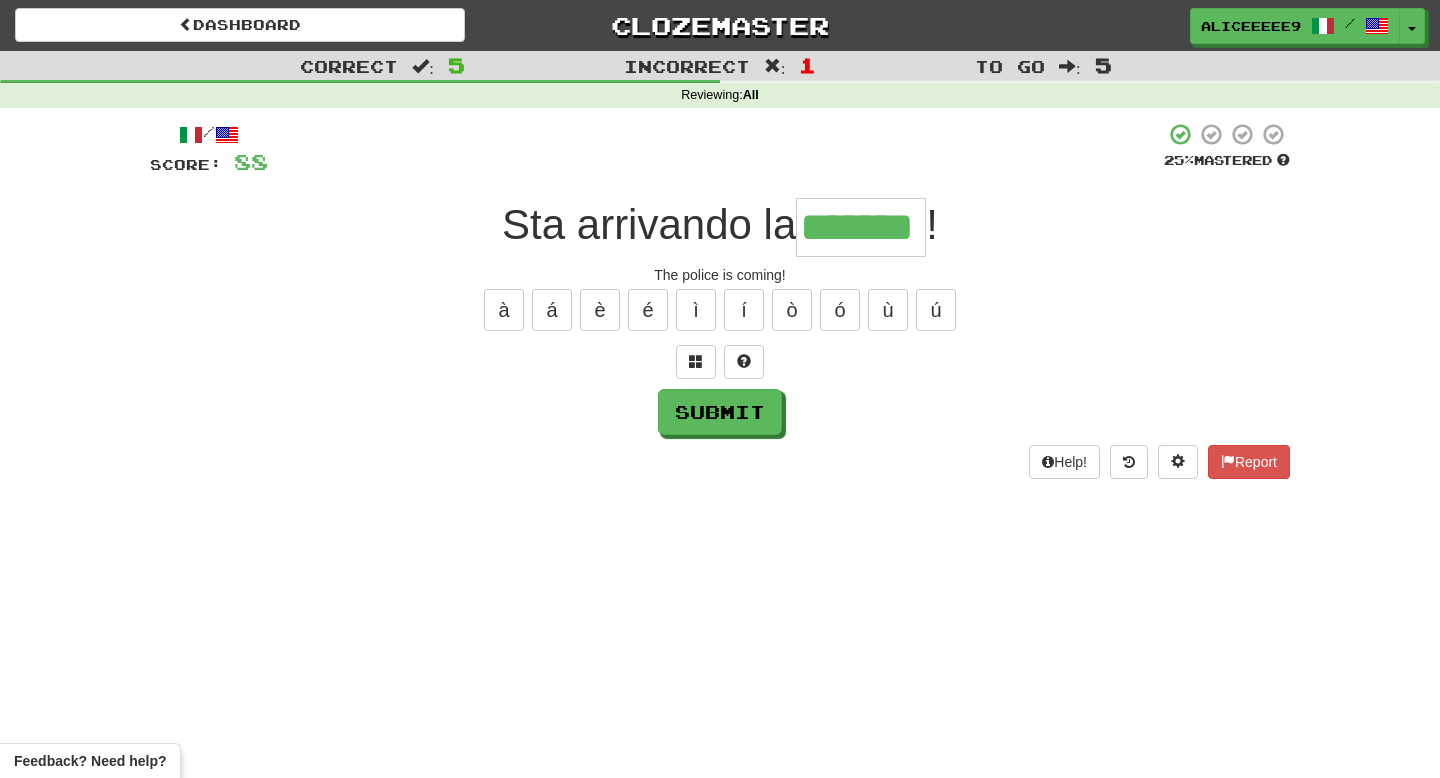 type on "*******" 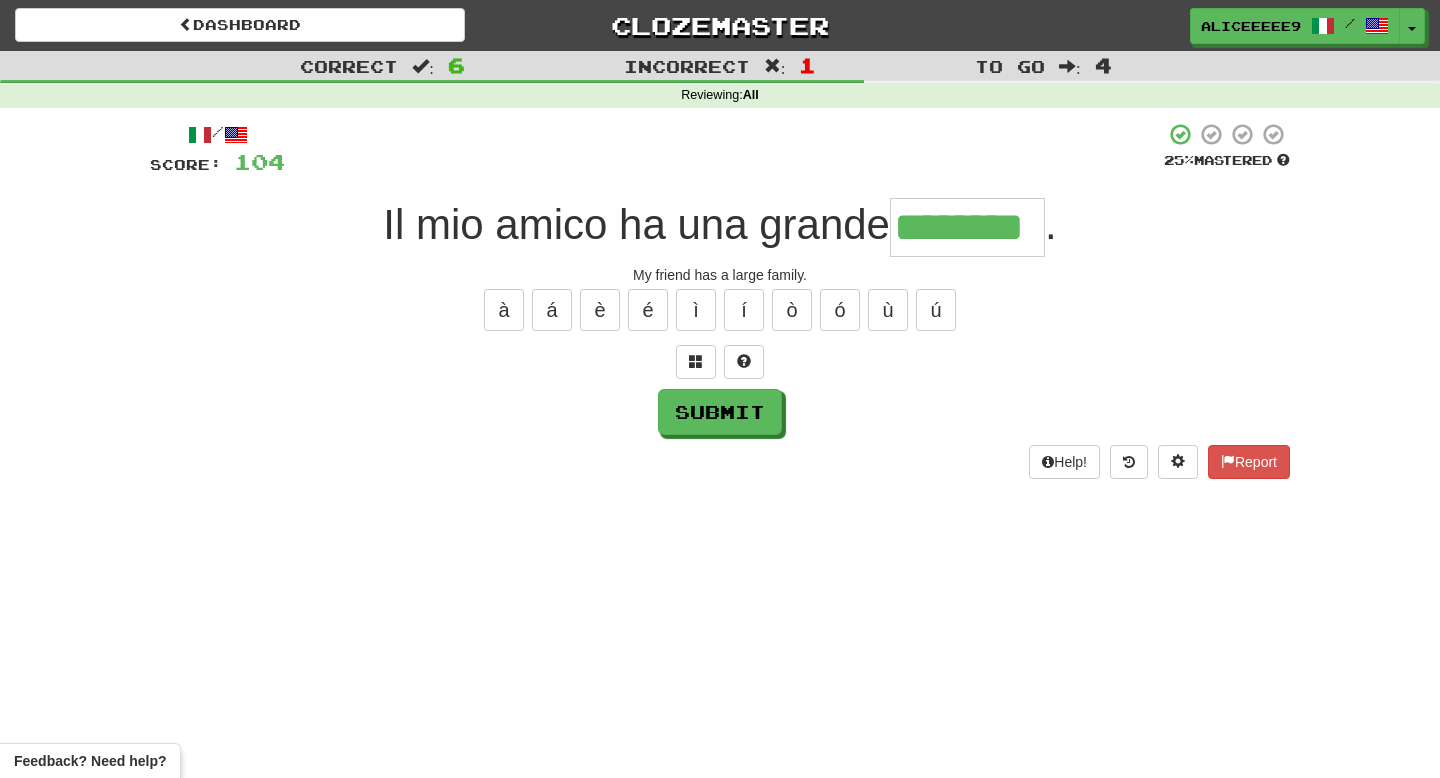 type on "********" 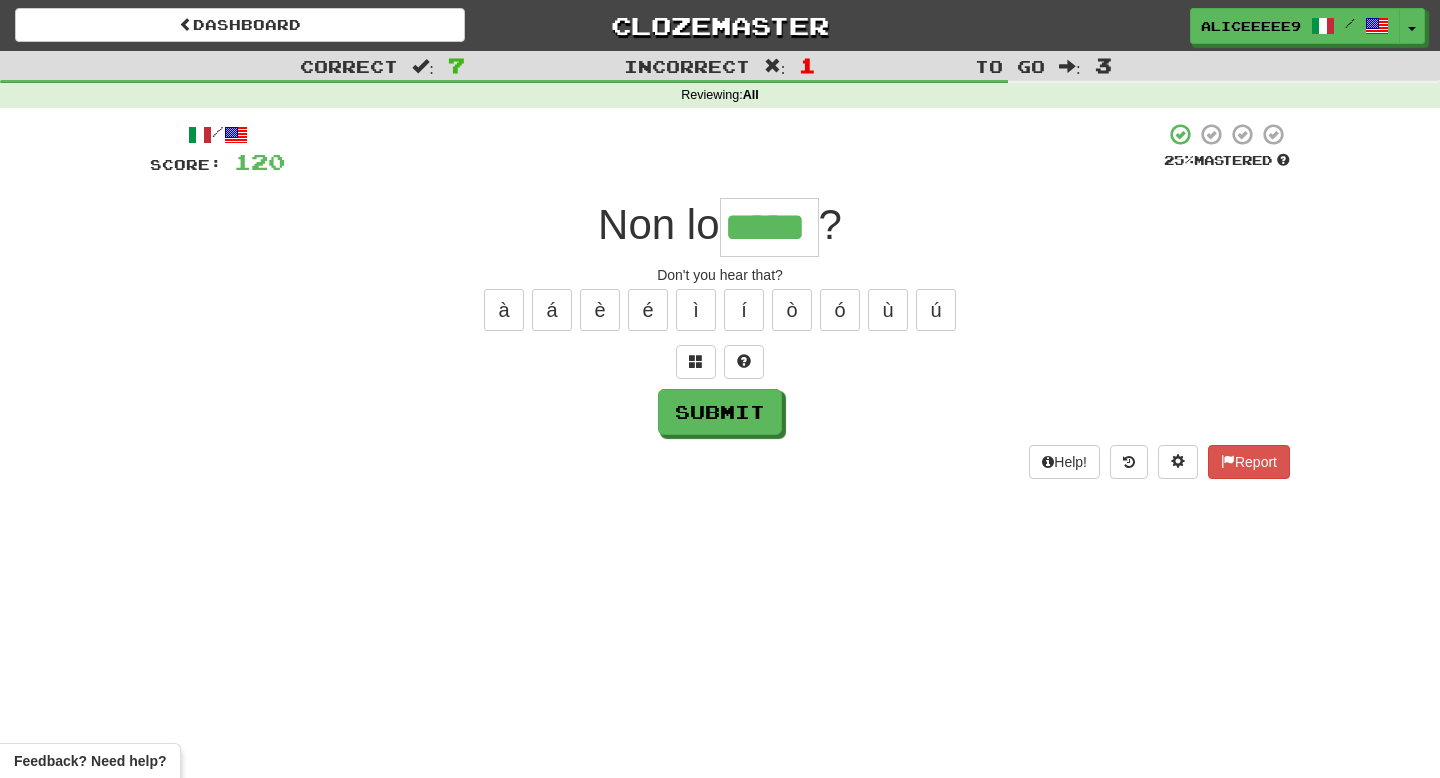 type on "*****" 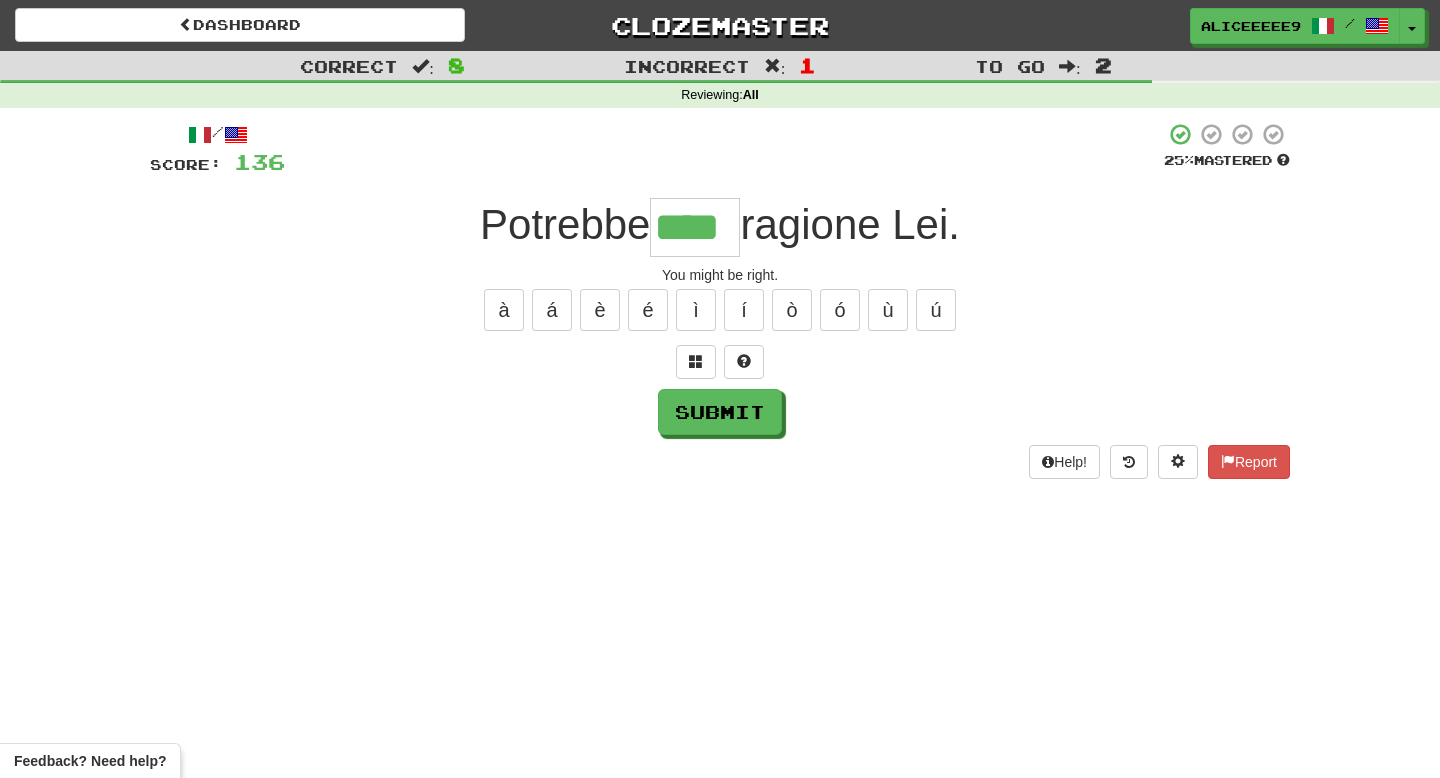 type on "****" 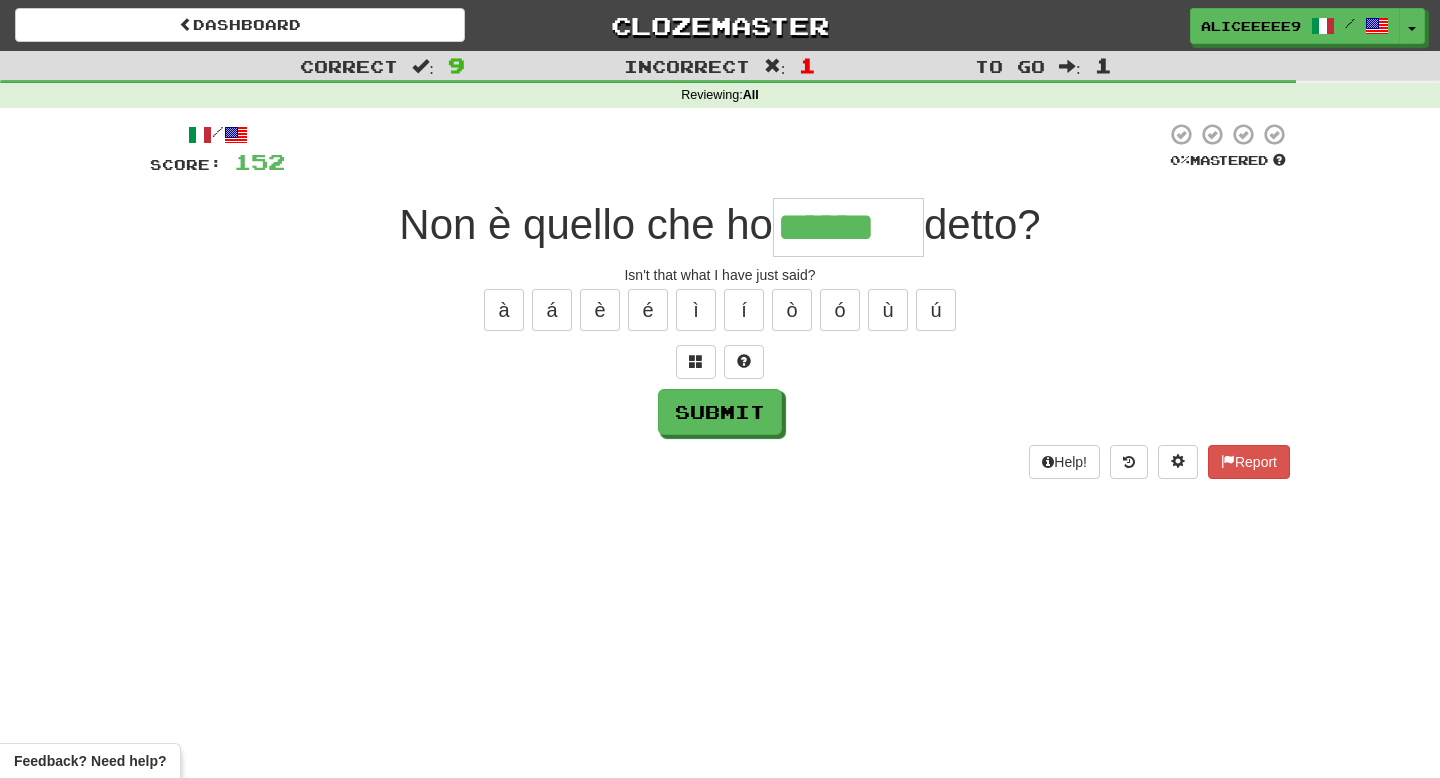 type on "******" 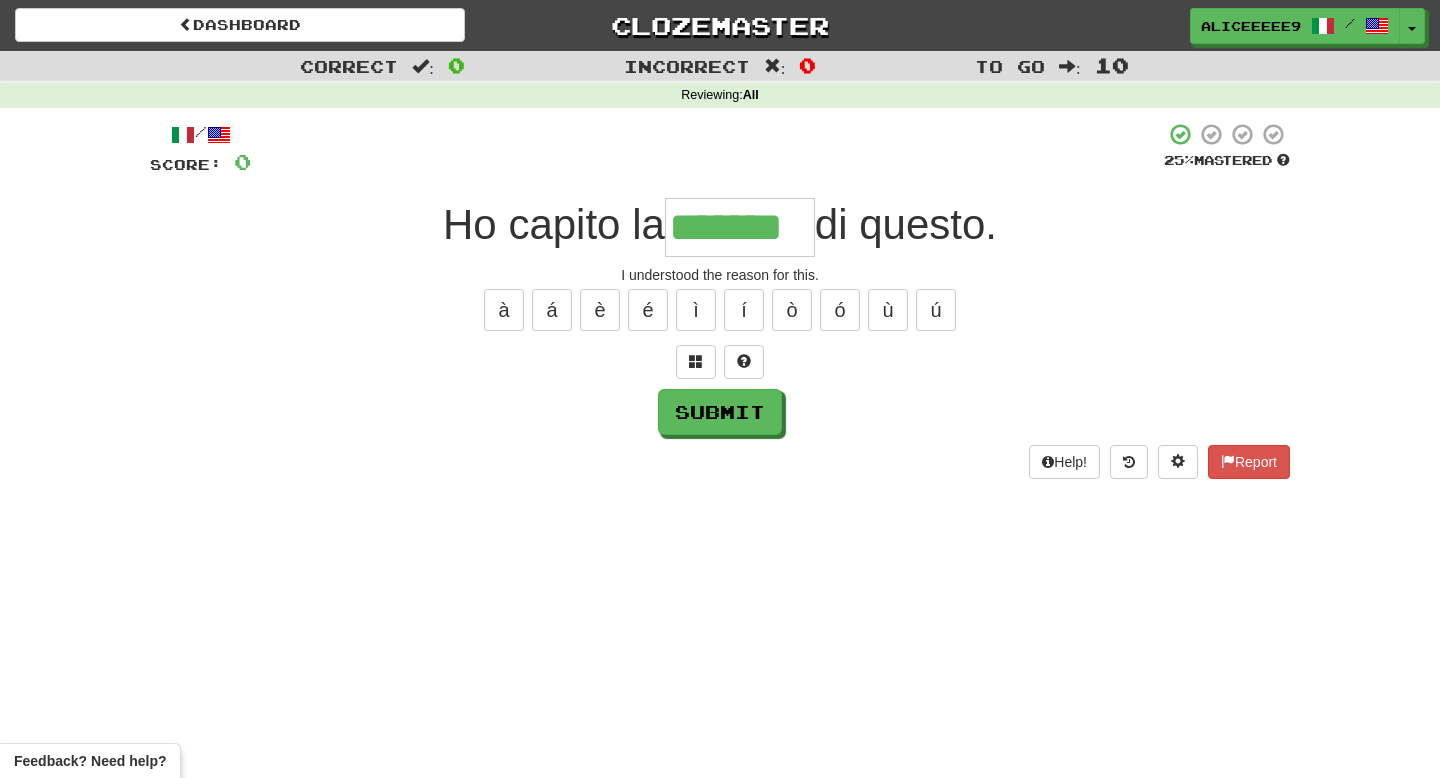 type on "*******" 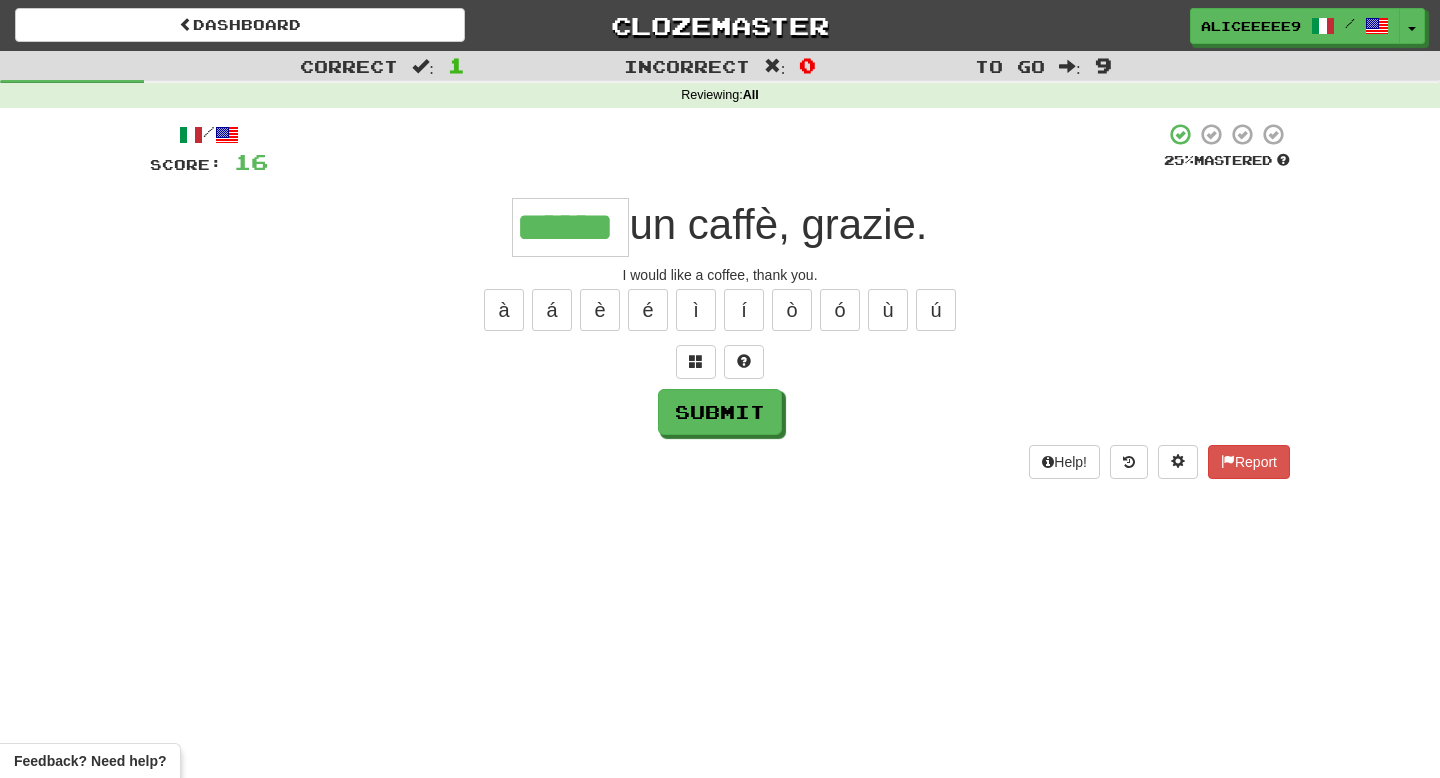 type on "******" 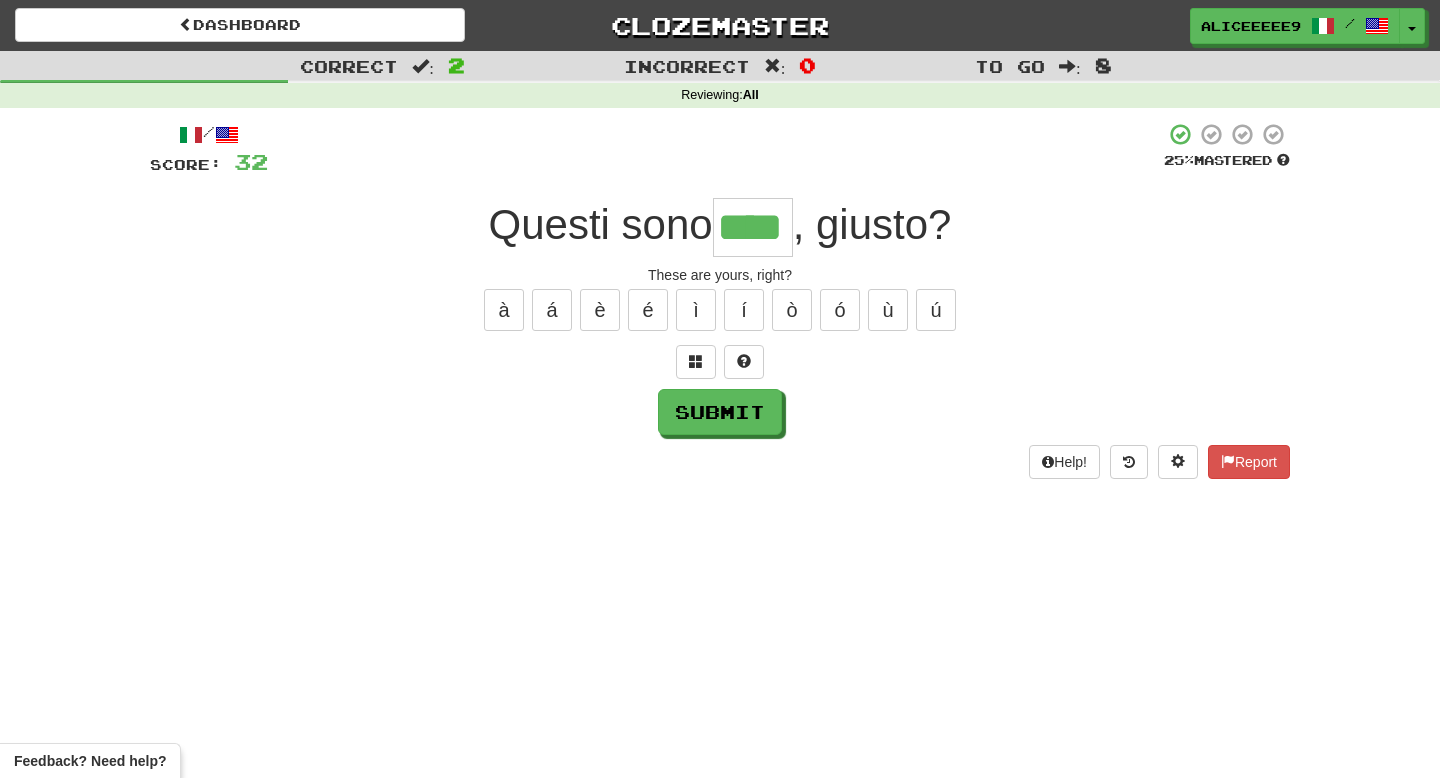 type on "****" 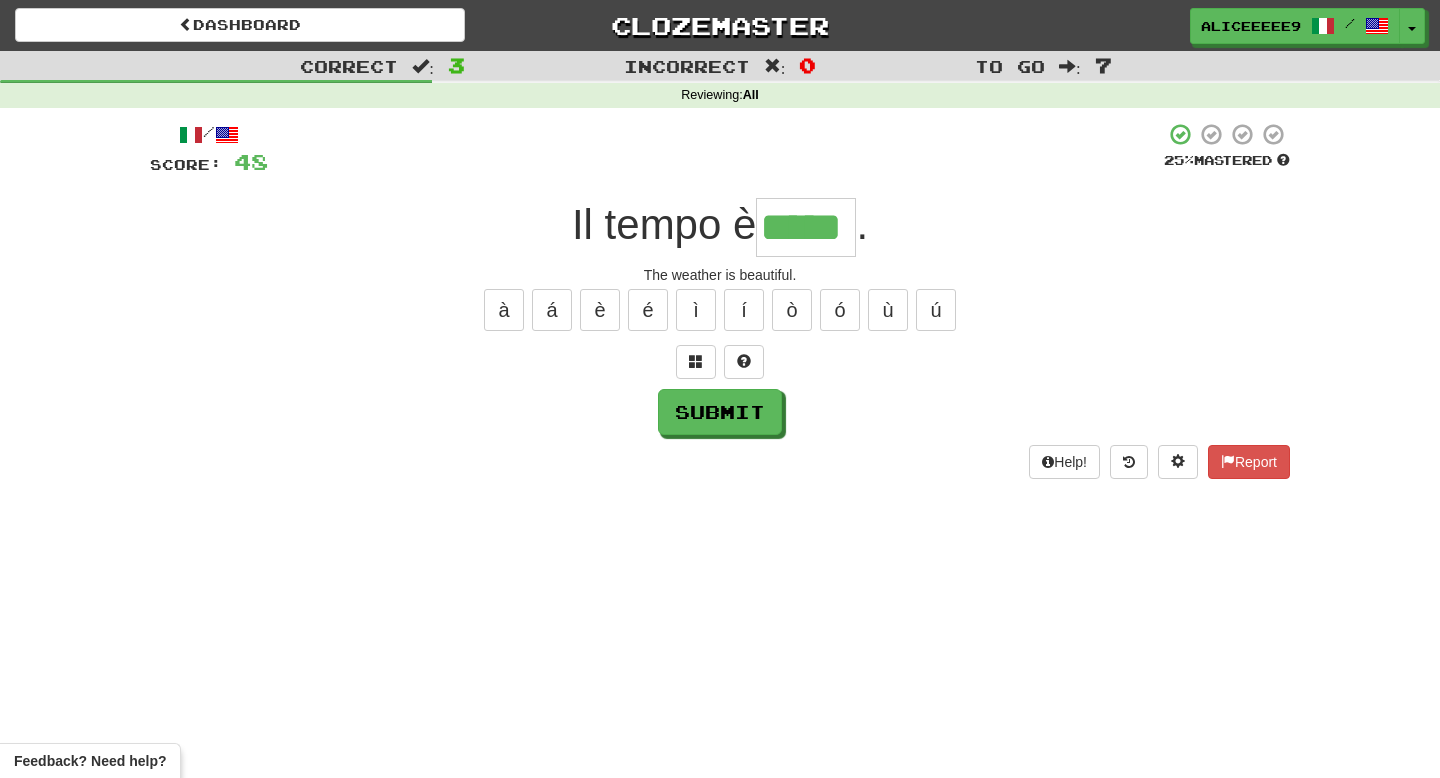 type on "*****" 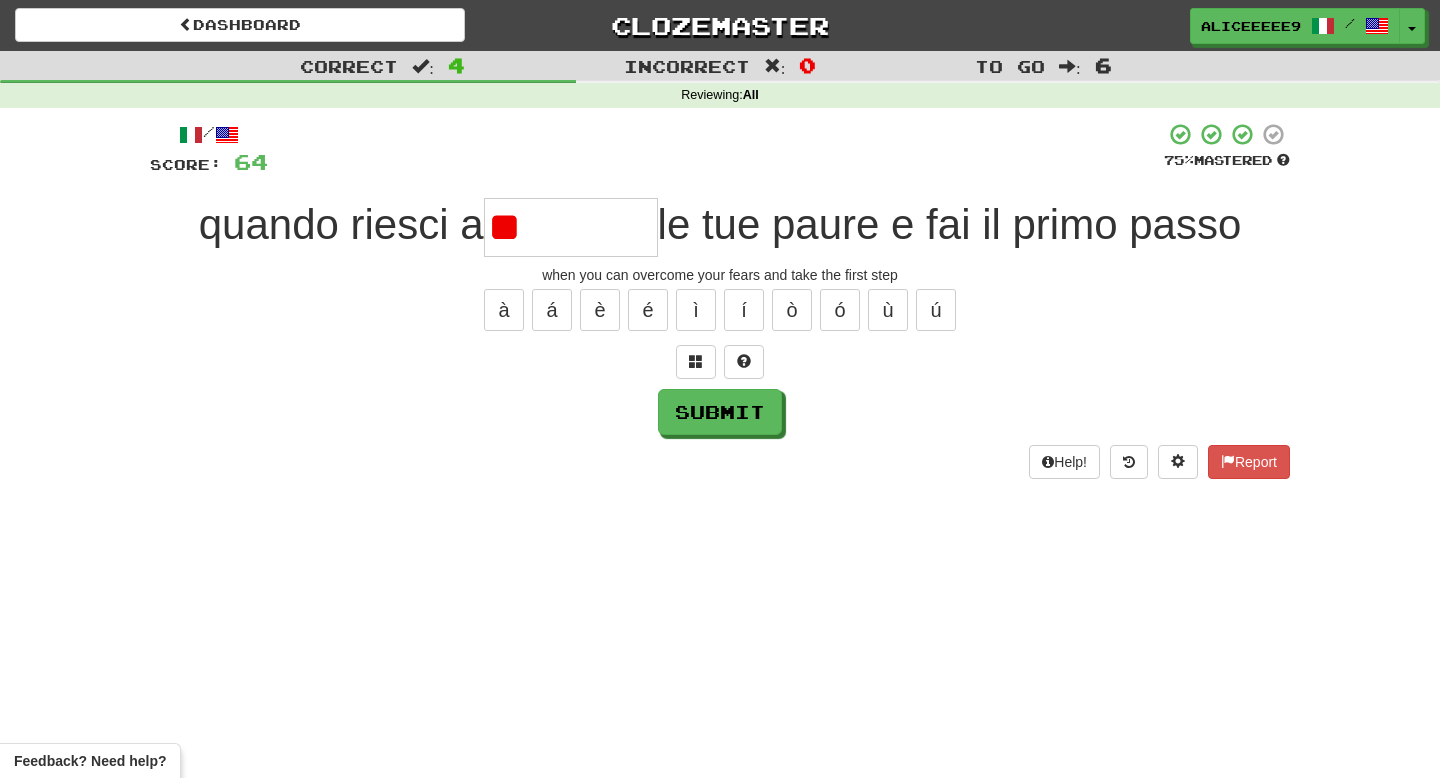 type on "*" 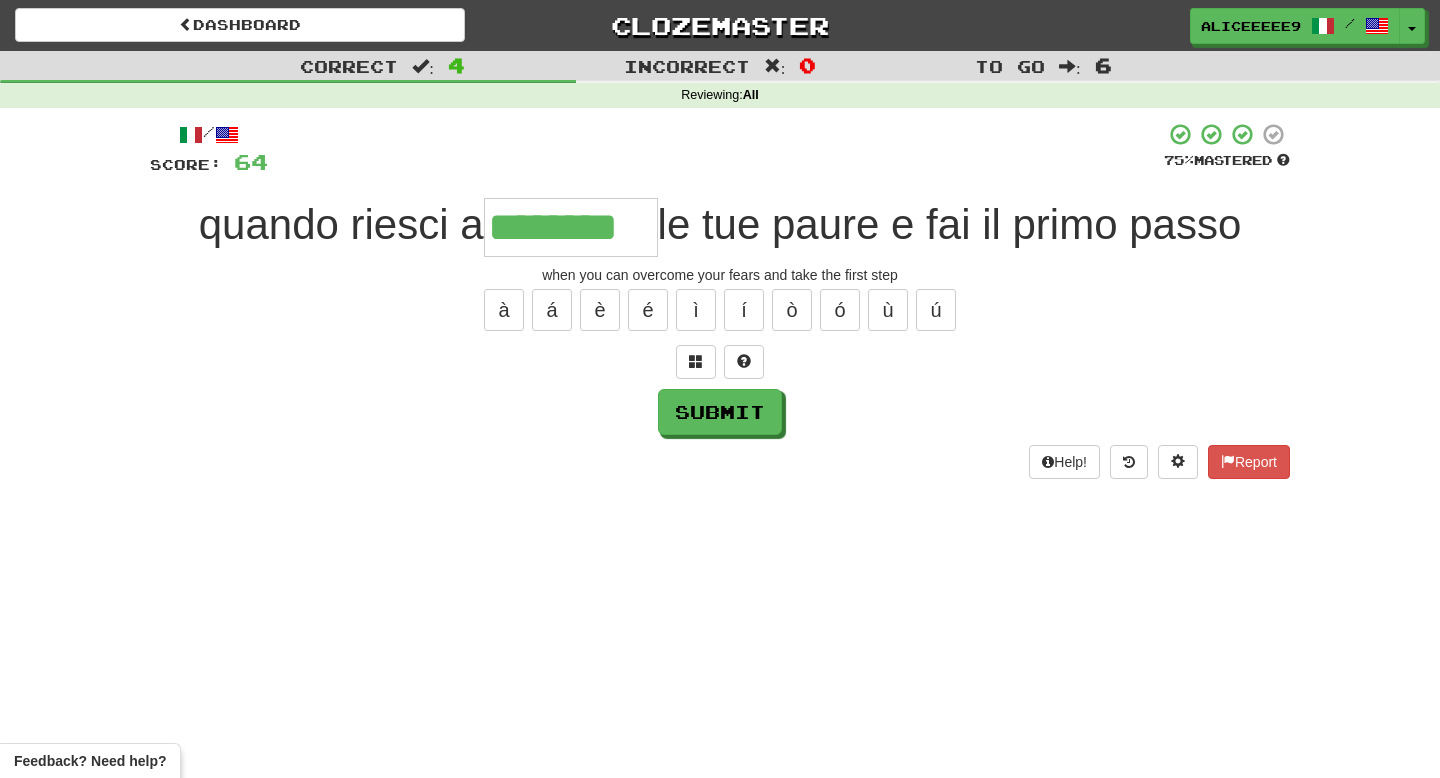 type on "********" 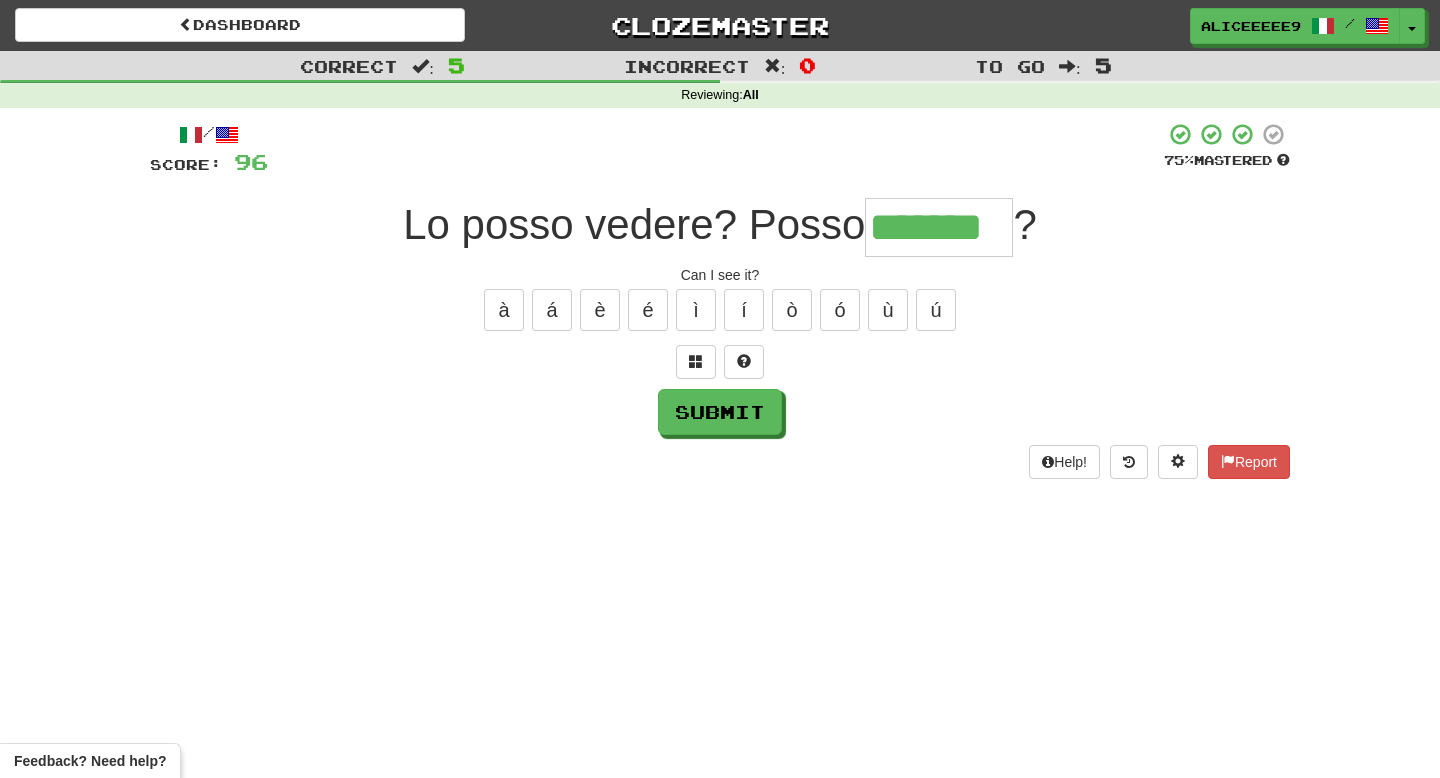type on "*******" 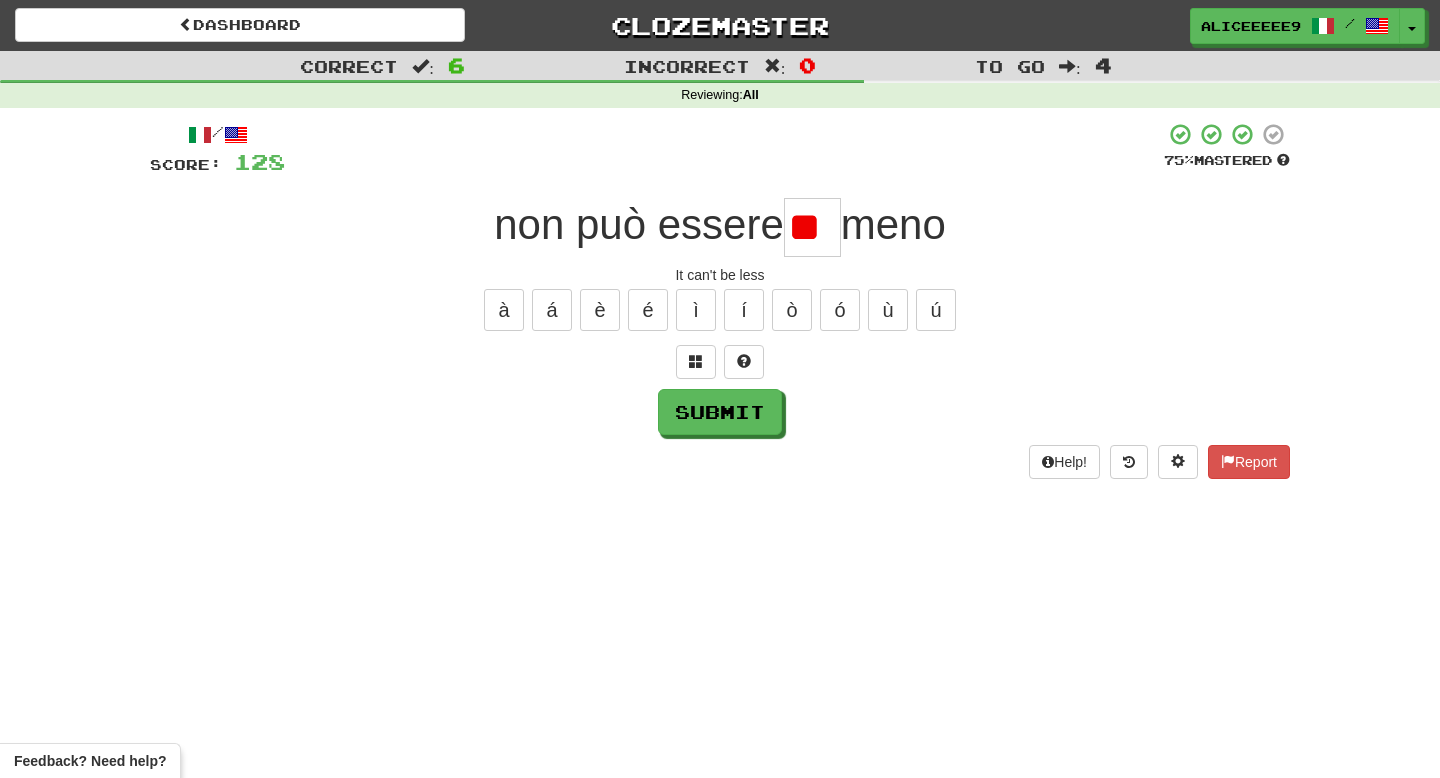 type on "*" 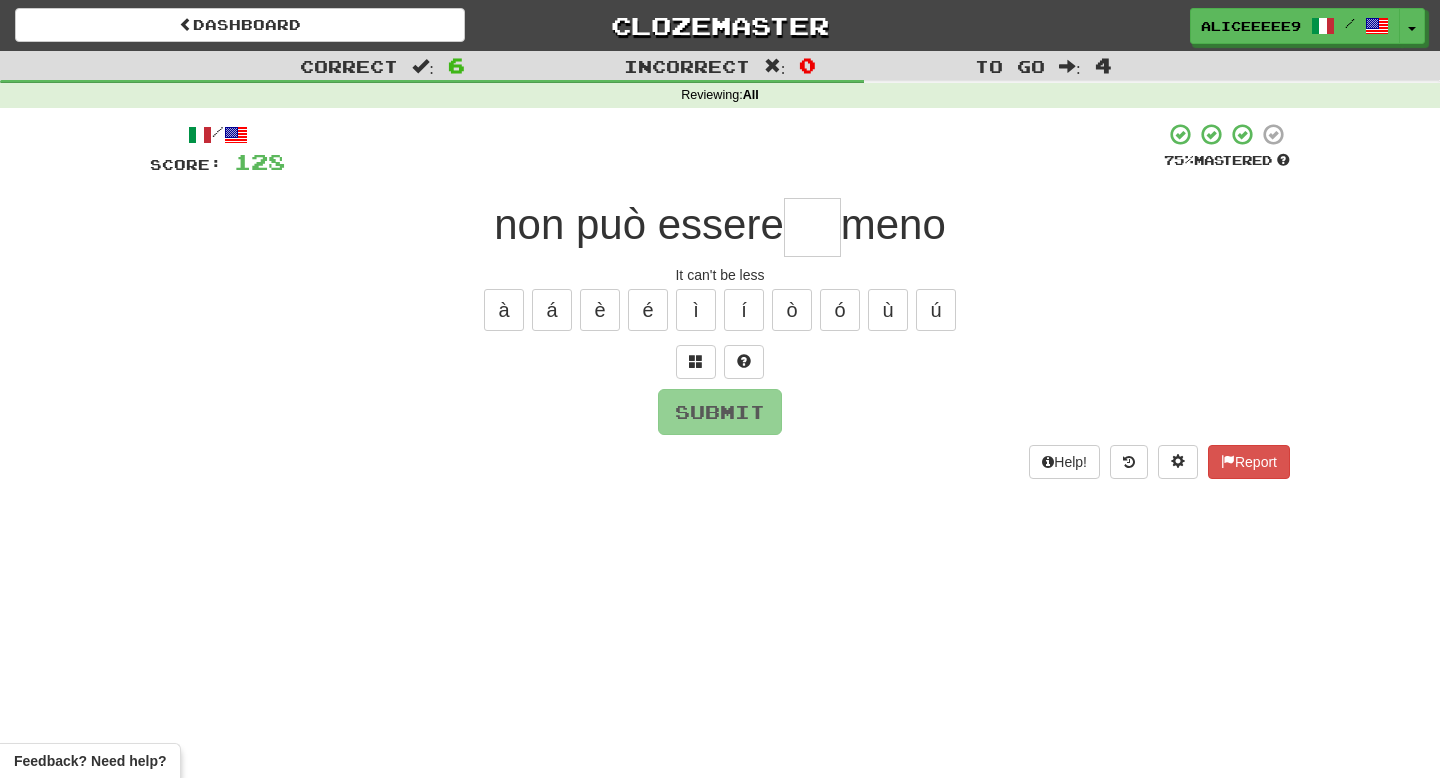 type on "*" 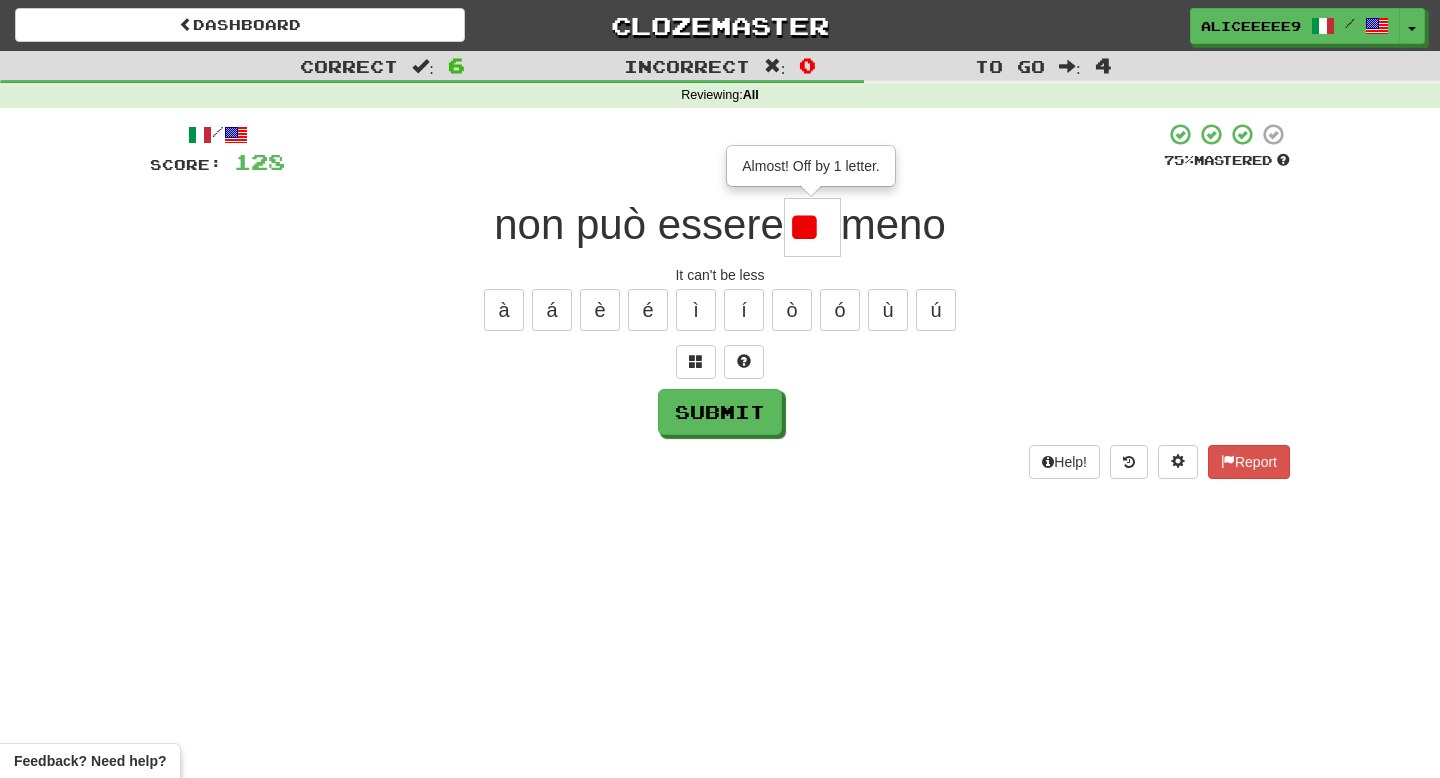 scroll, scrollTop: 0, scrollLeft: 0, axis: both 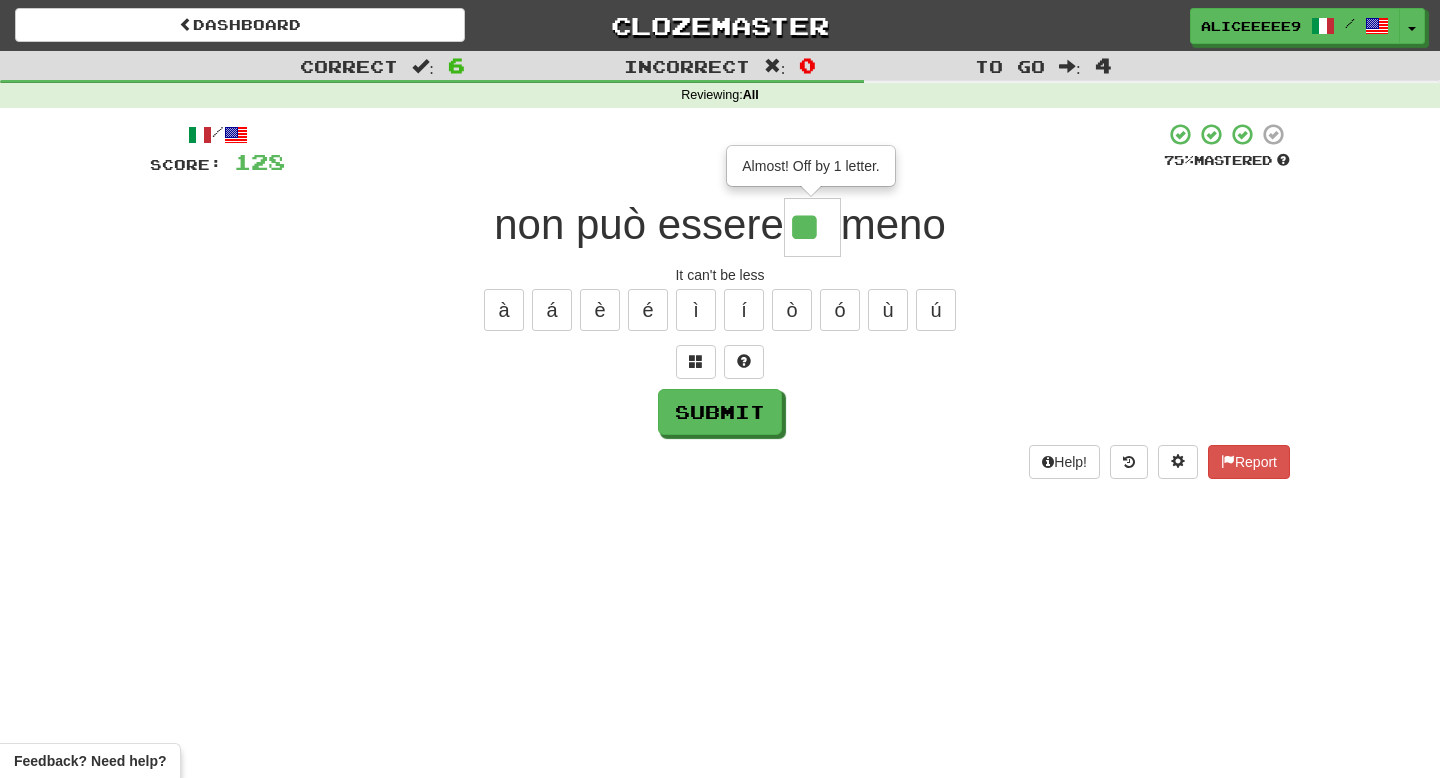 type on "**" 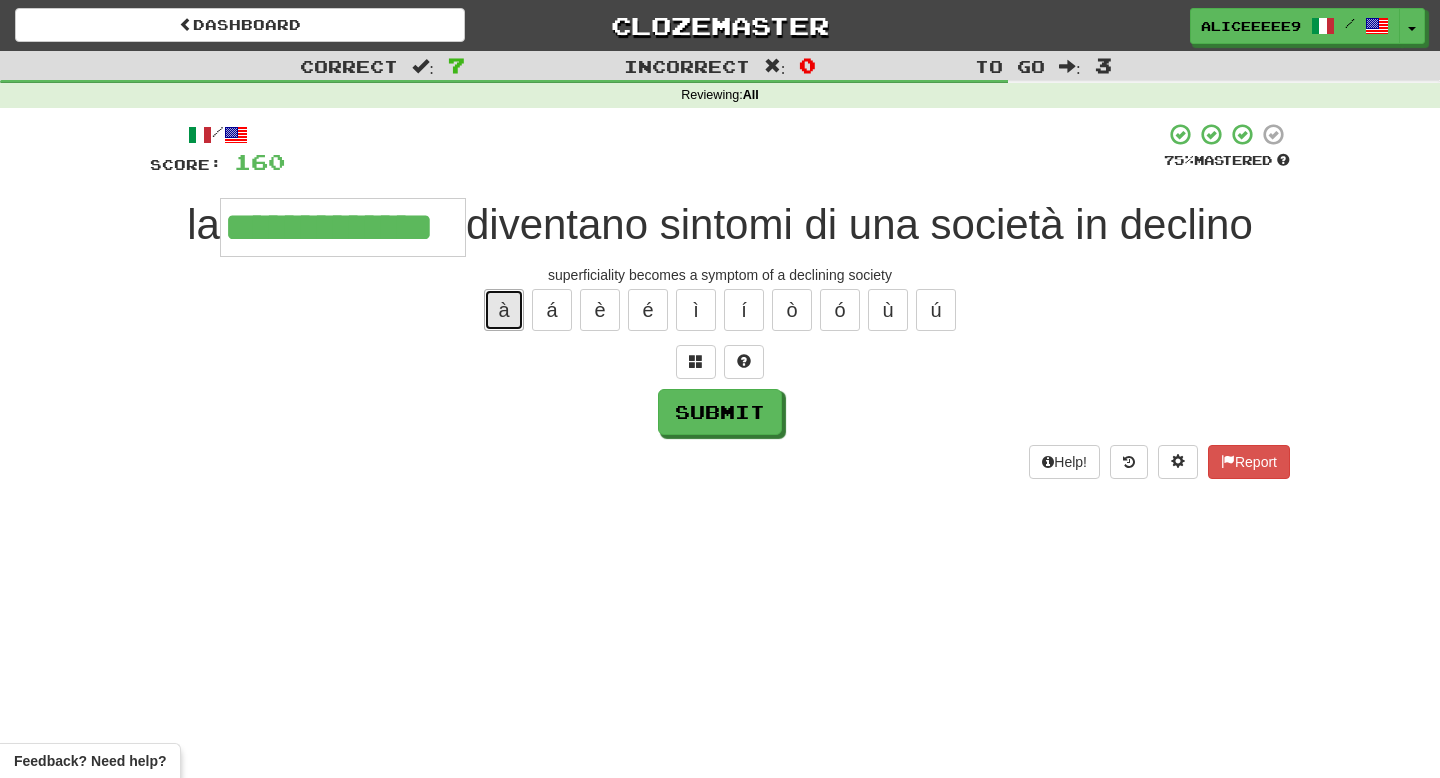 click on "à" at bounding box center [504, 310] 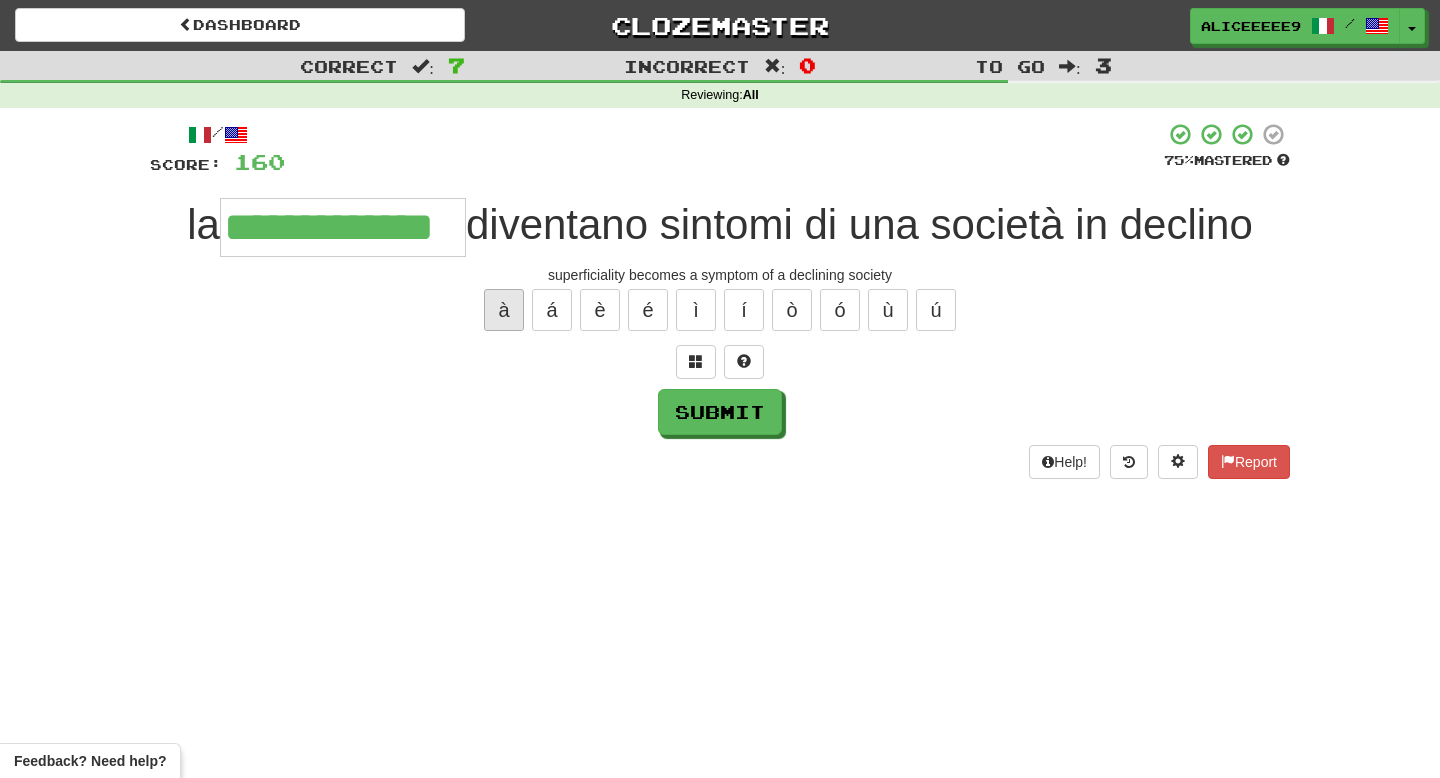 type on "**********" 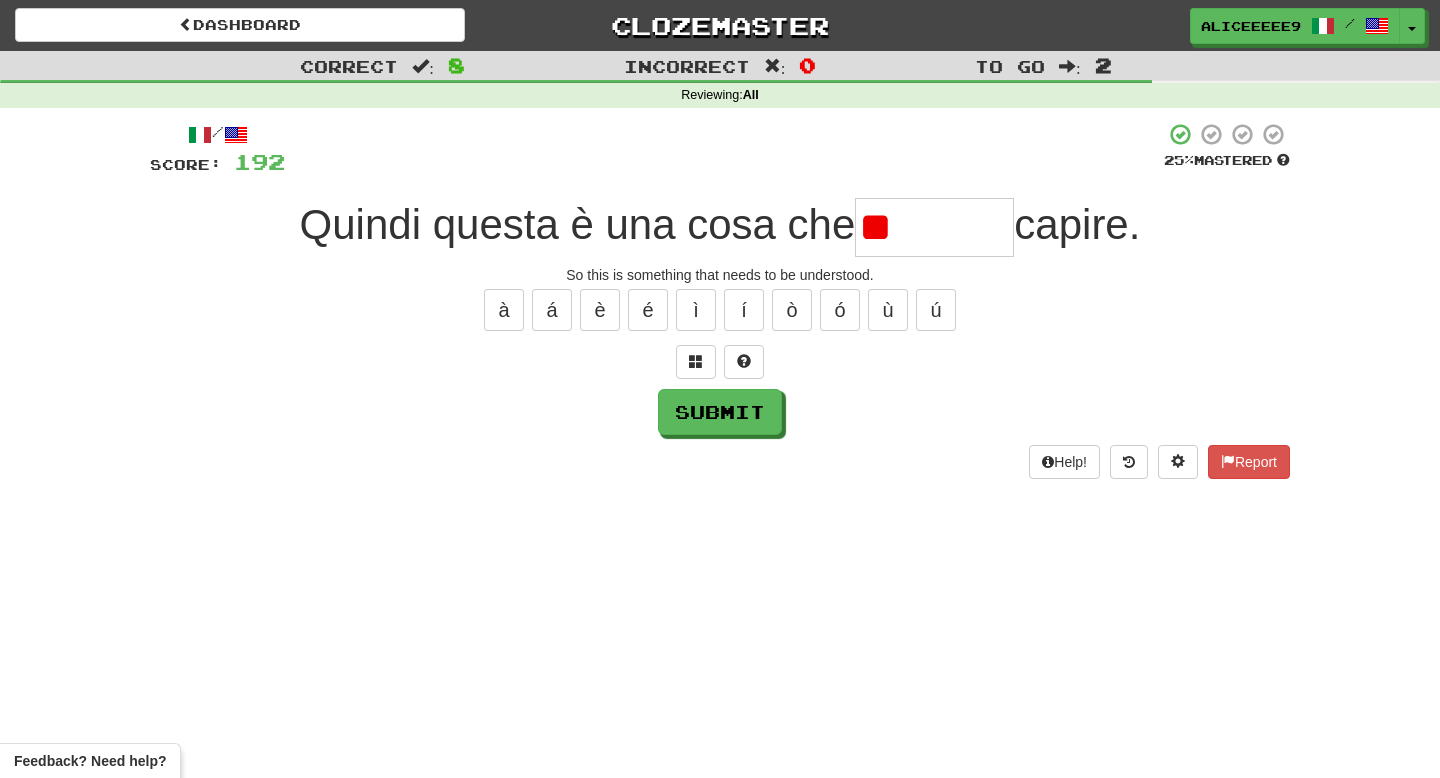 type on "*" 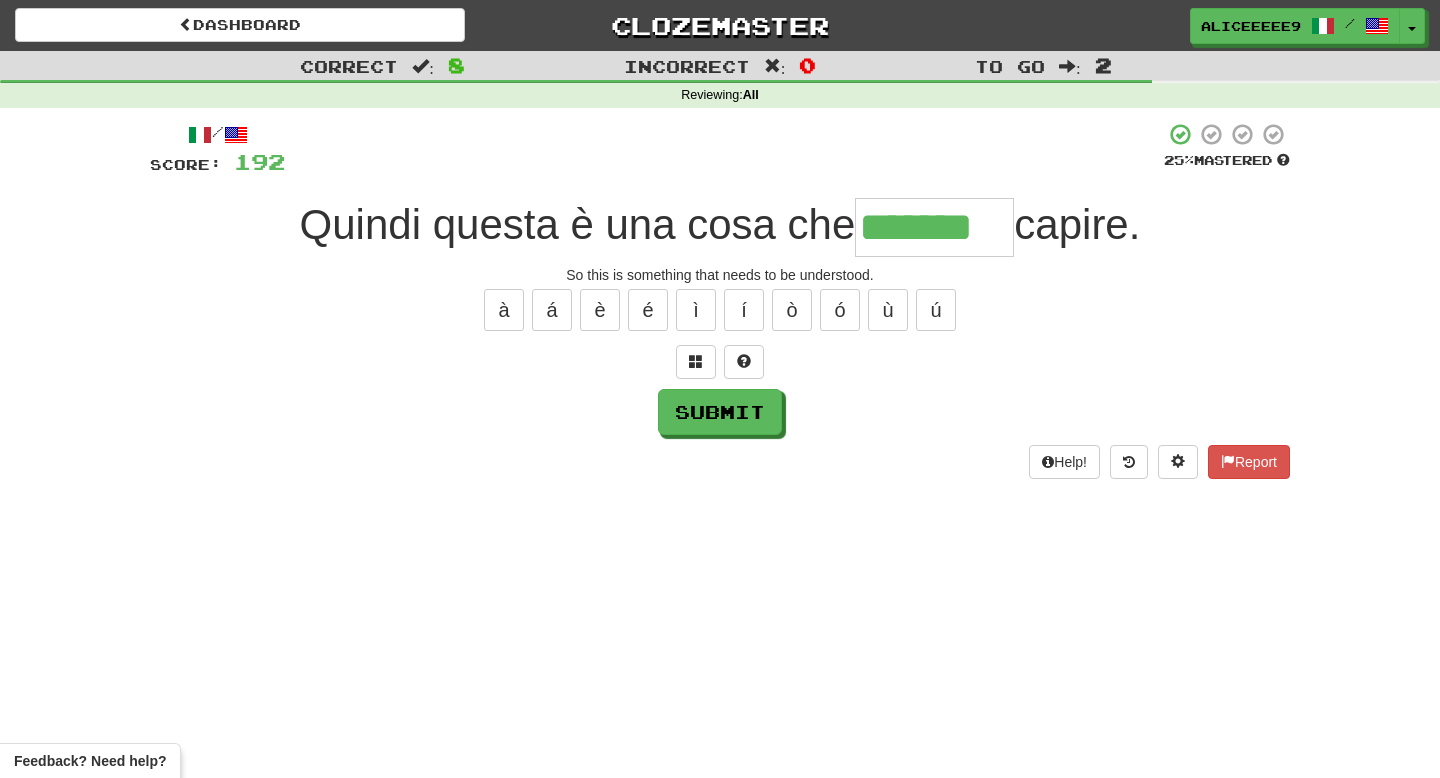 type on "*******" 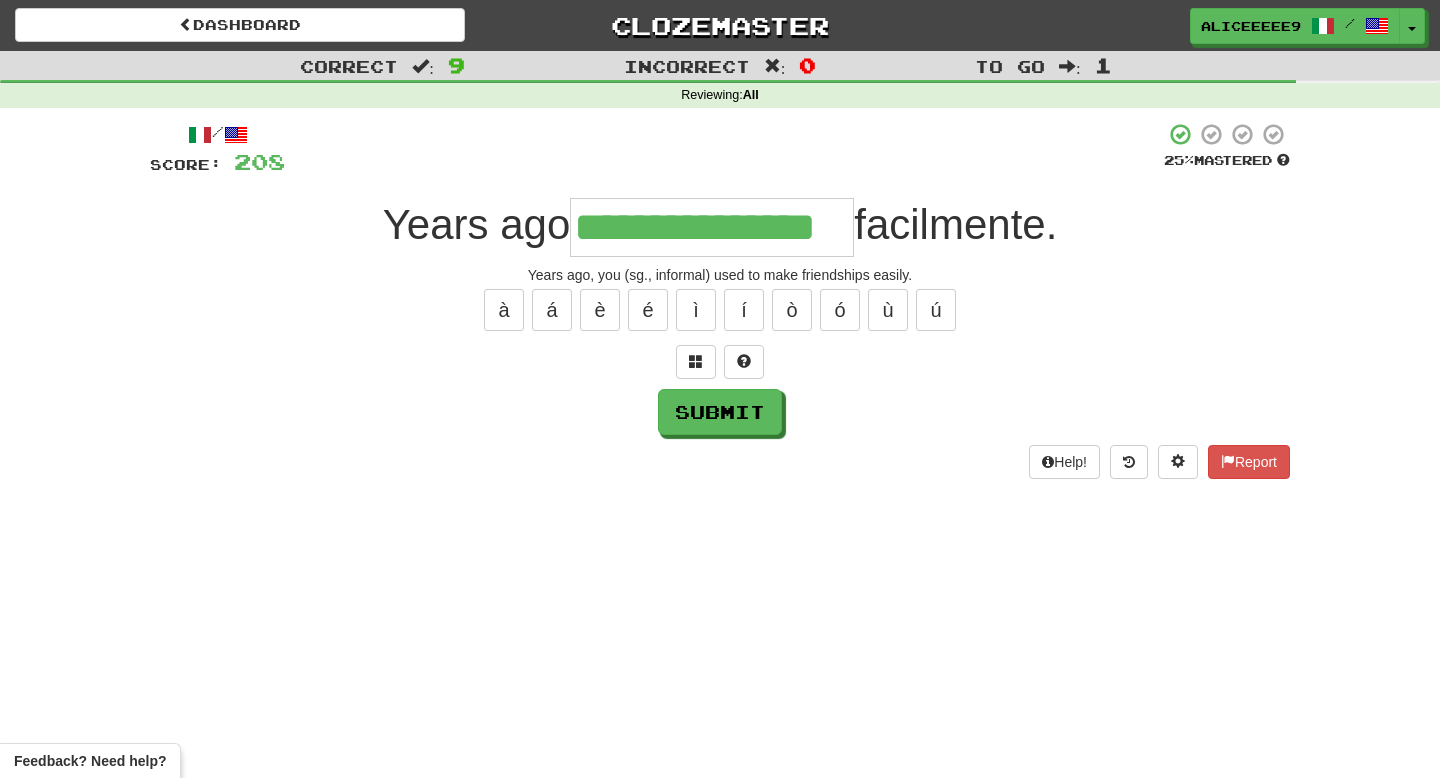 type on "**********" 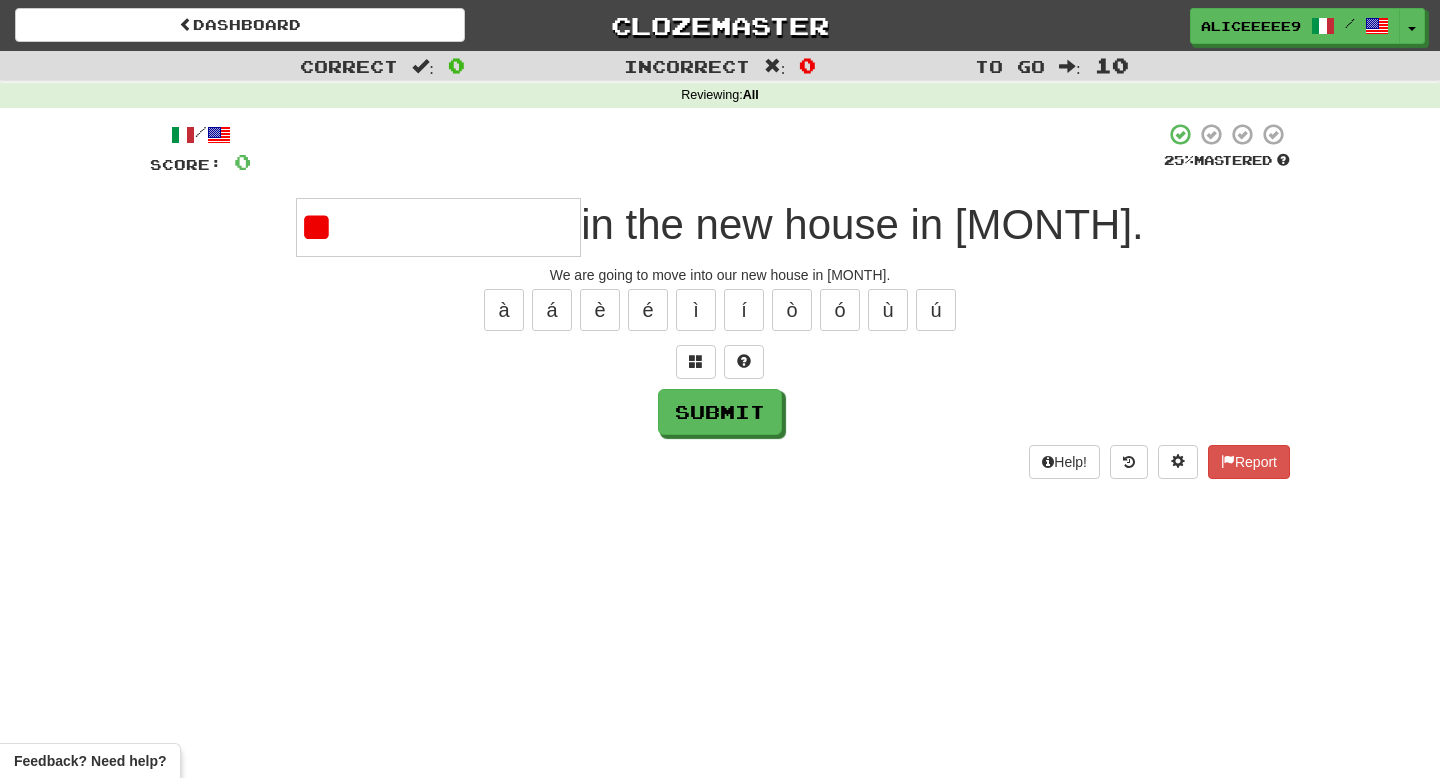 type on "*" 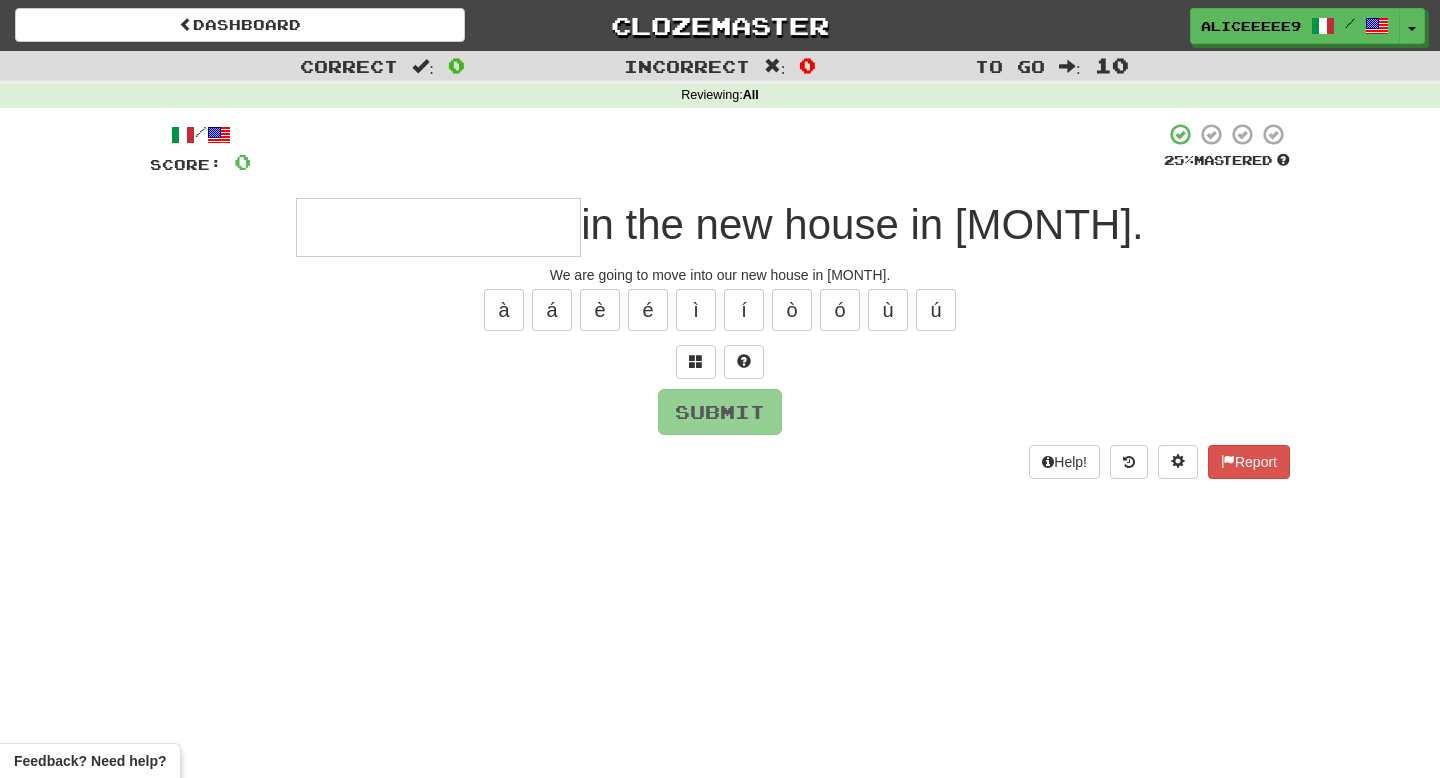 type on "*" 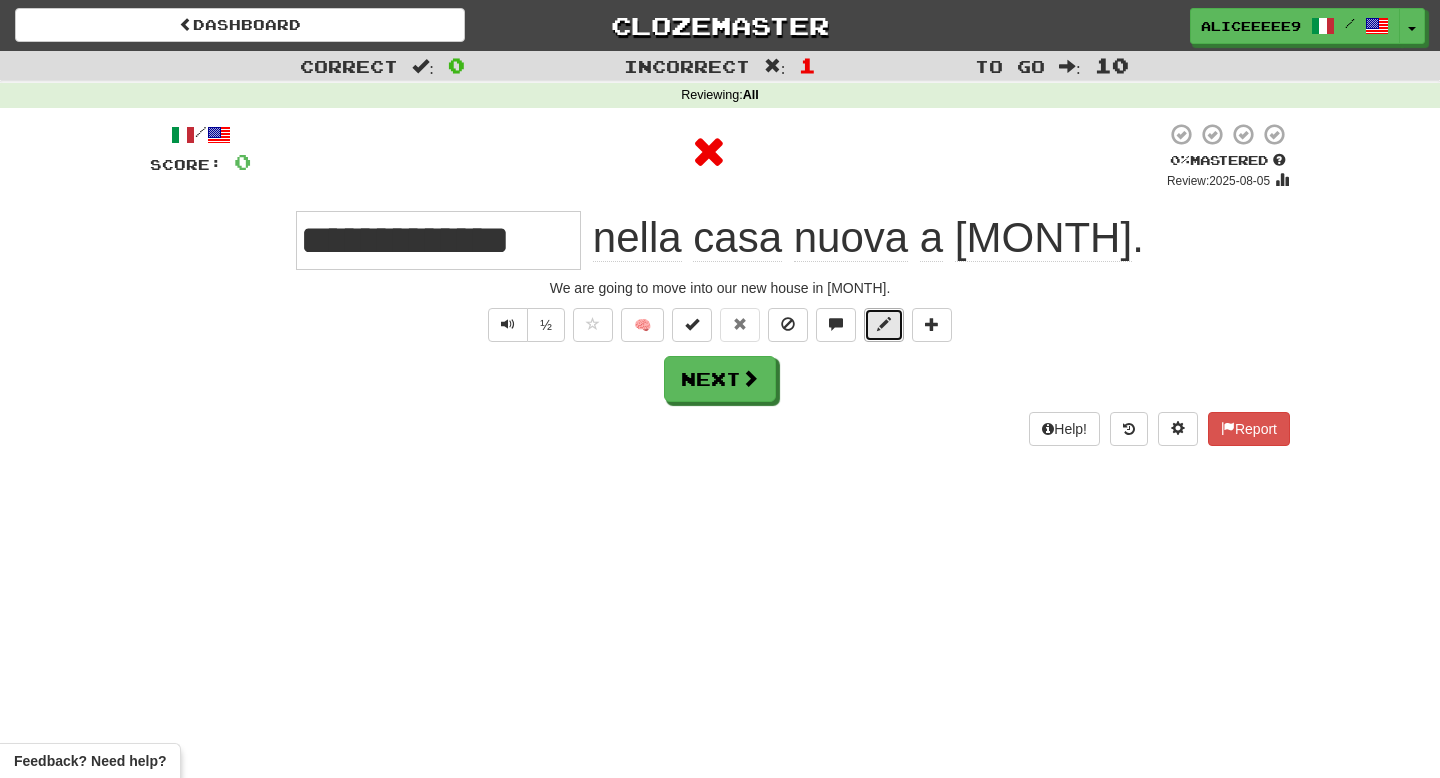click at bounding box center [884, 325] 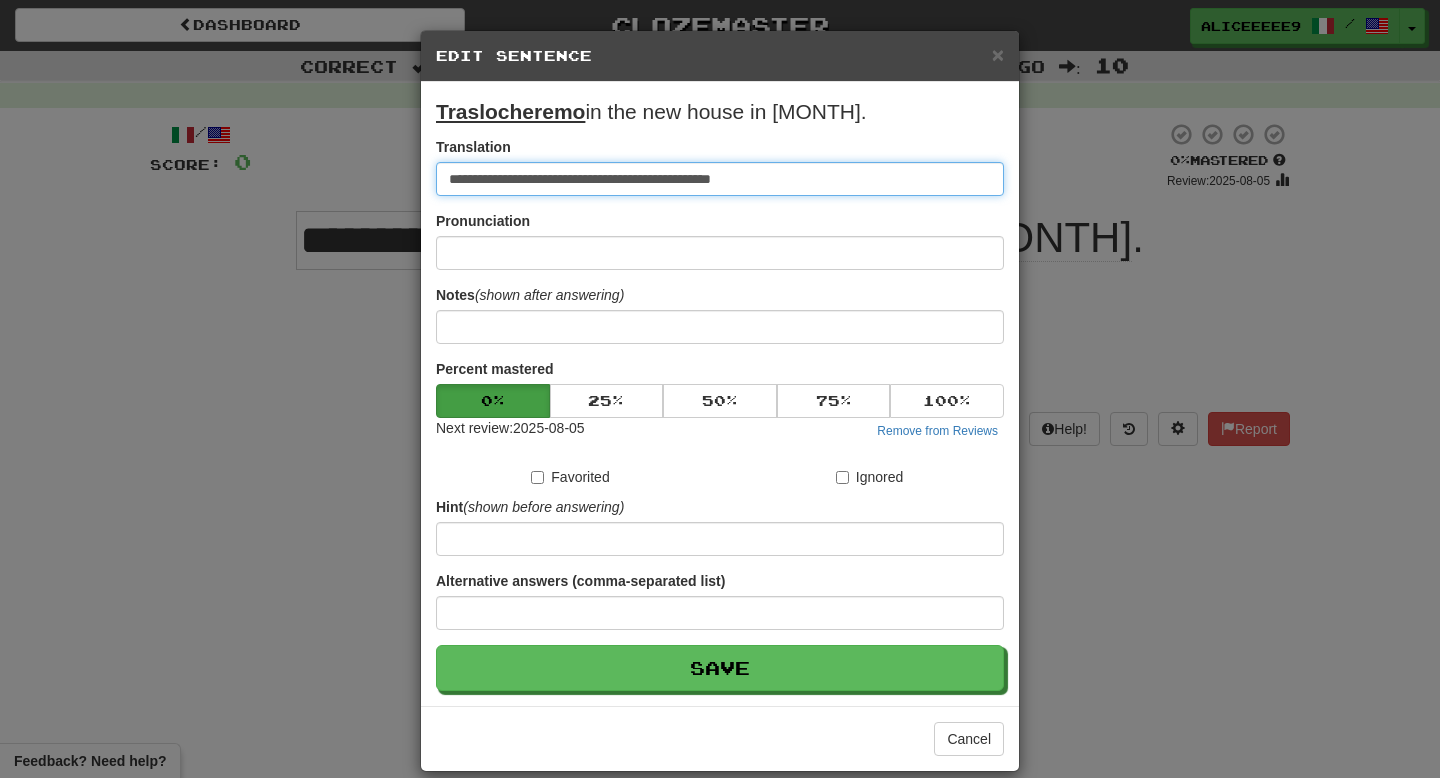click on "**********" at bounding box center (720, 179) 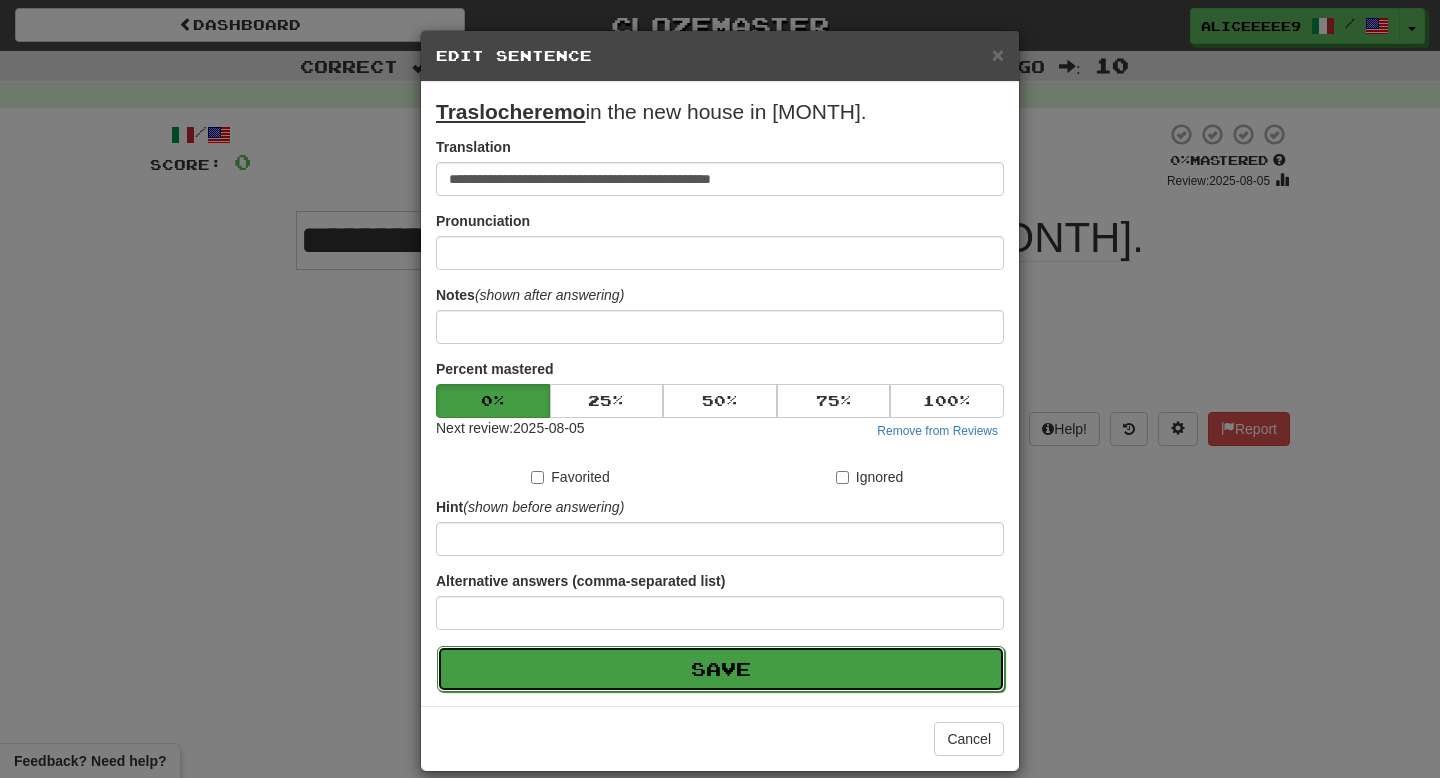 click on "Save" at bounding box center (721, 669) 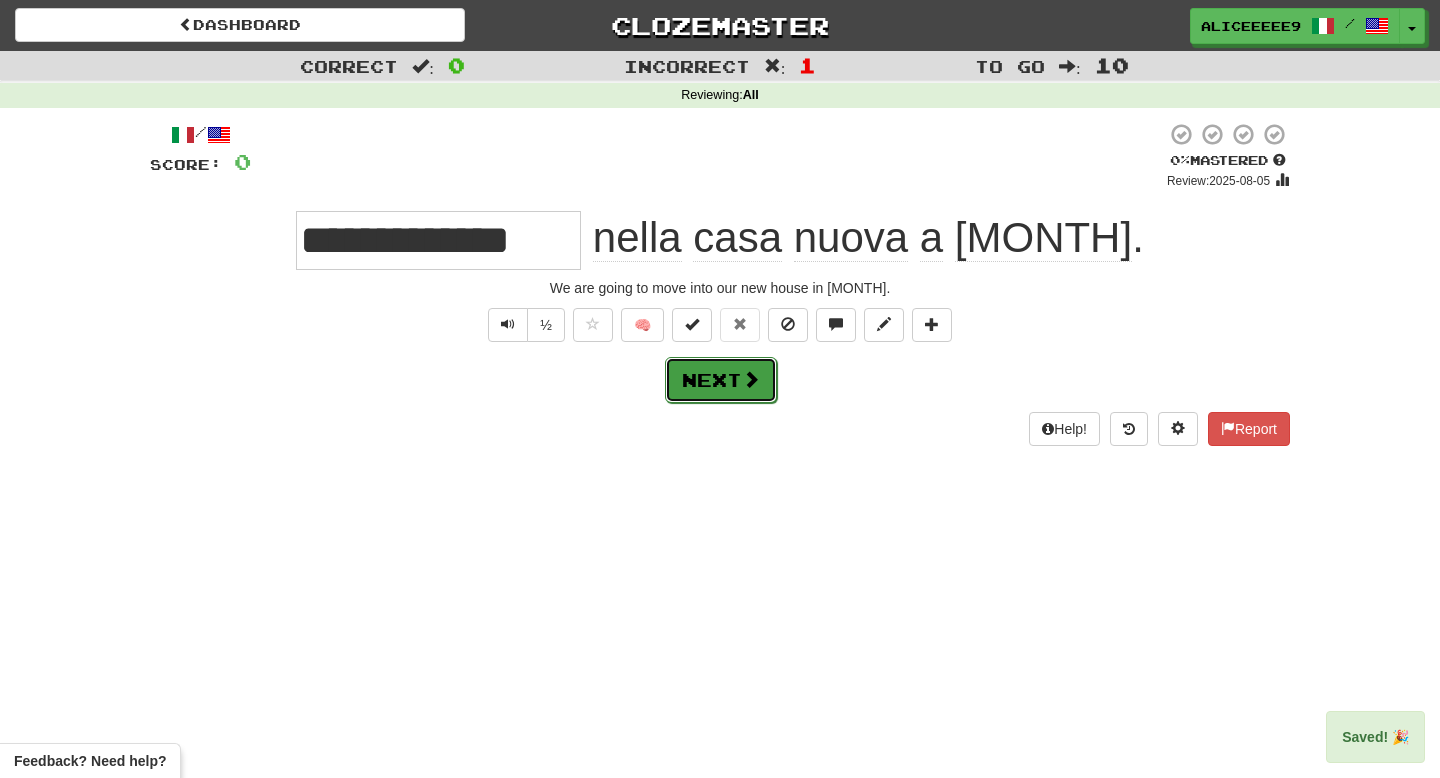 click on "Next" at bounding box center [721, 380] 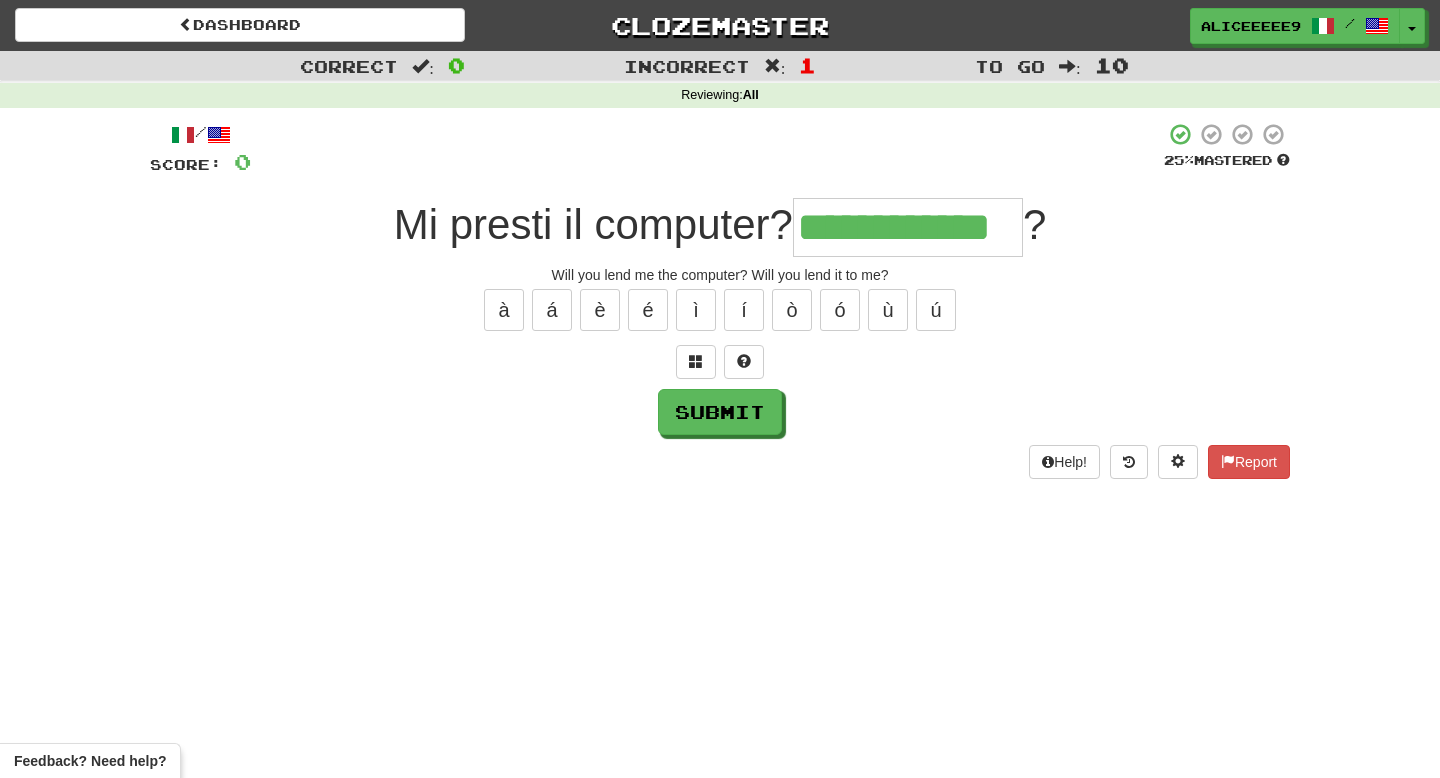 type on "**********" 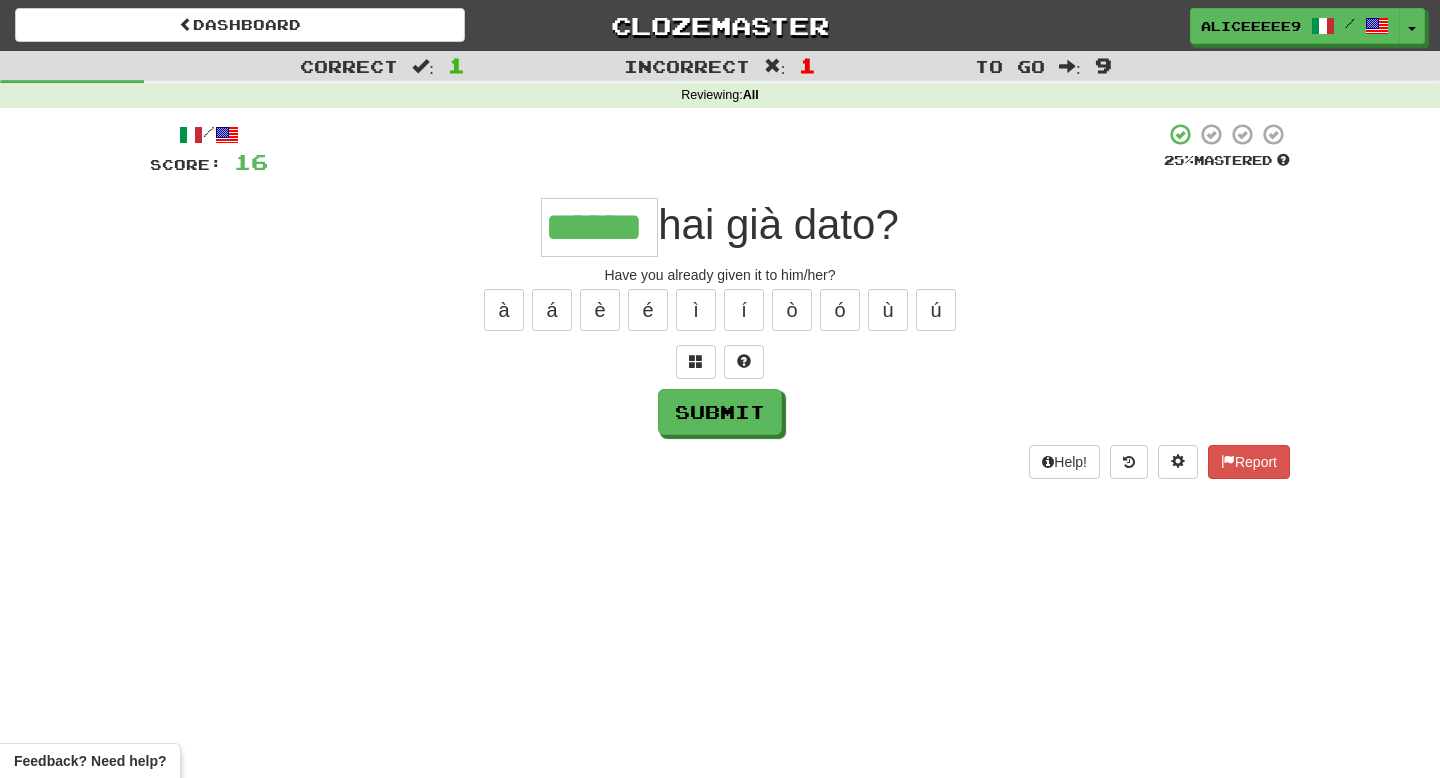 type on "******" 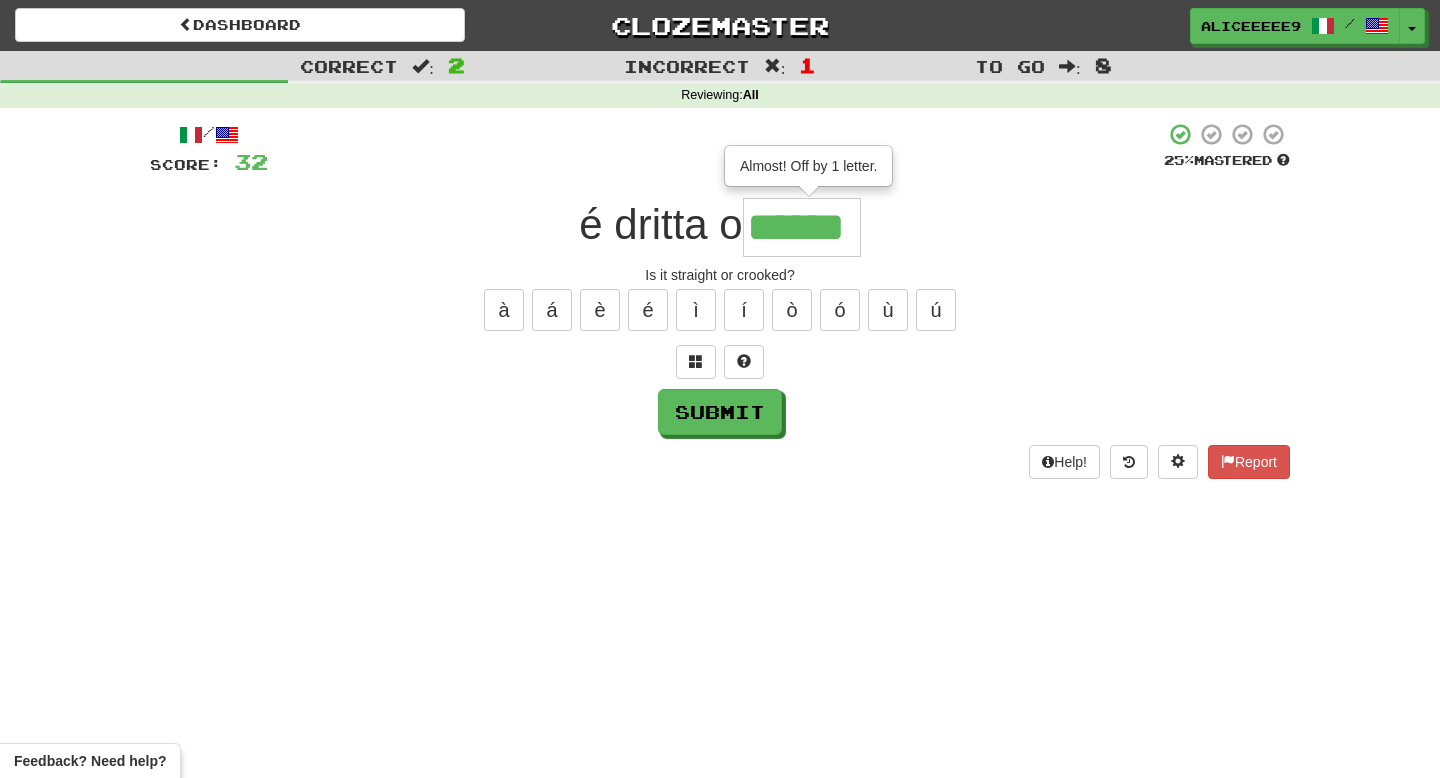 type on "******" 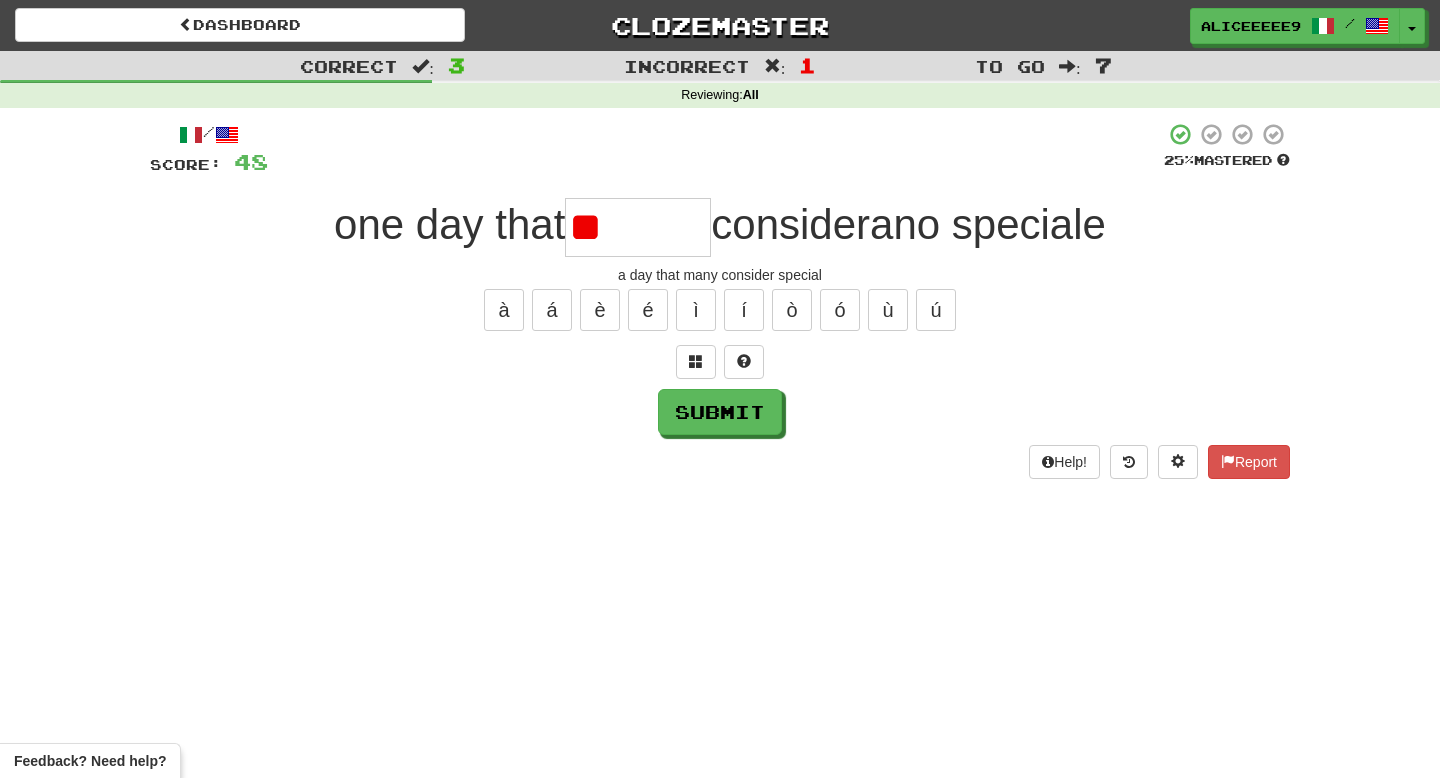 type on "*" 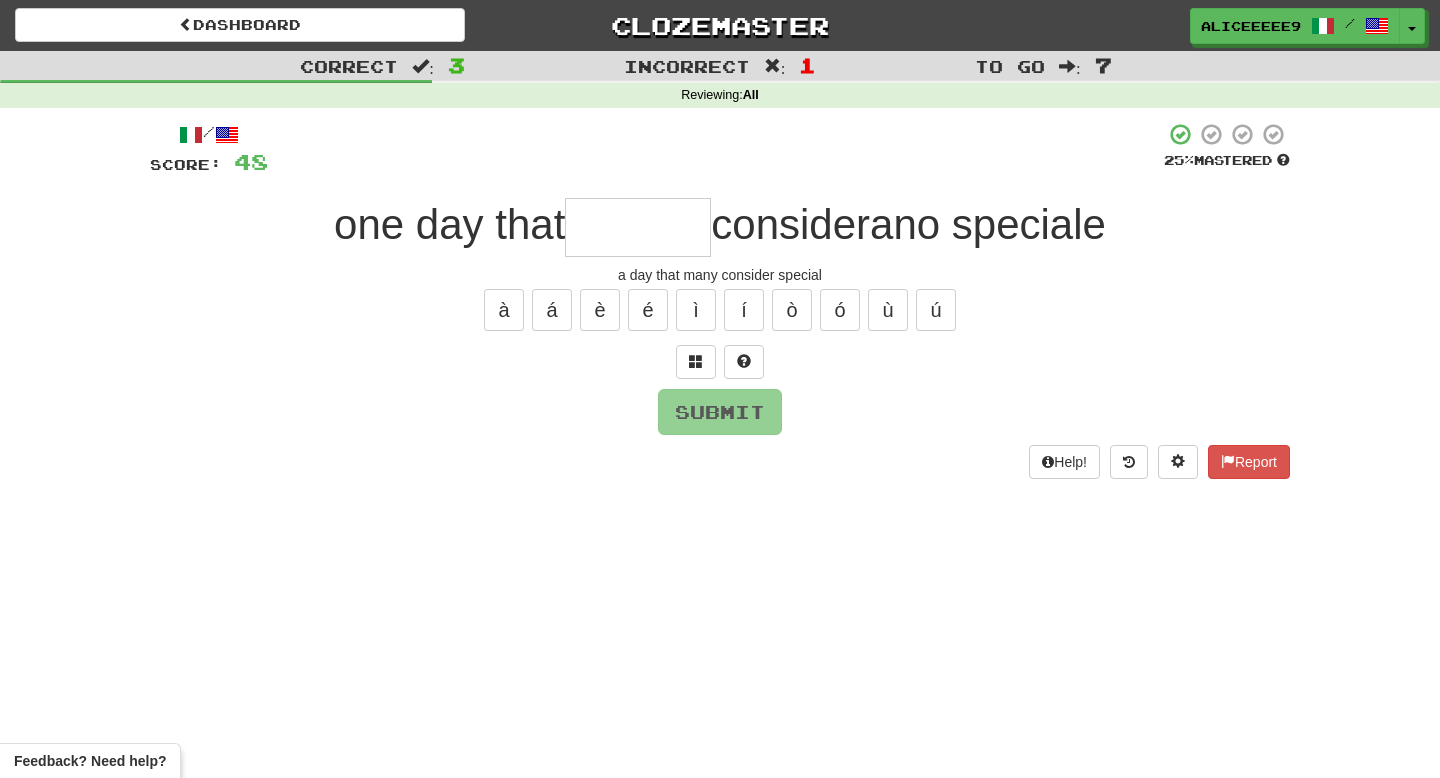 type on "*" 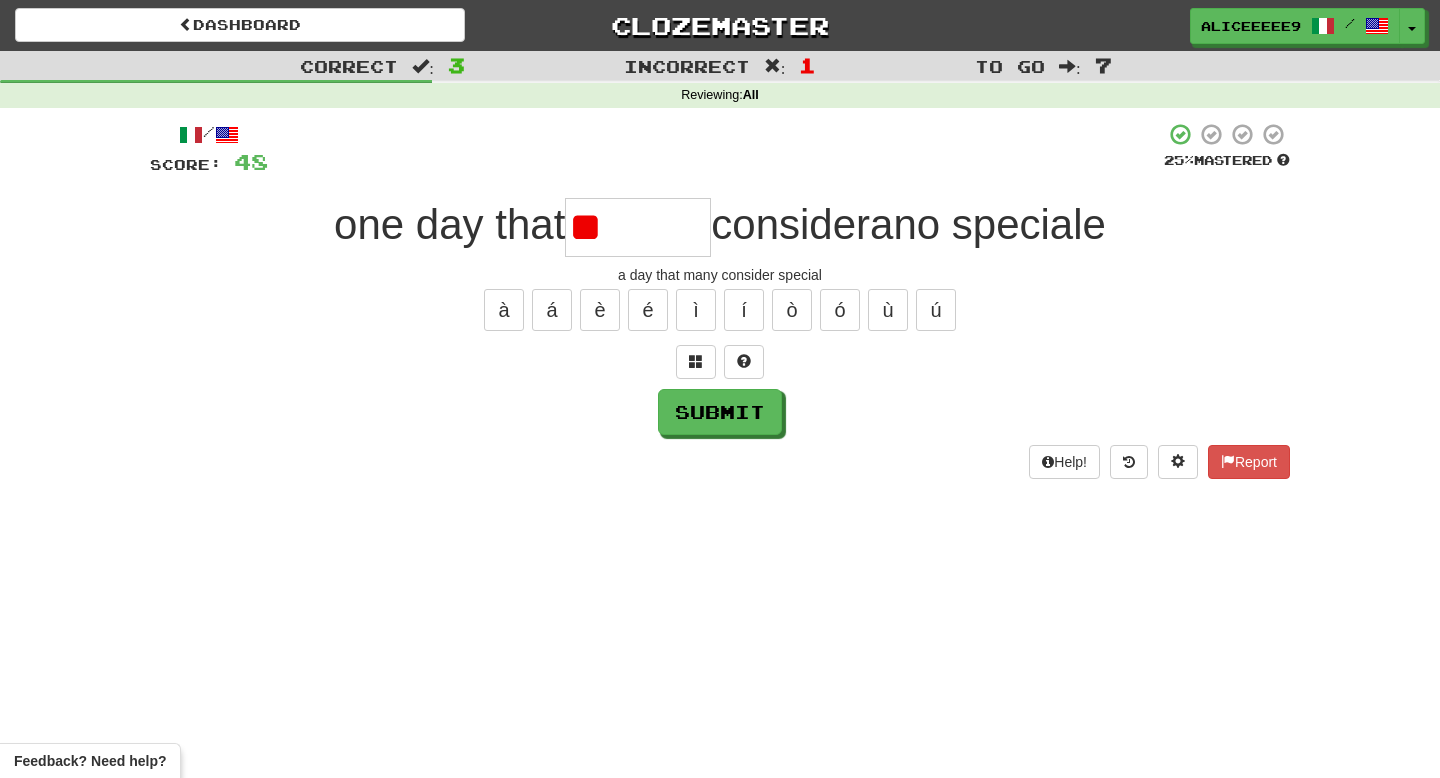 type on "*" 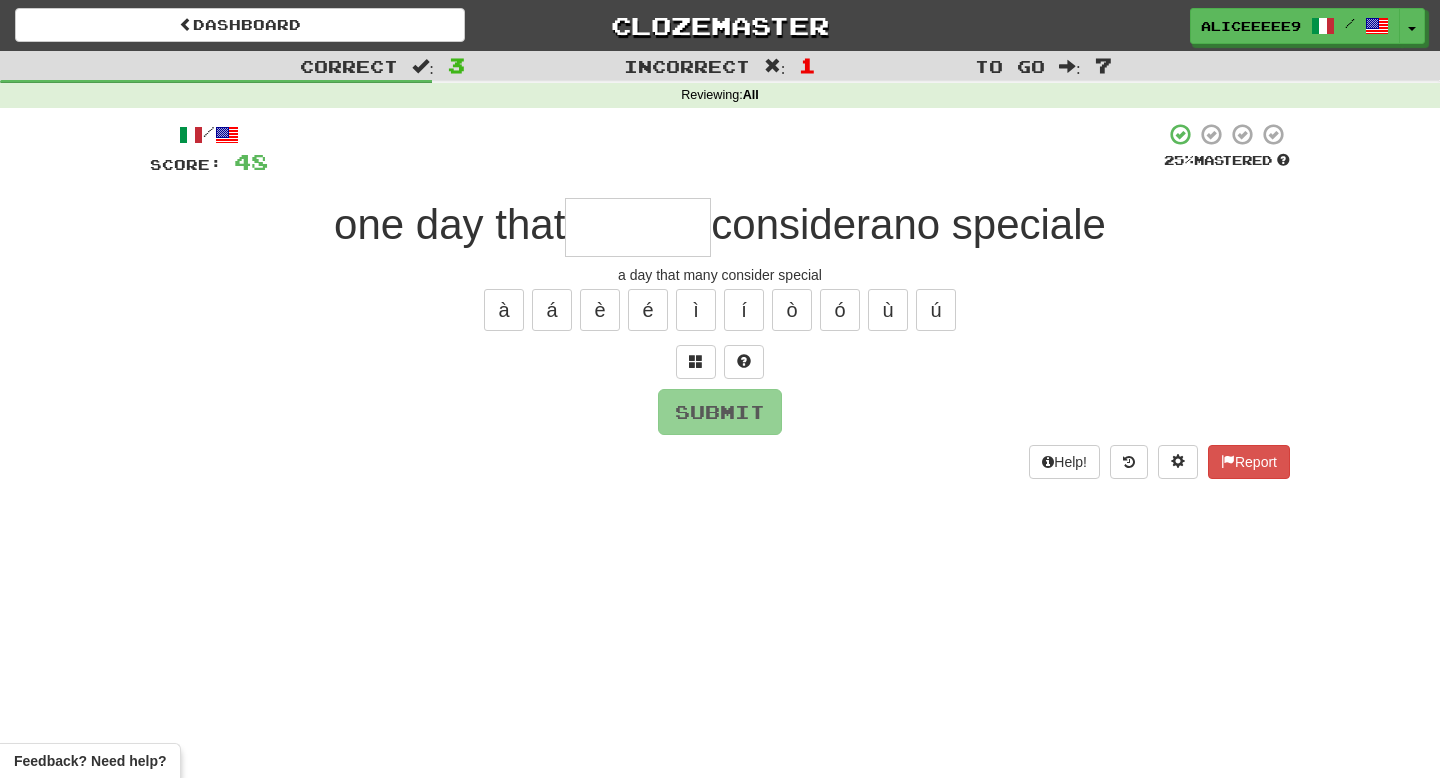 type on "********" 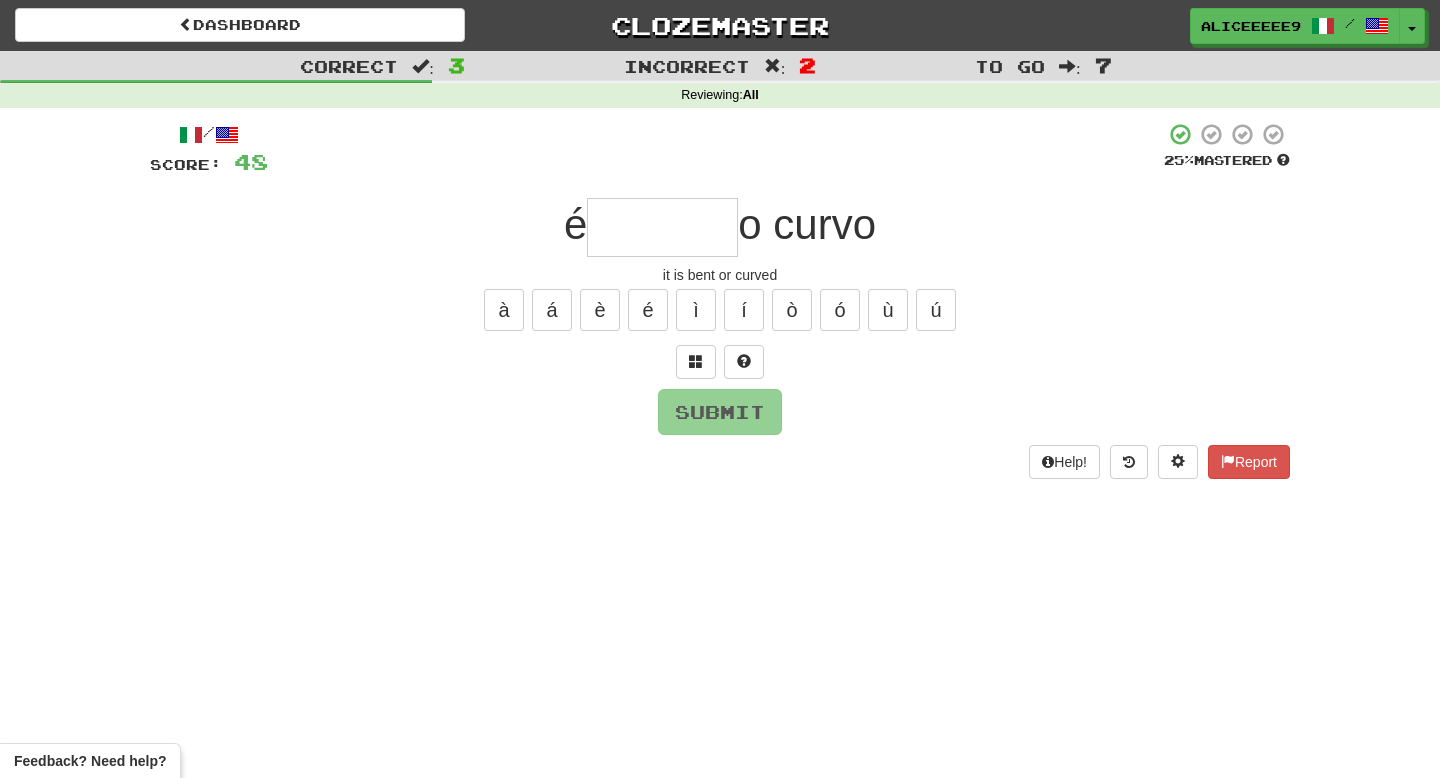 type on "*" 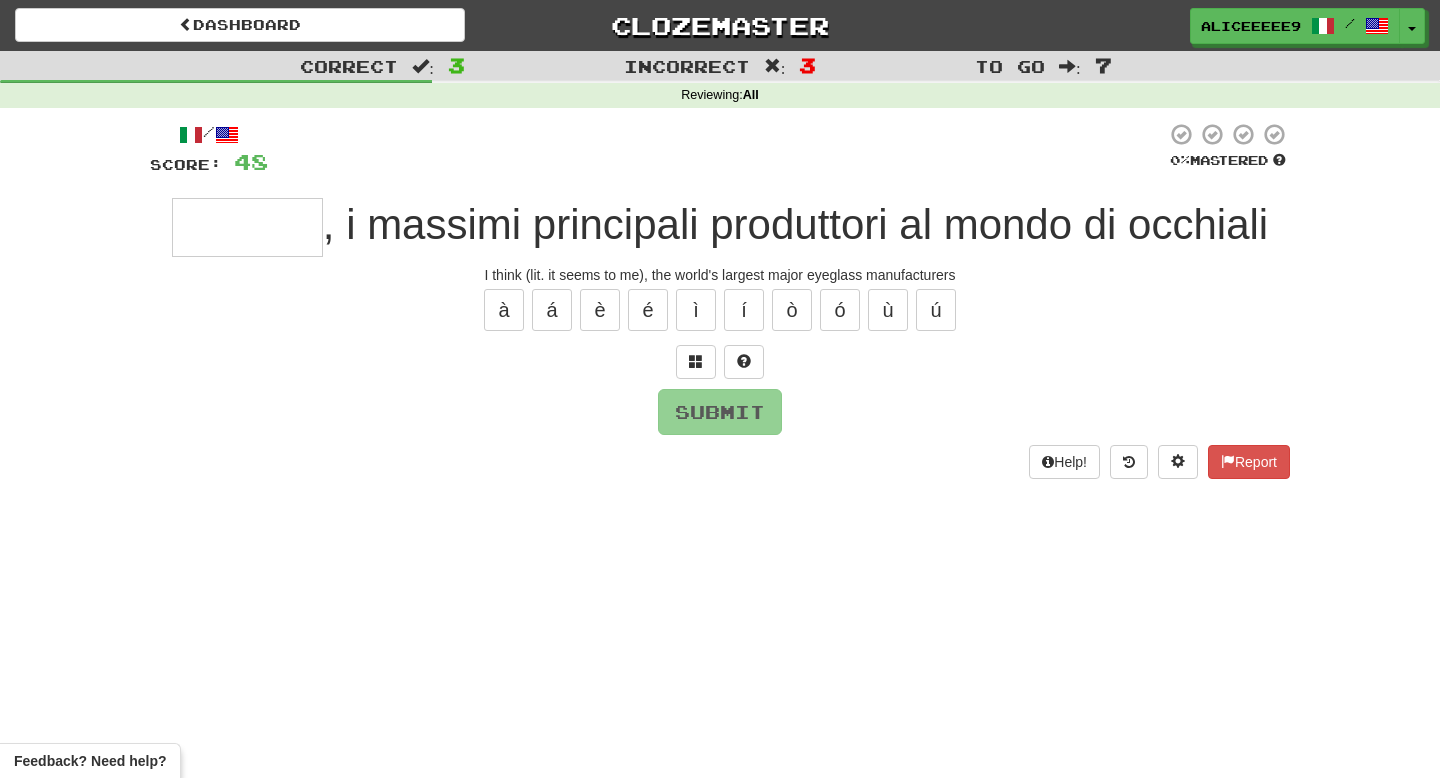 type on "*" 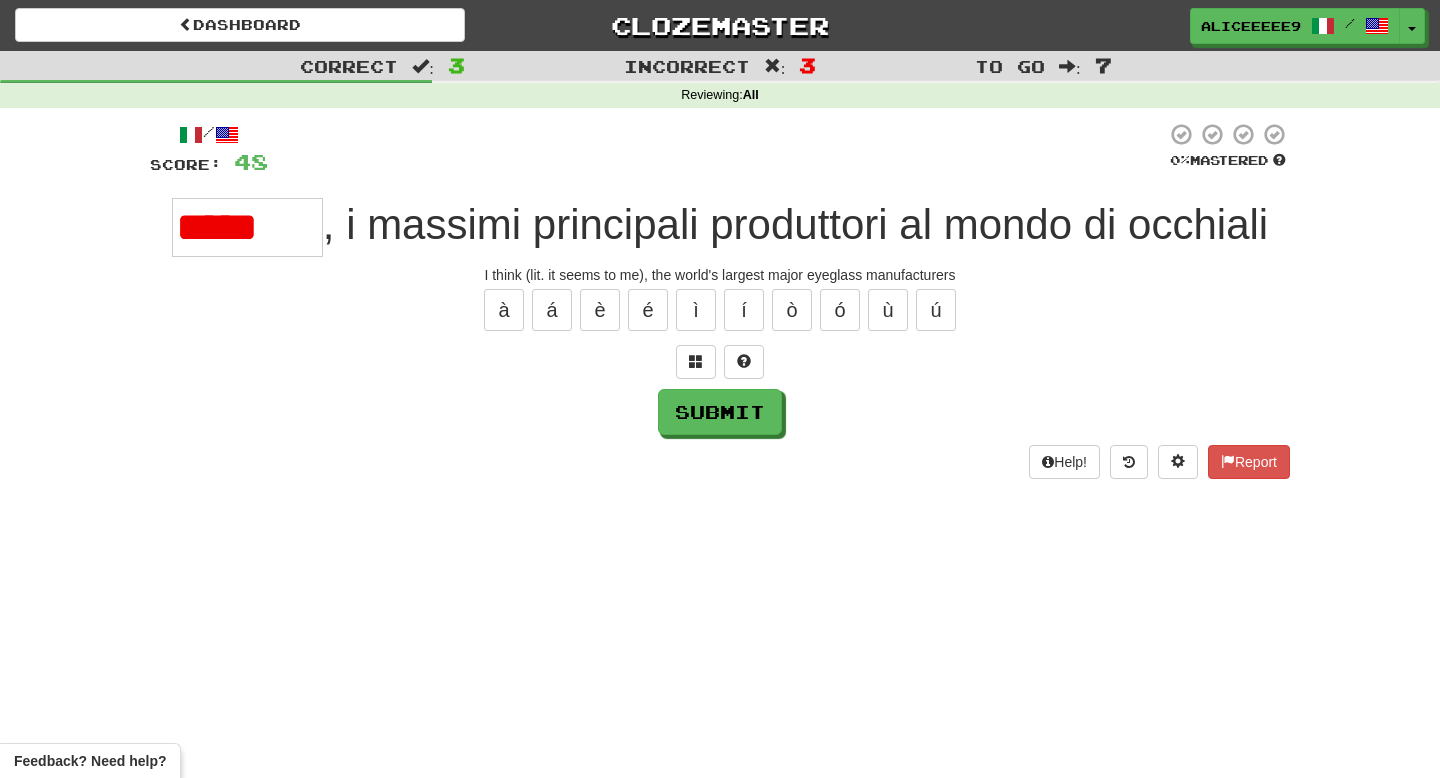 type on "*******" 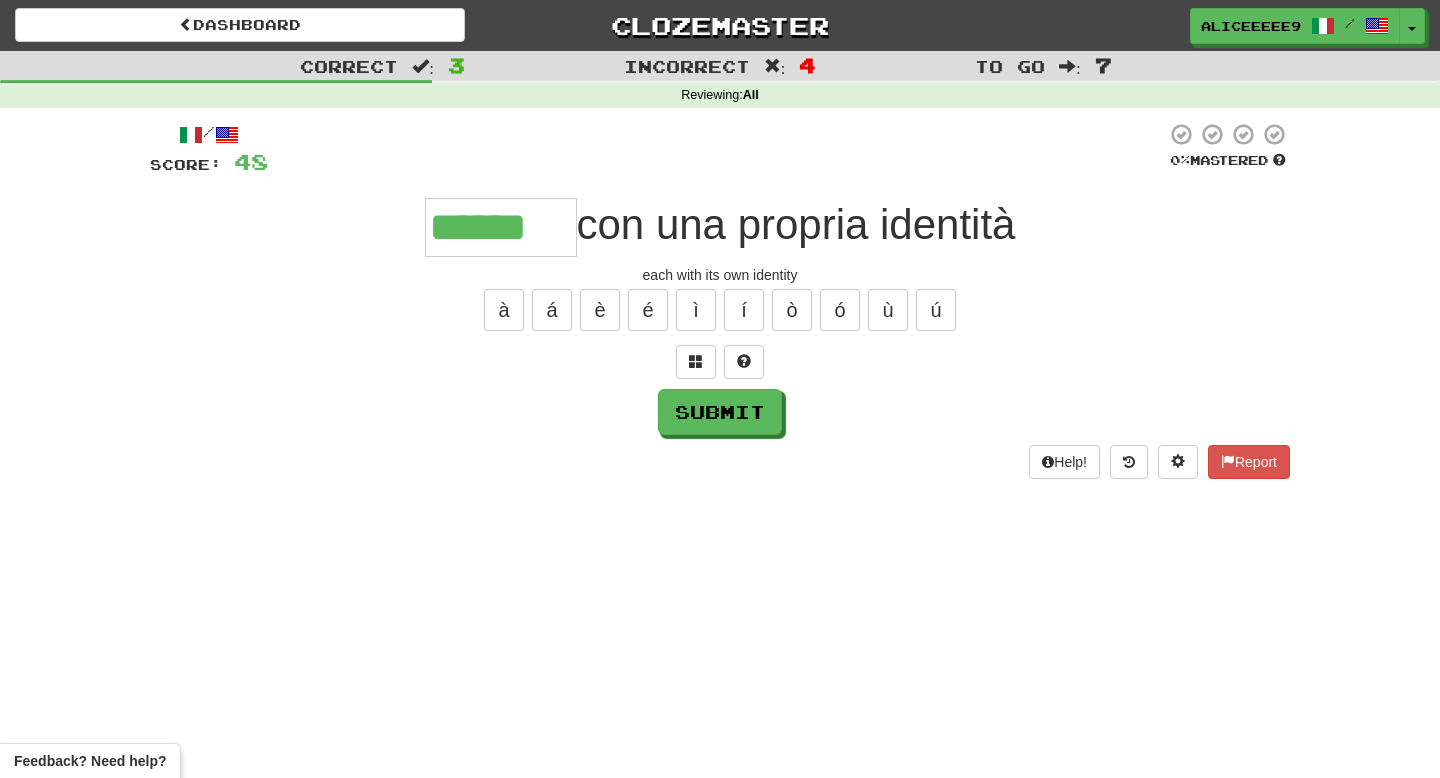 type on "******" 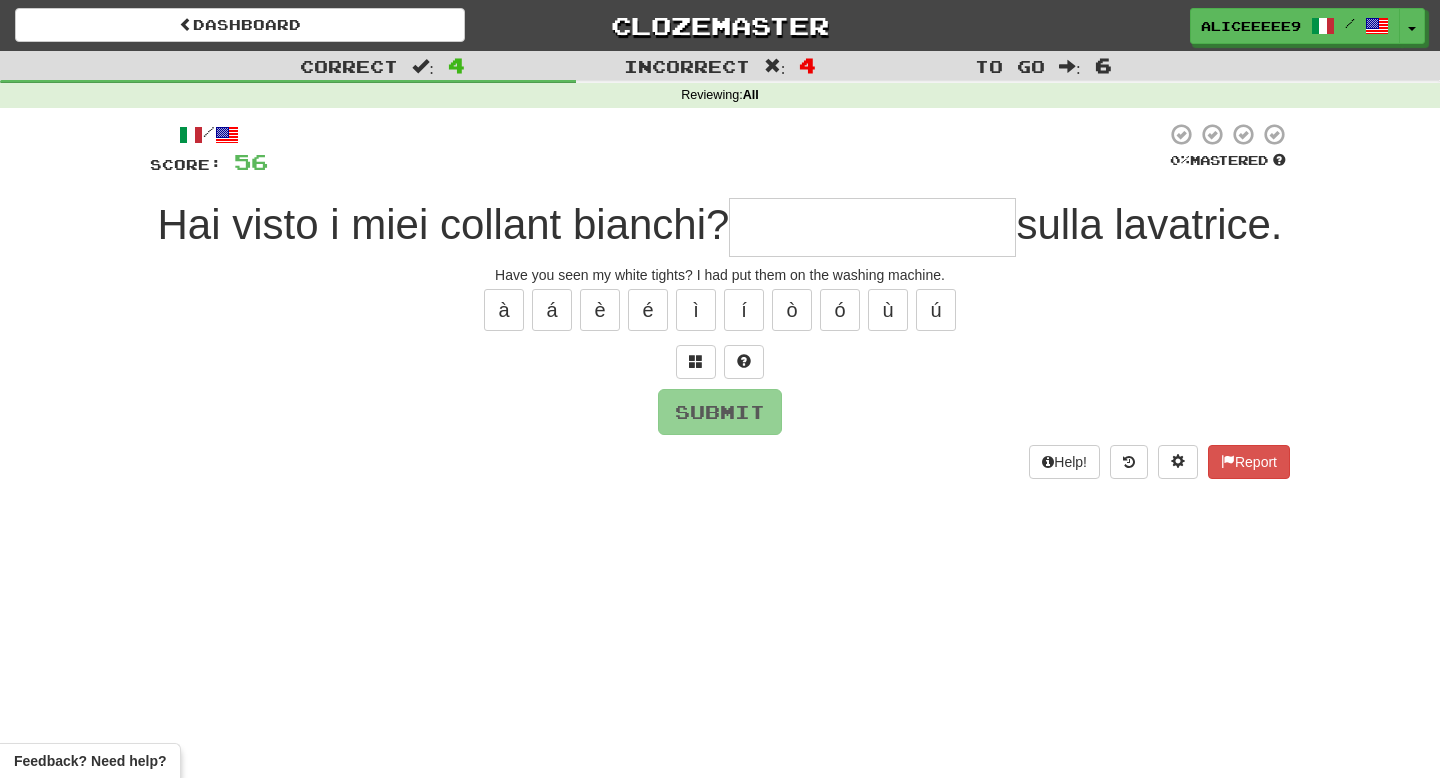 type on "*" 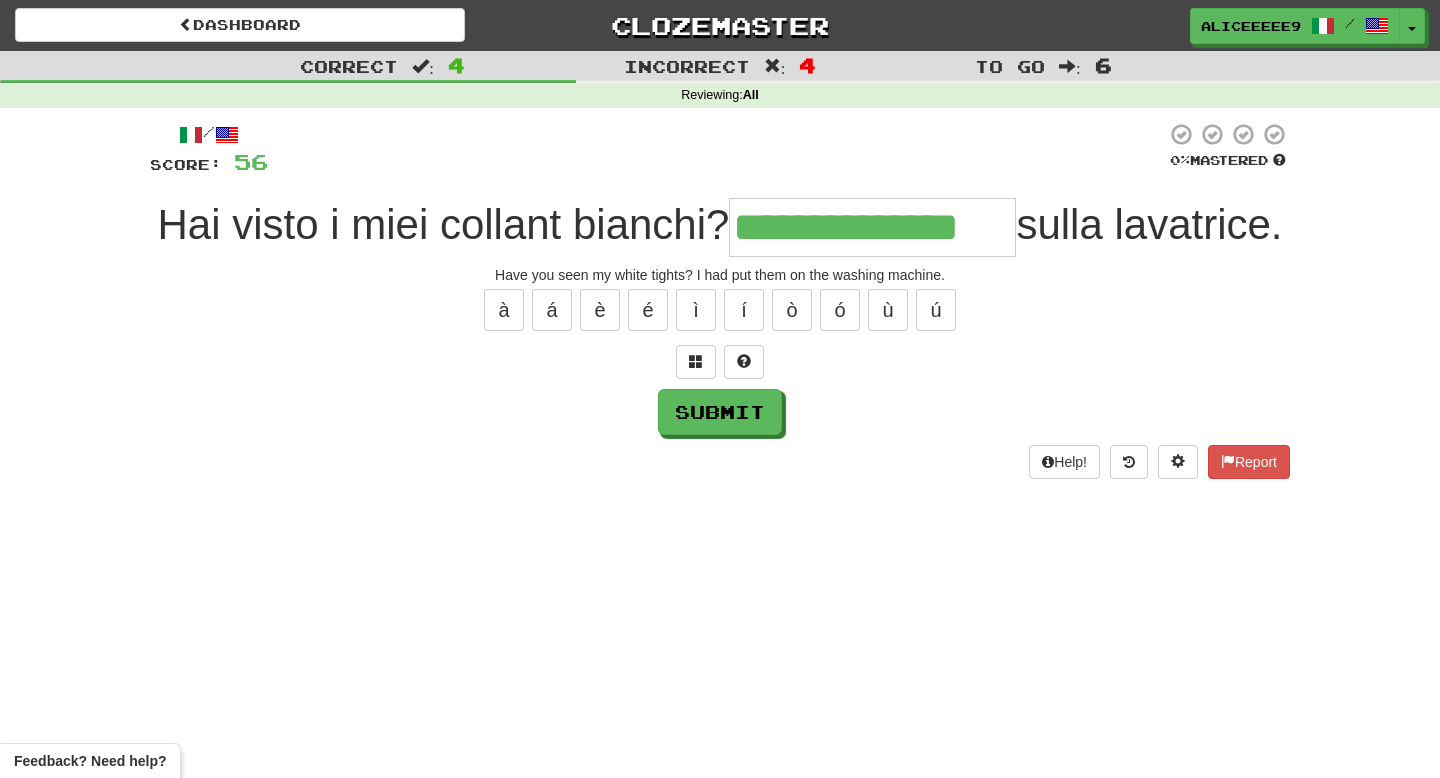 type on "**********" 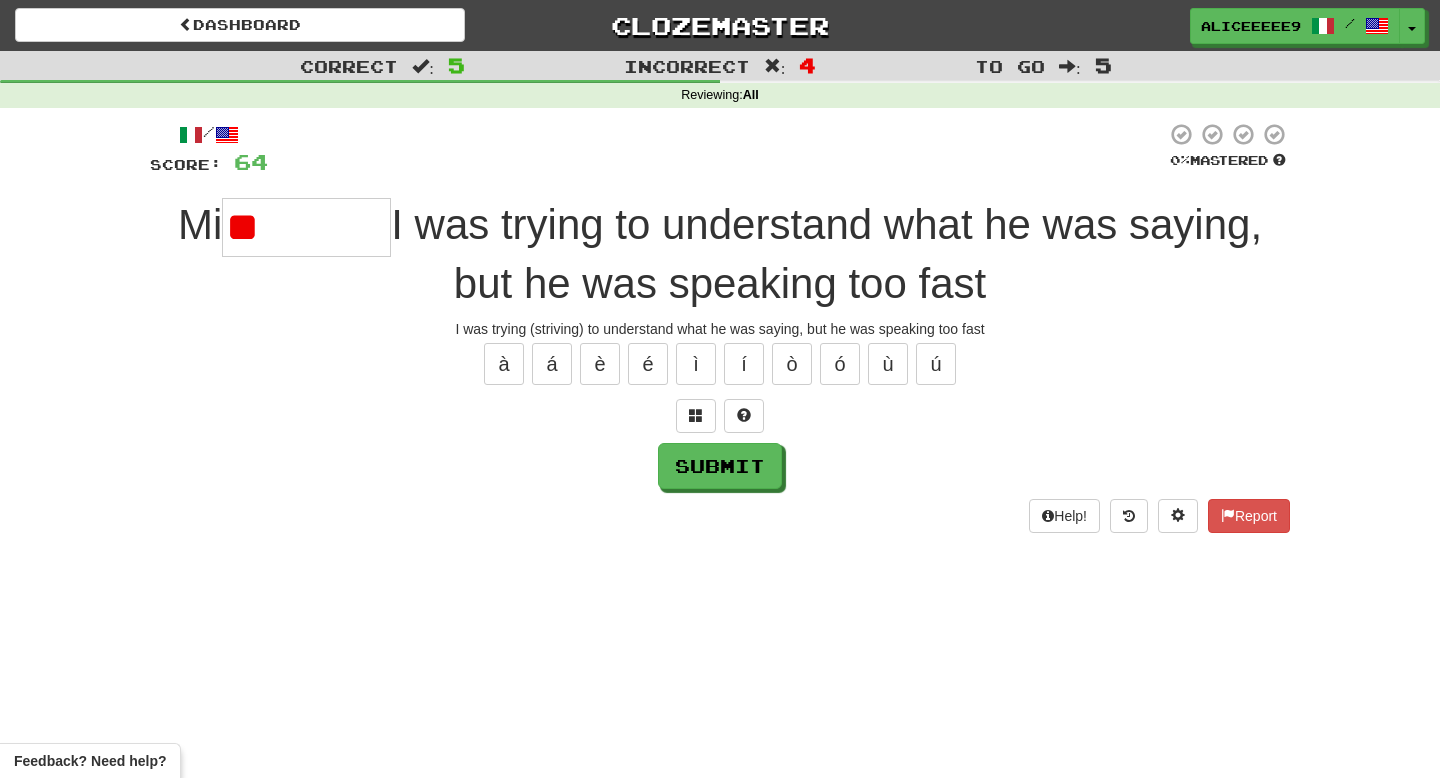 type on "*" 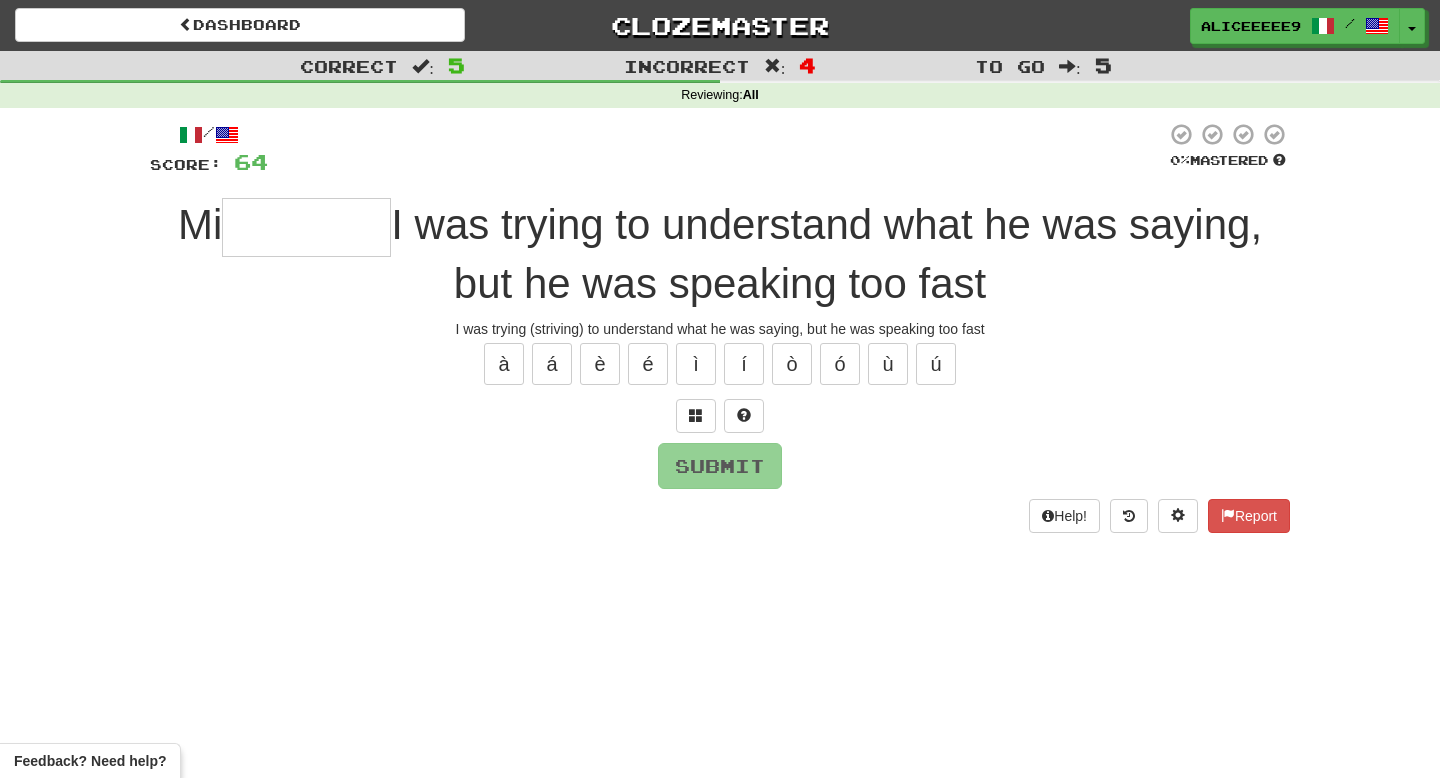 type on "*" 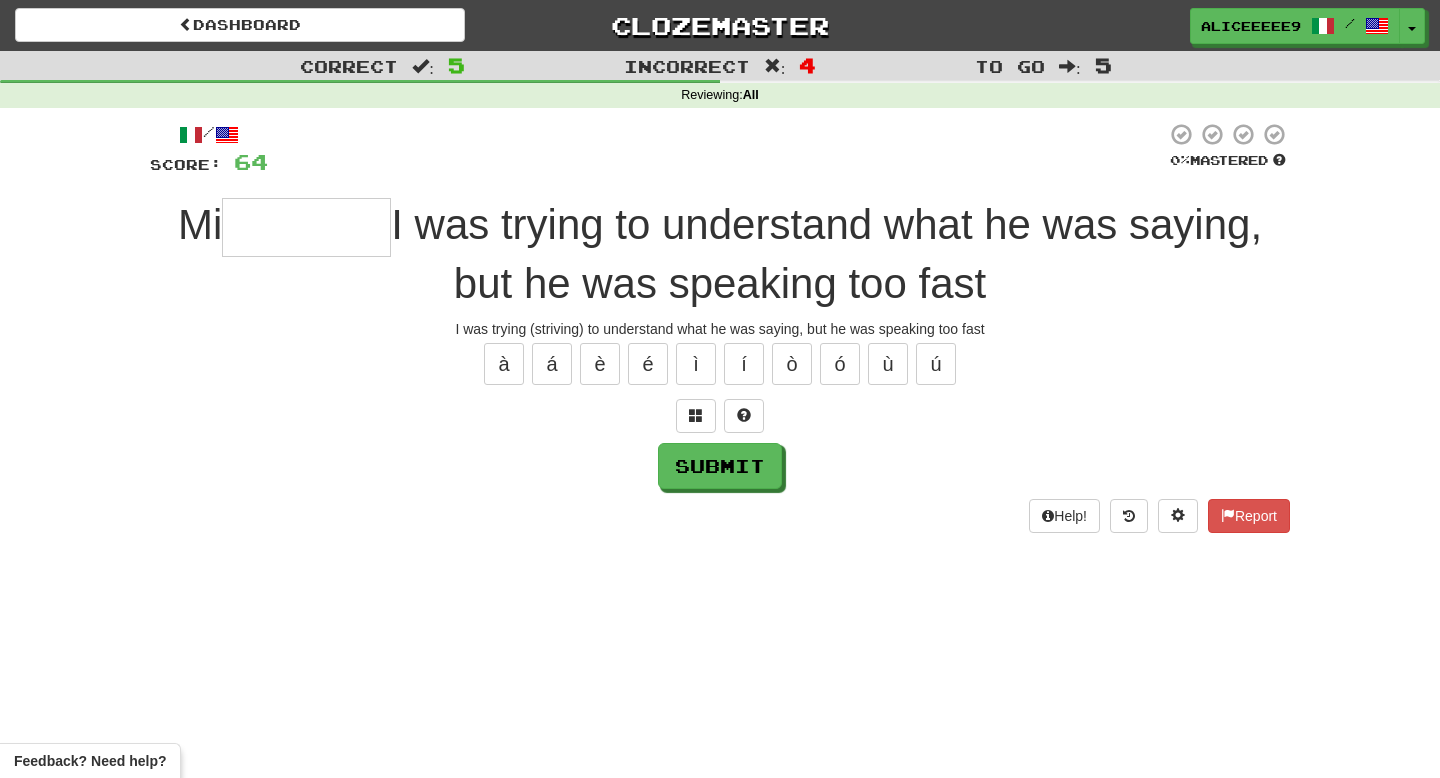 type on "********" 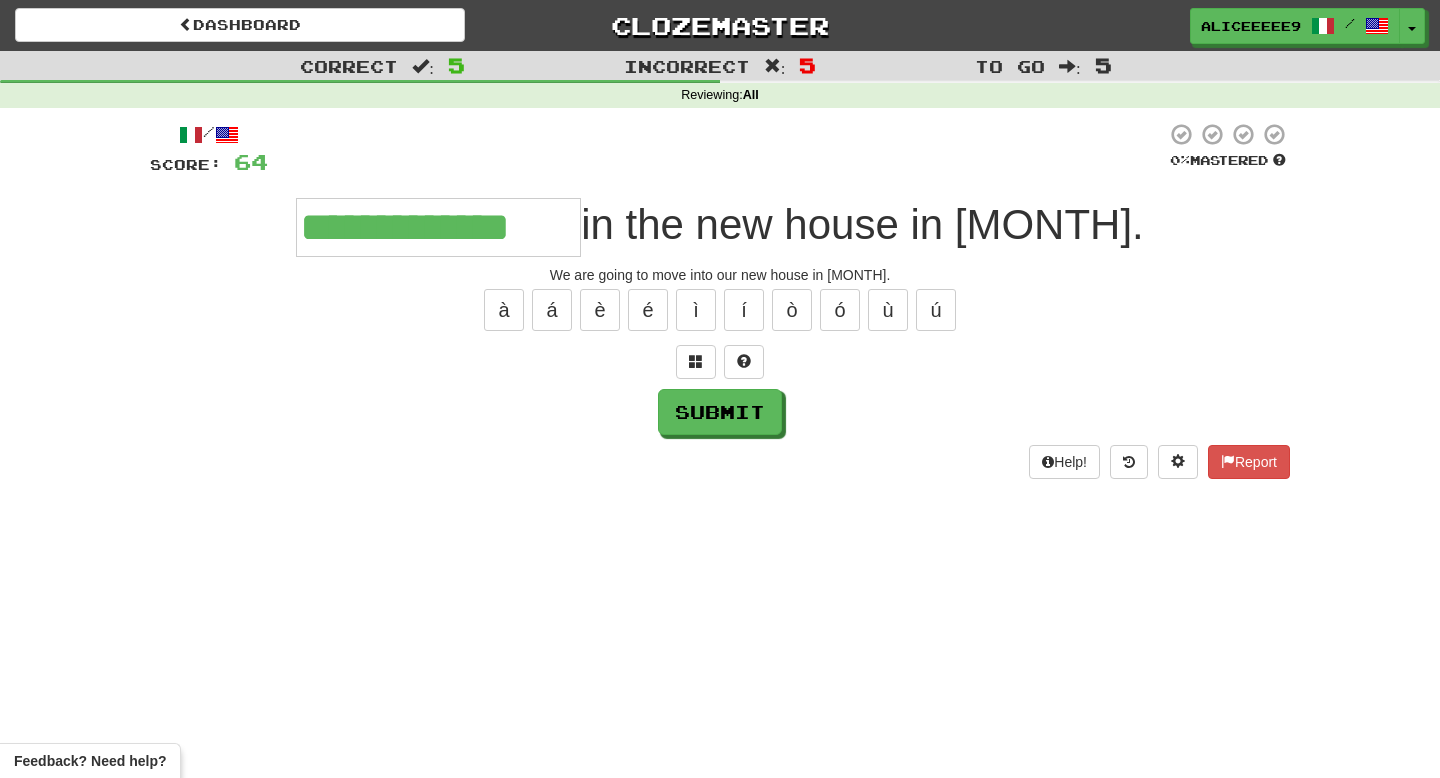 type on "**********" 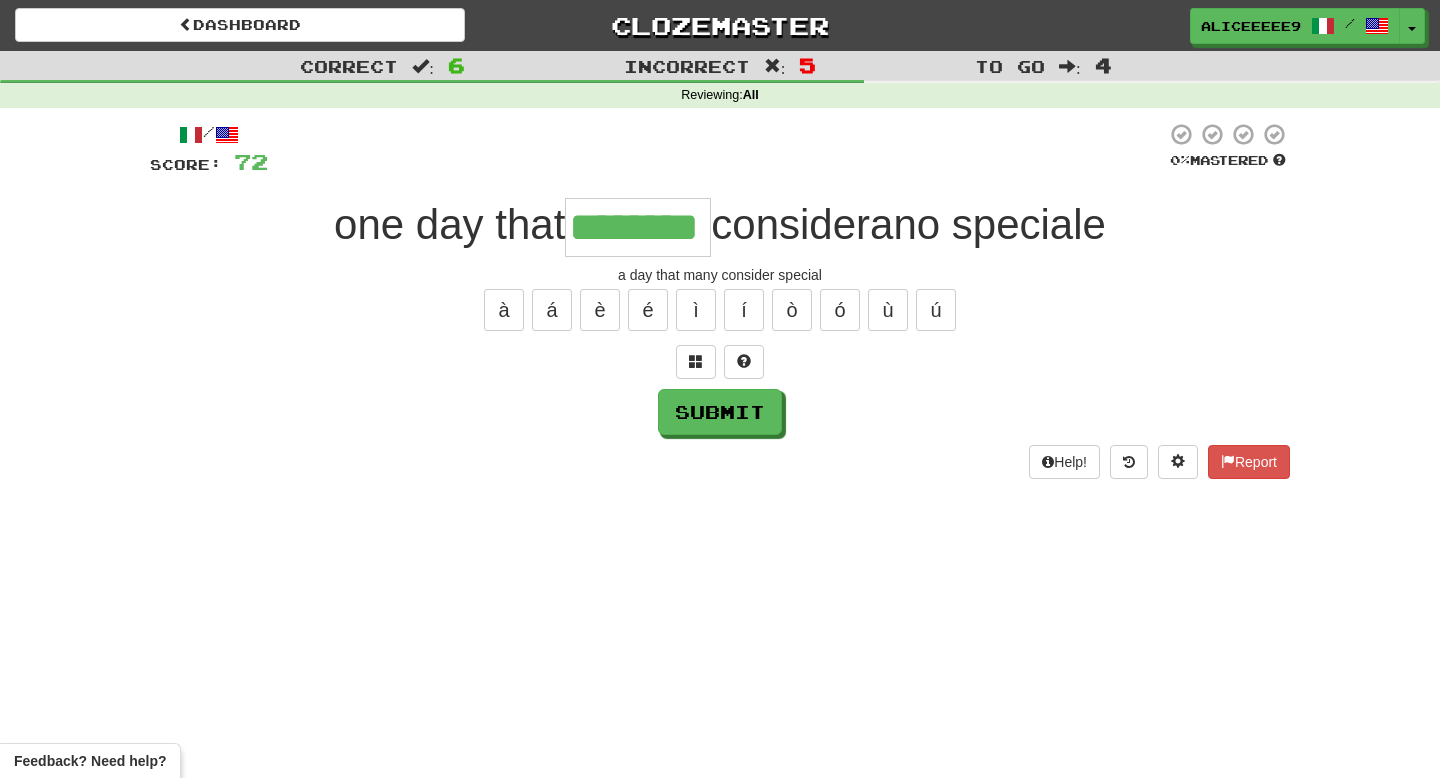 type on "********" 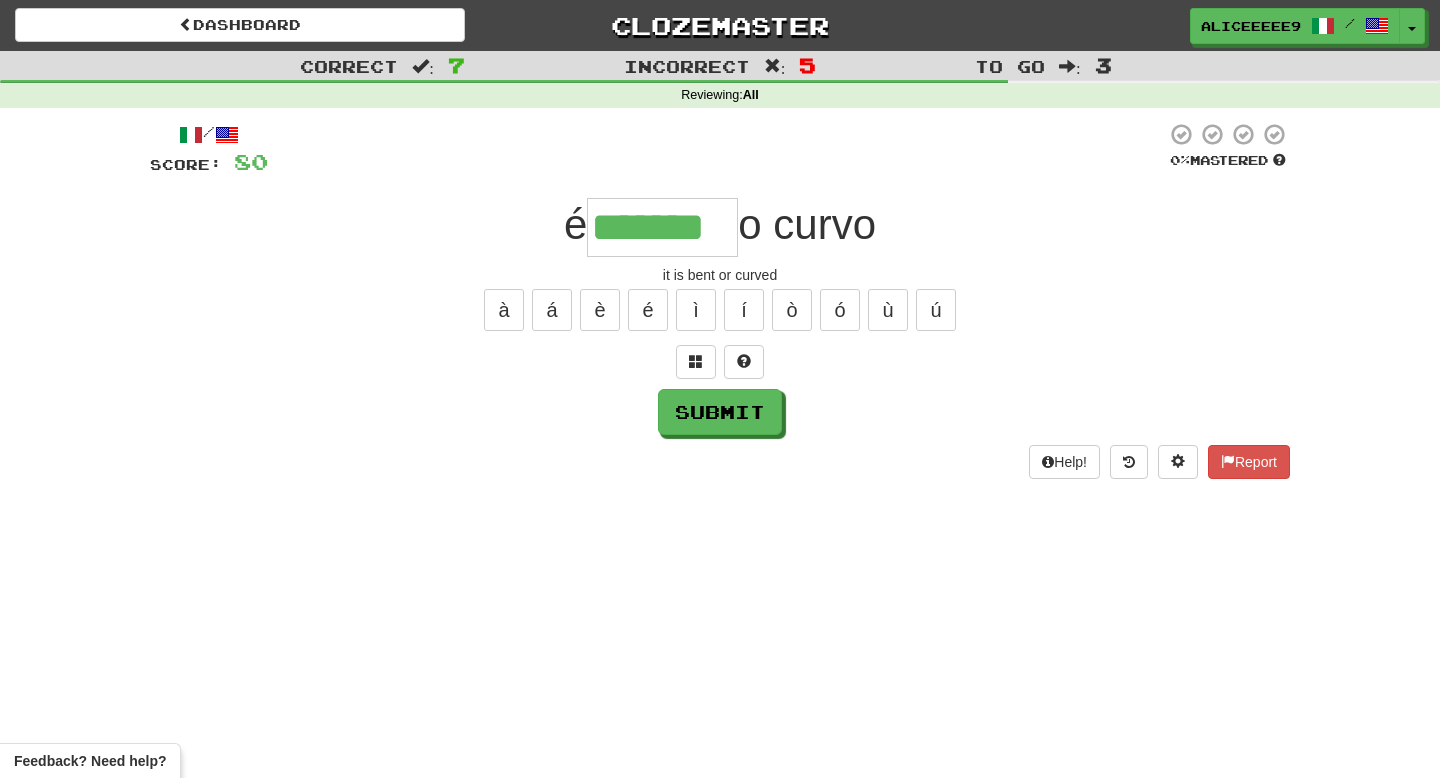 type on "*******" 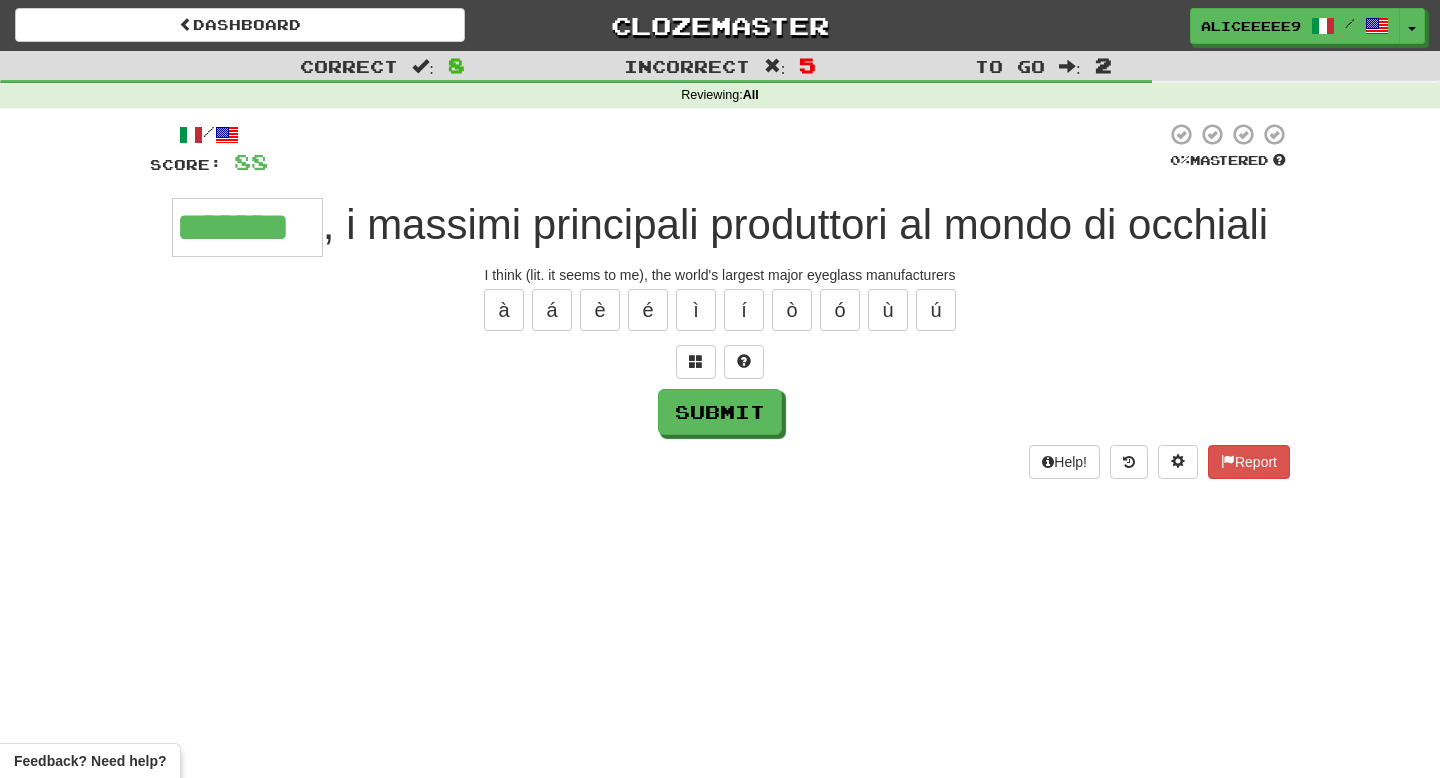 type on "*******" 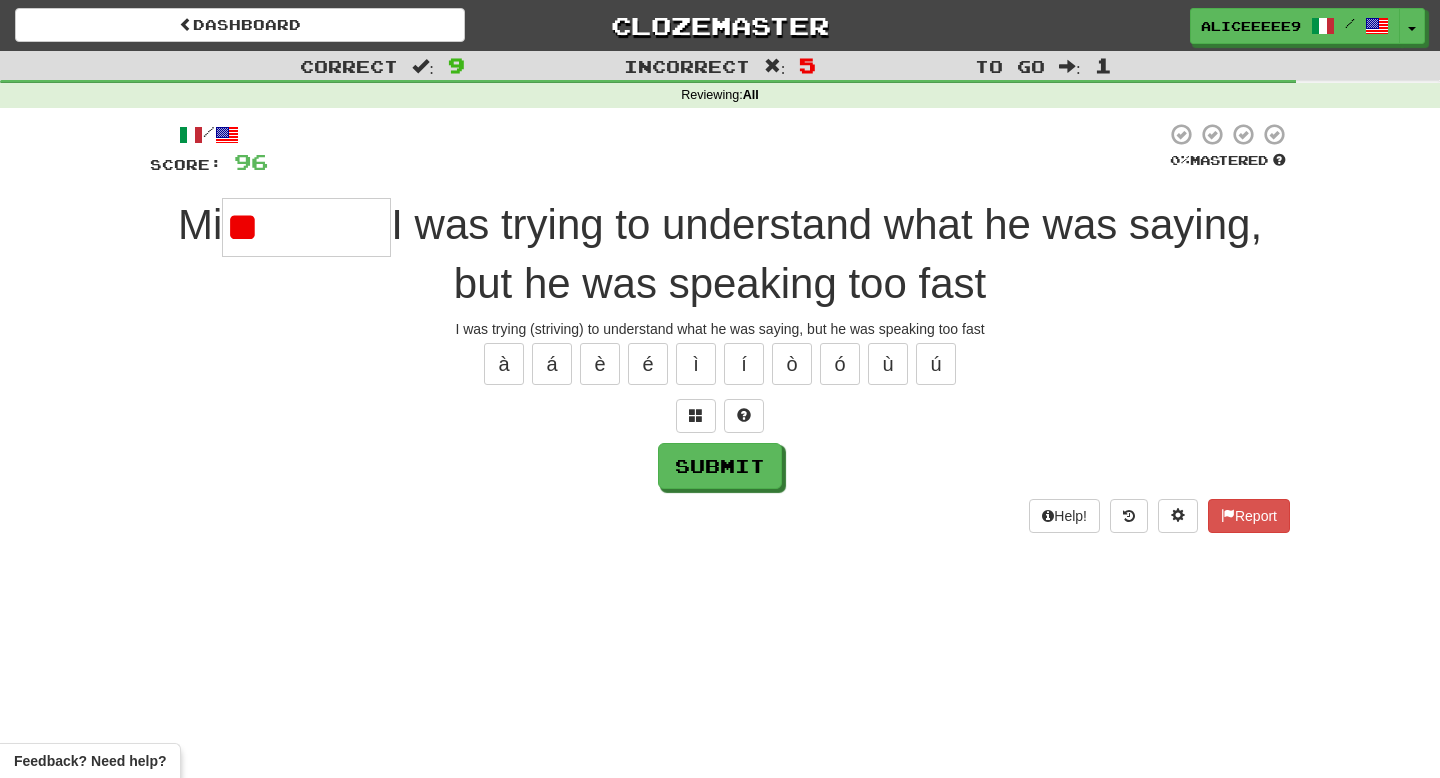 type on "*" 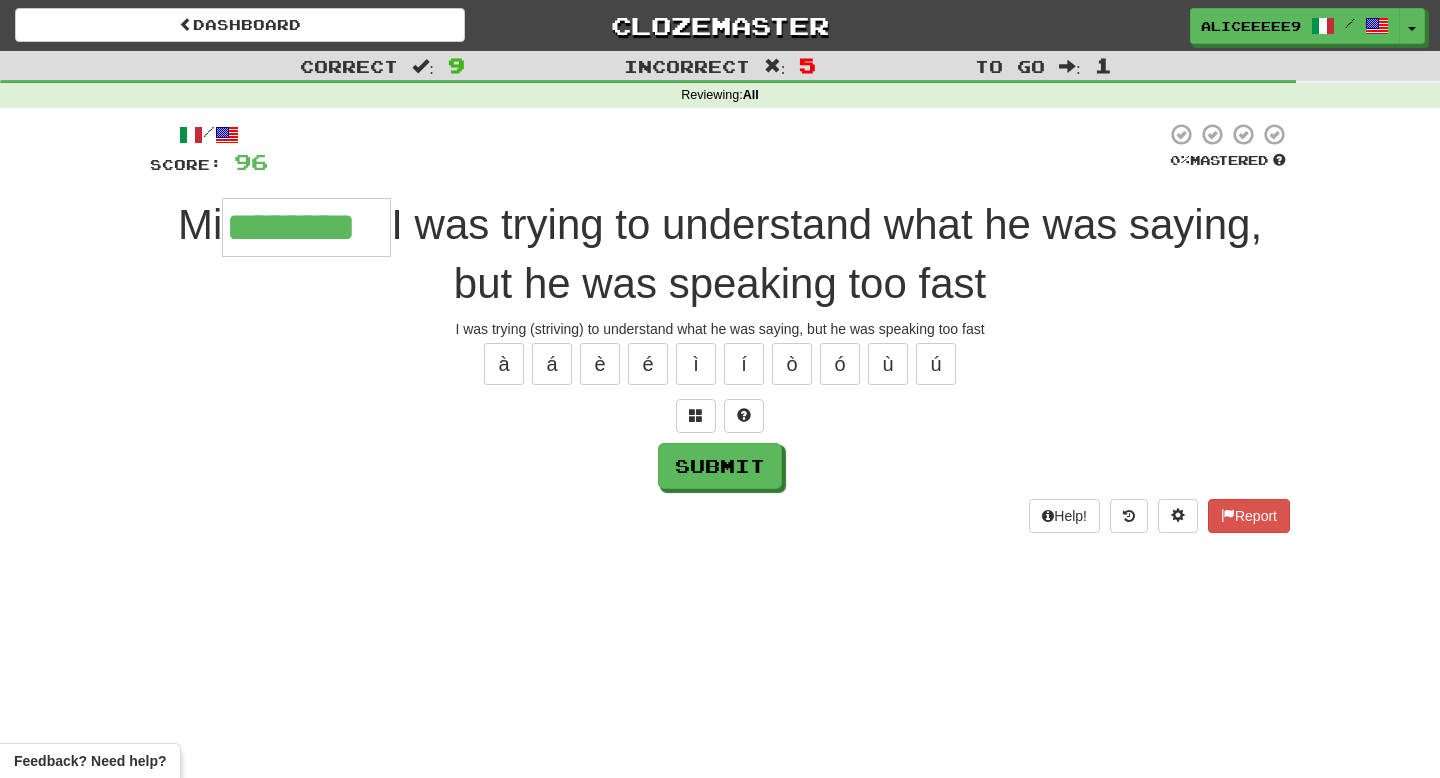 type on "********" 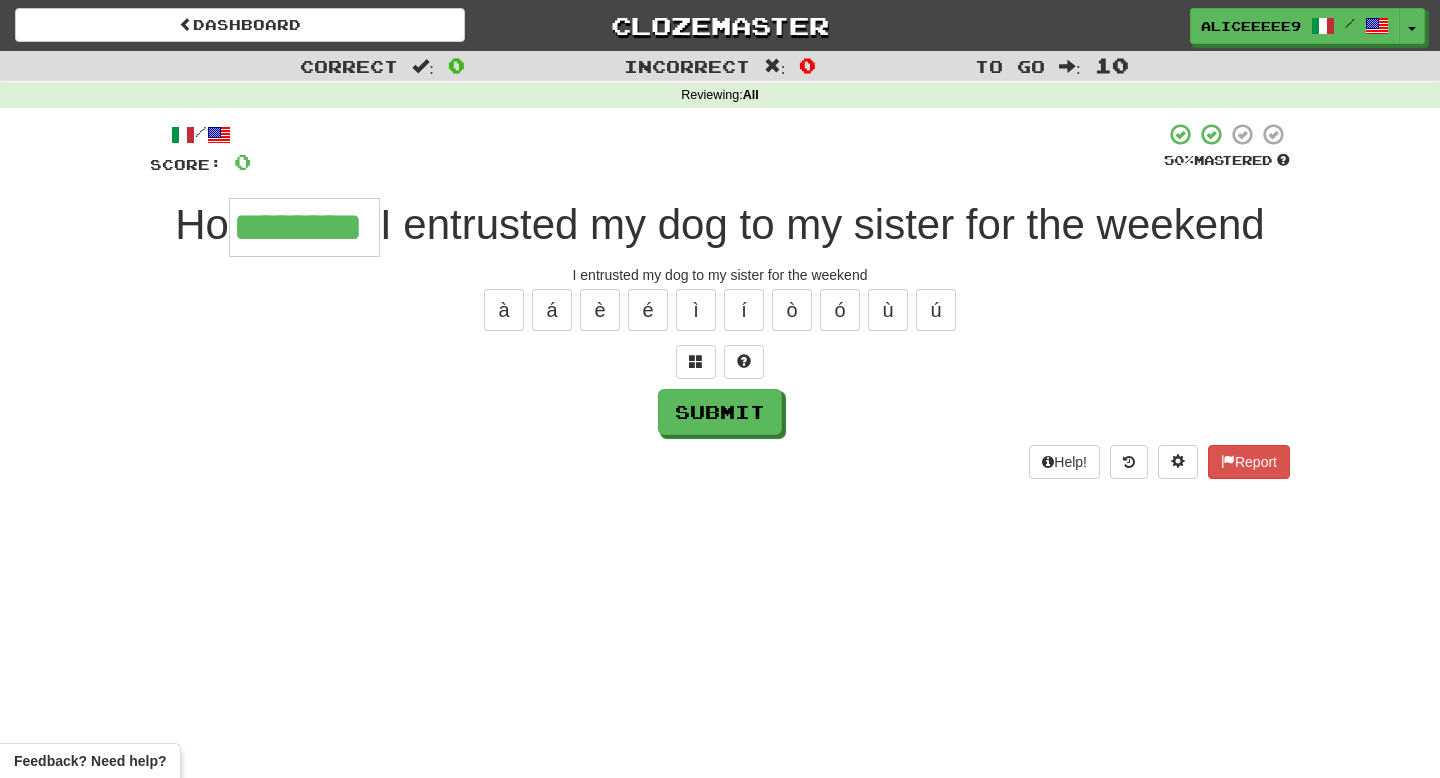 type on "********" 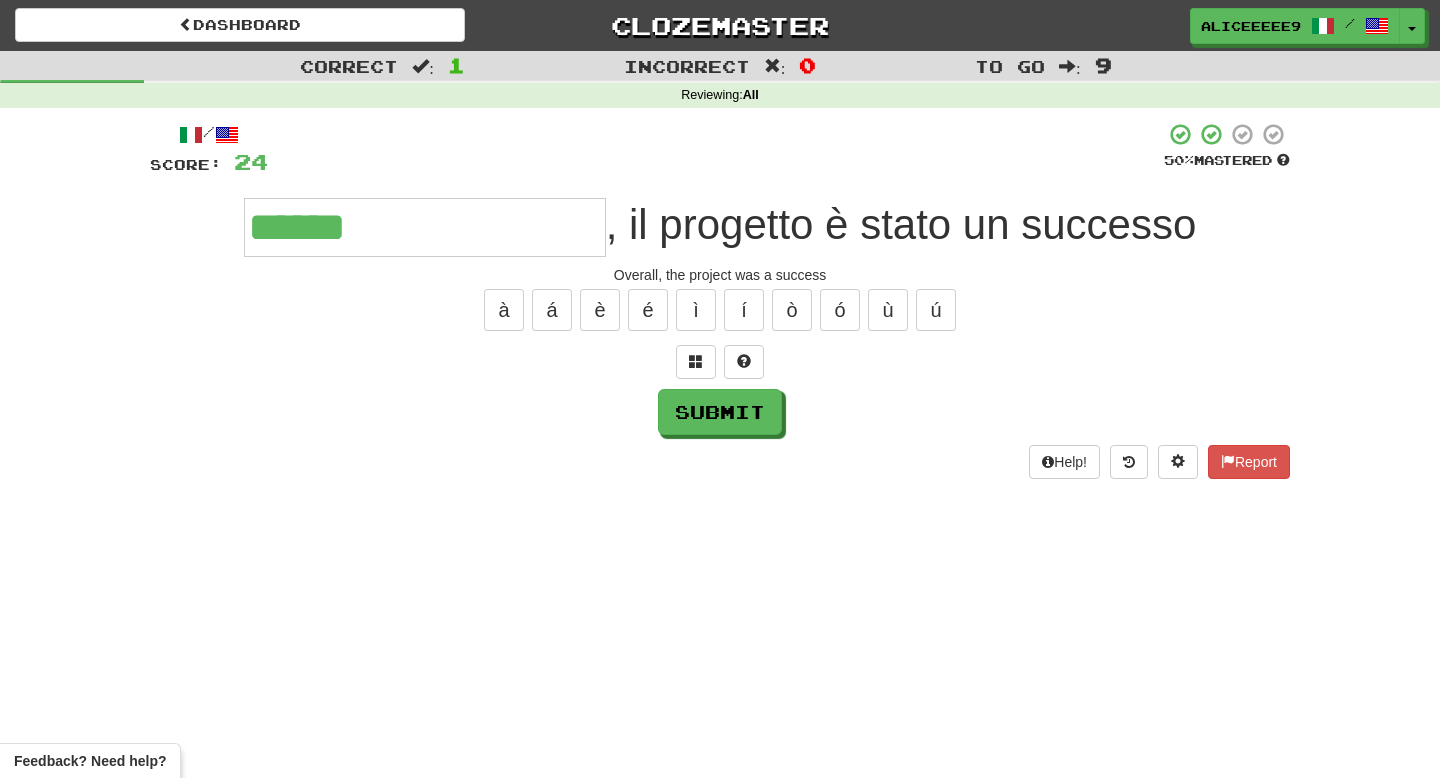 type on "**********" 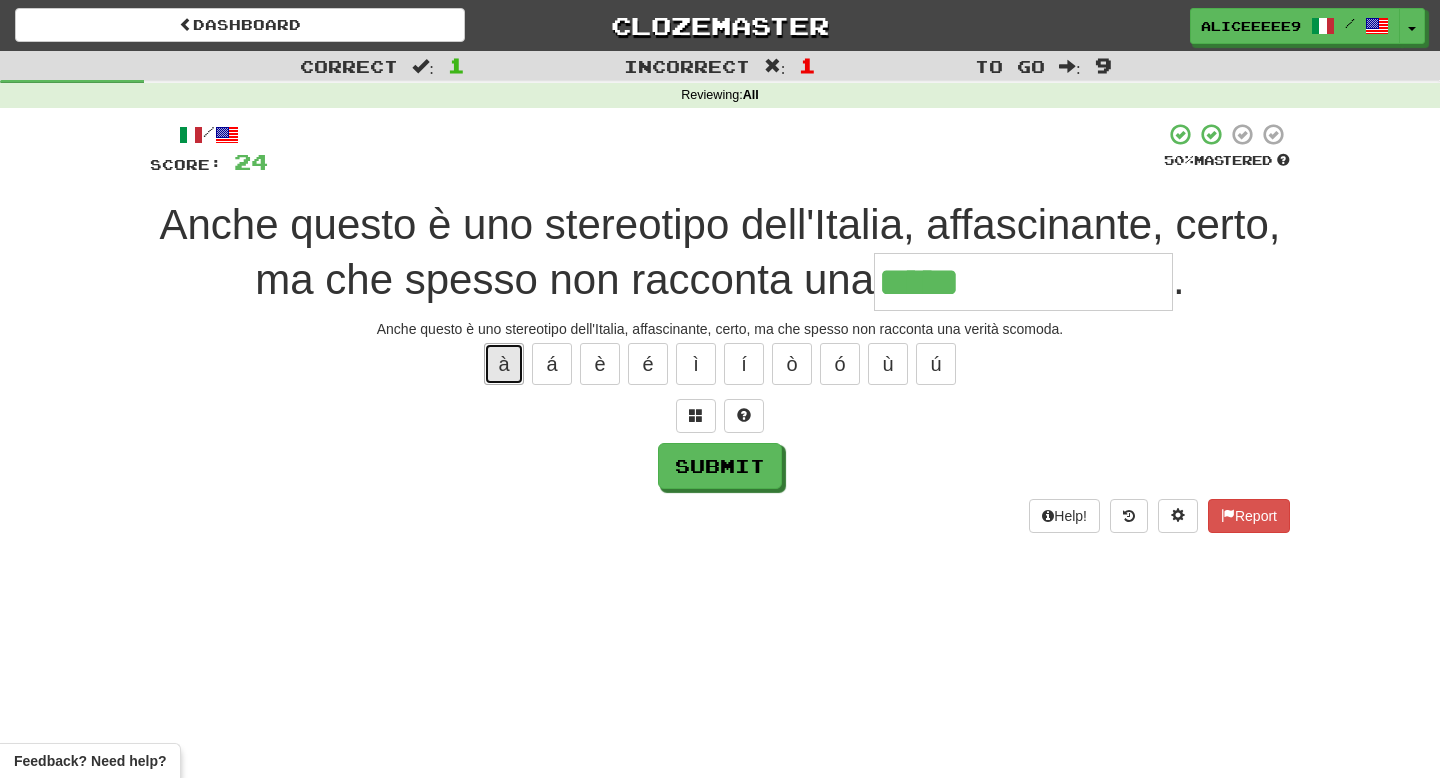 click on "à" at bounding box center (504, 364) 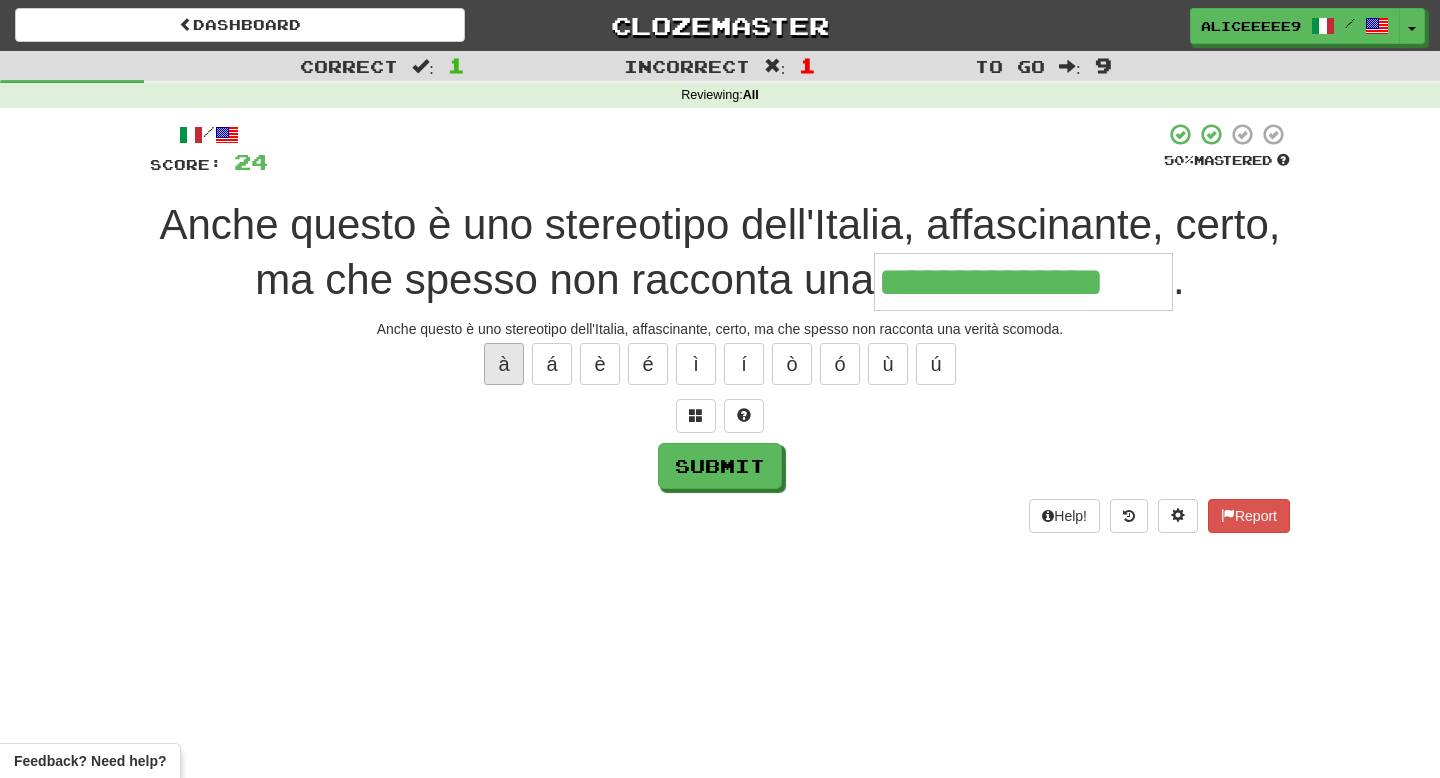 type on "**********" 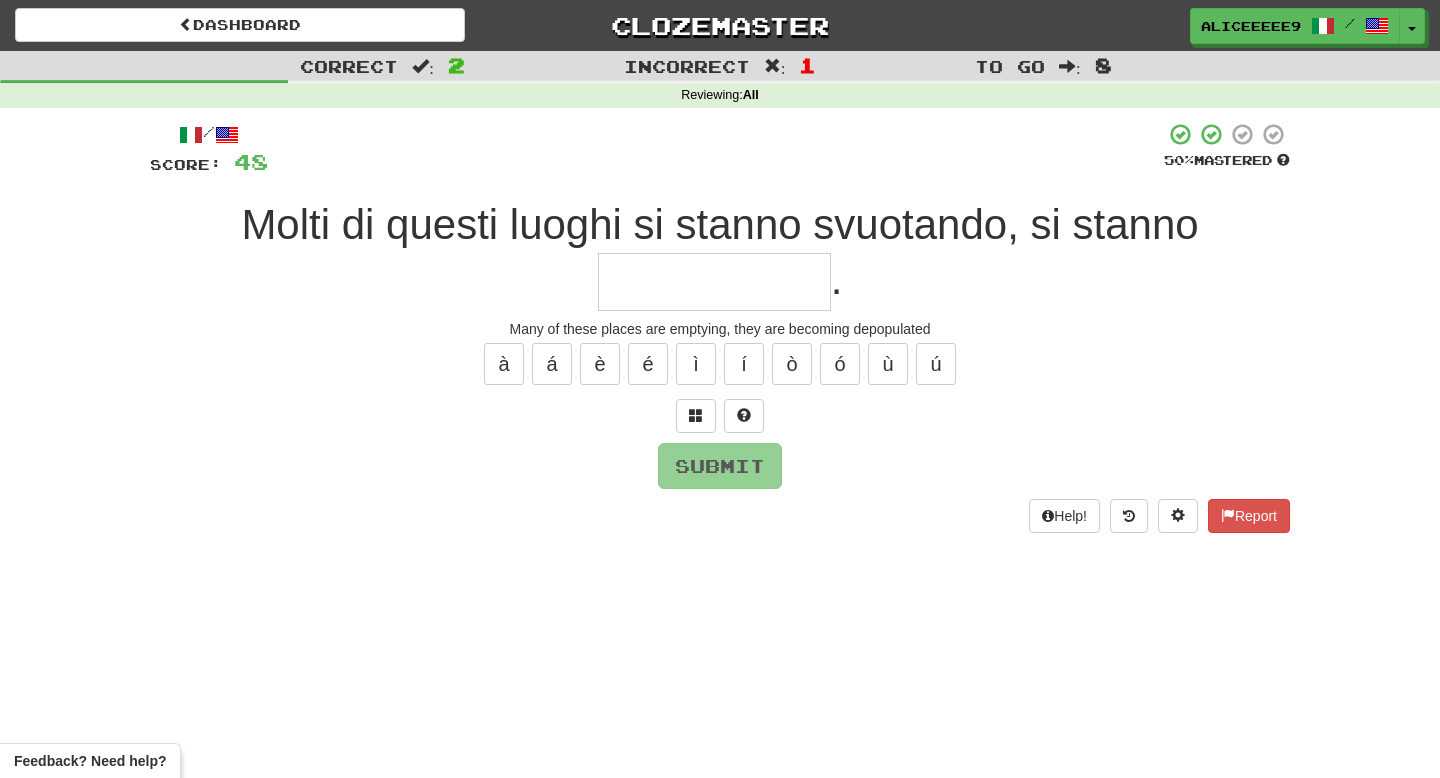 type on "*" 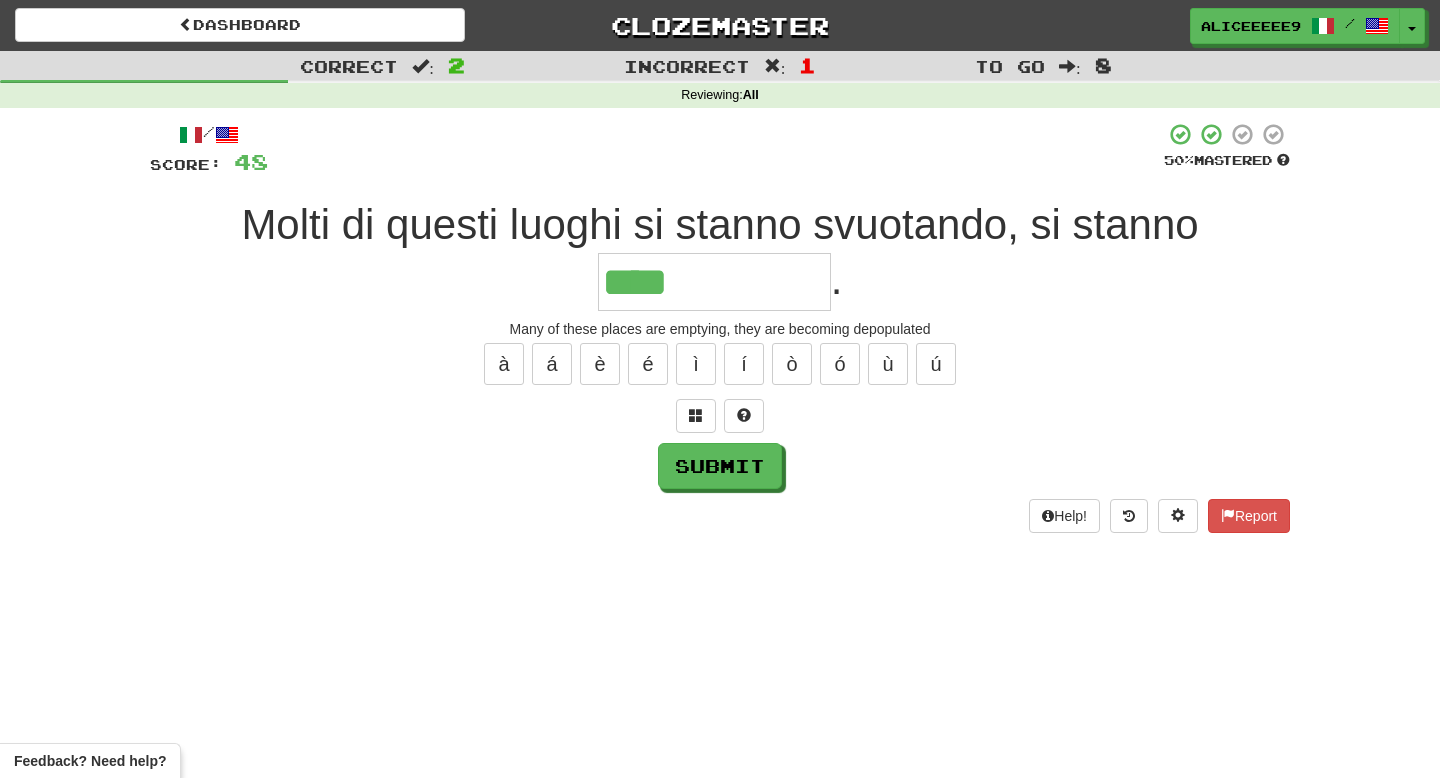 type on "**********" 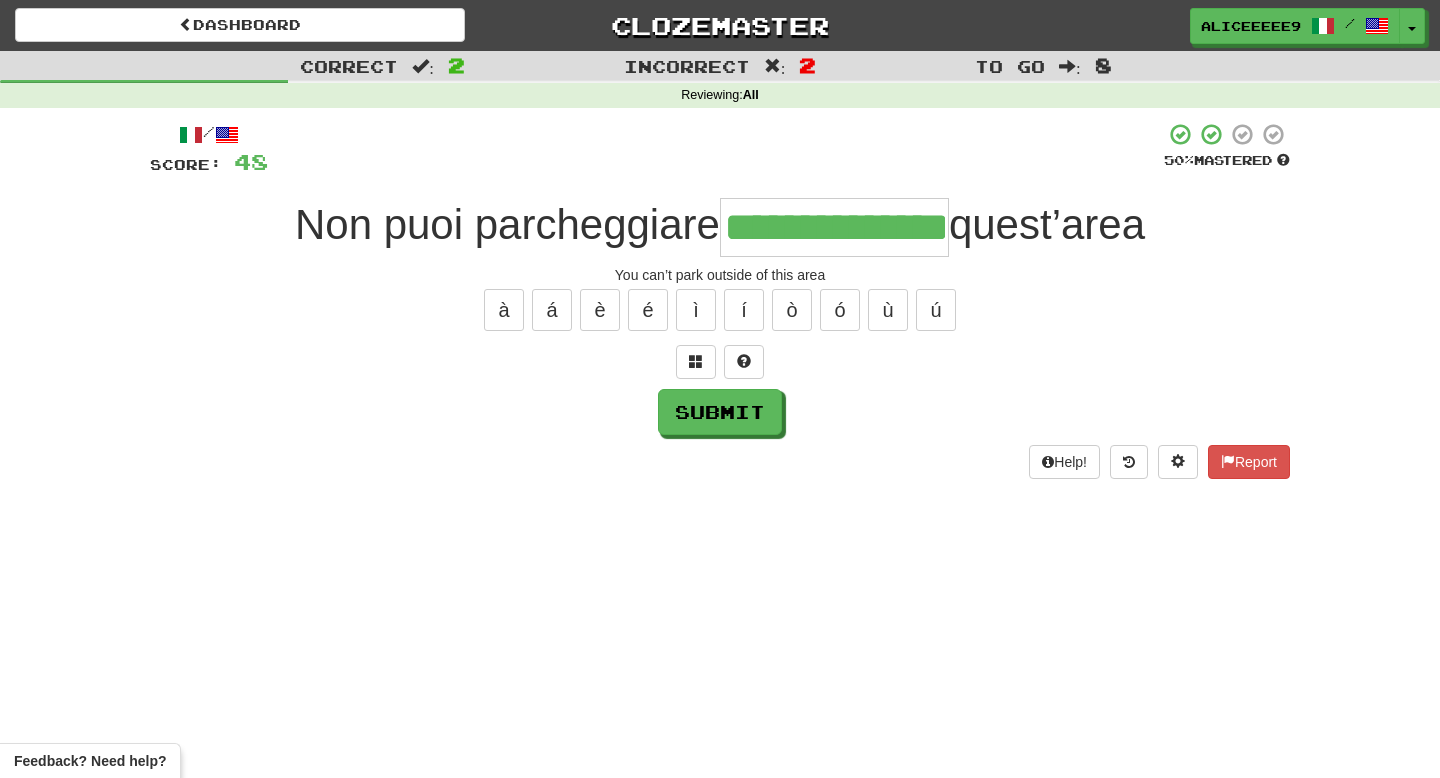 type on "**********" 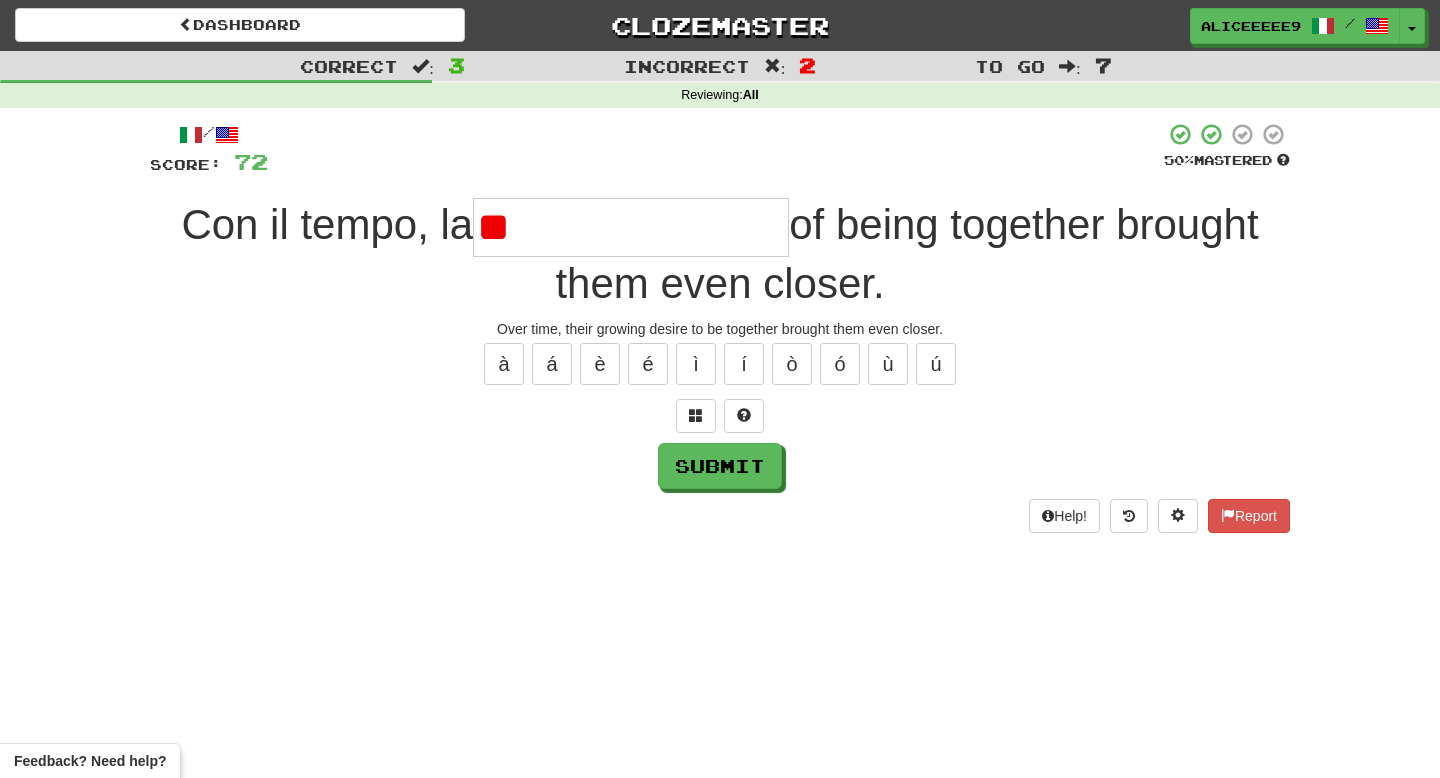 type on "*" 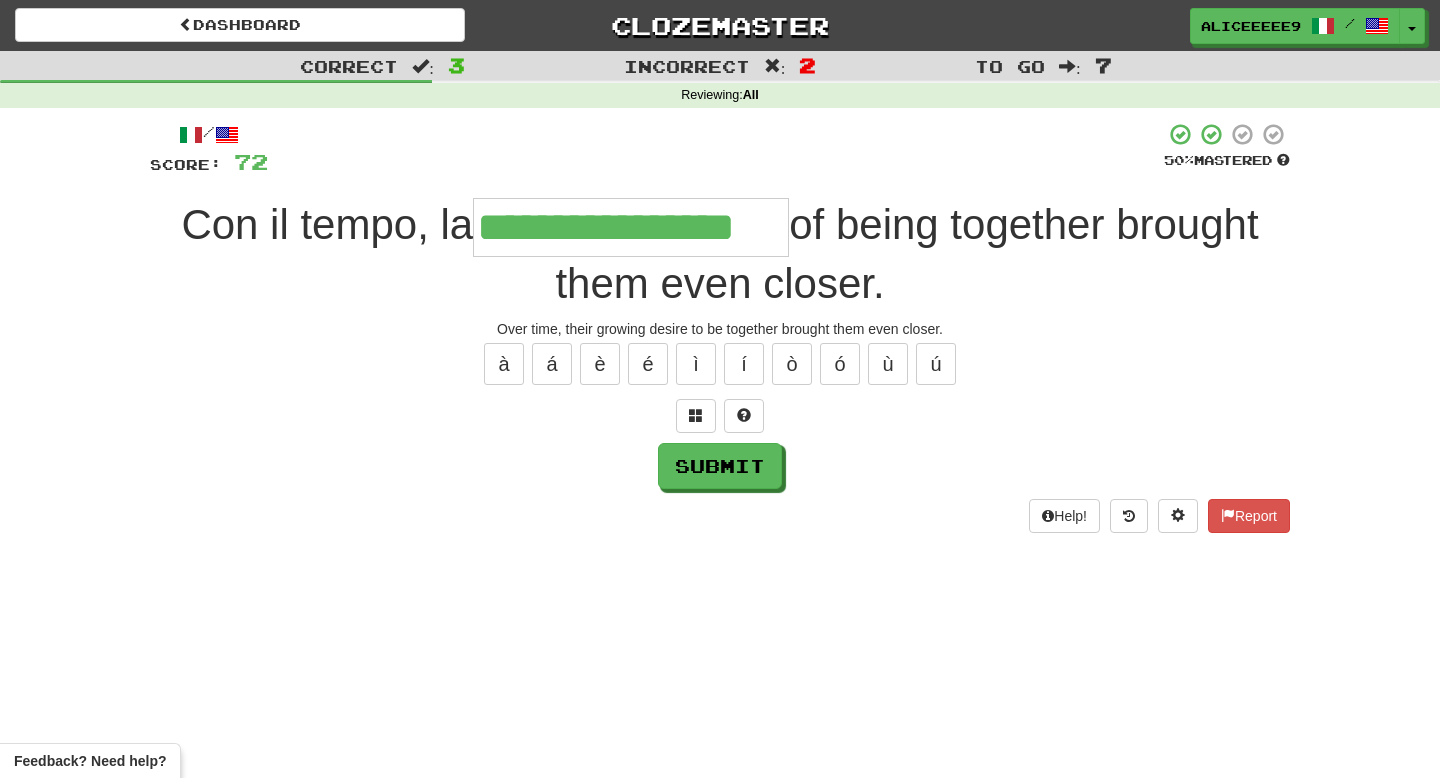 type on "**********" 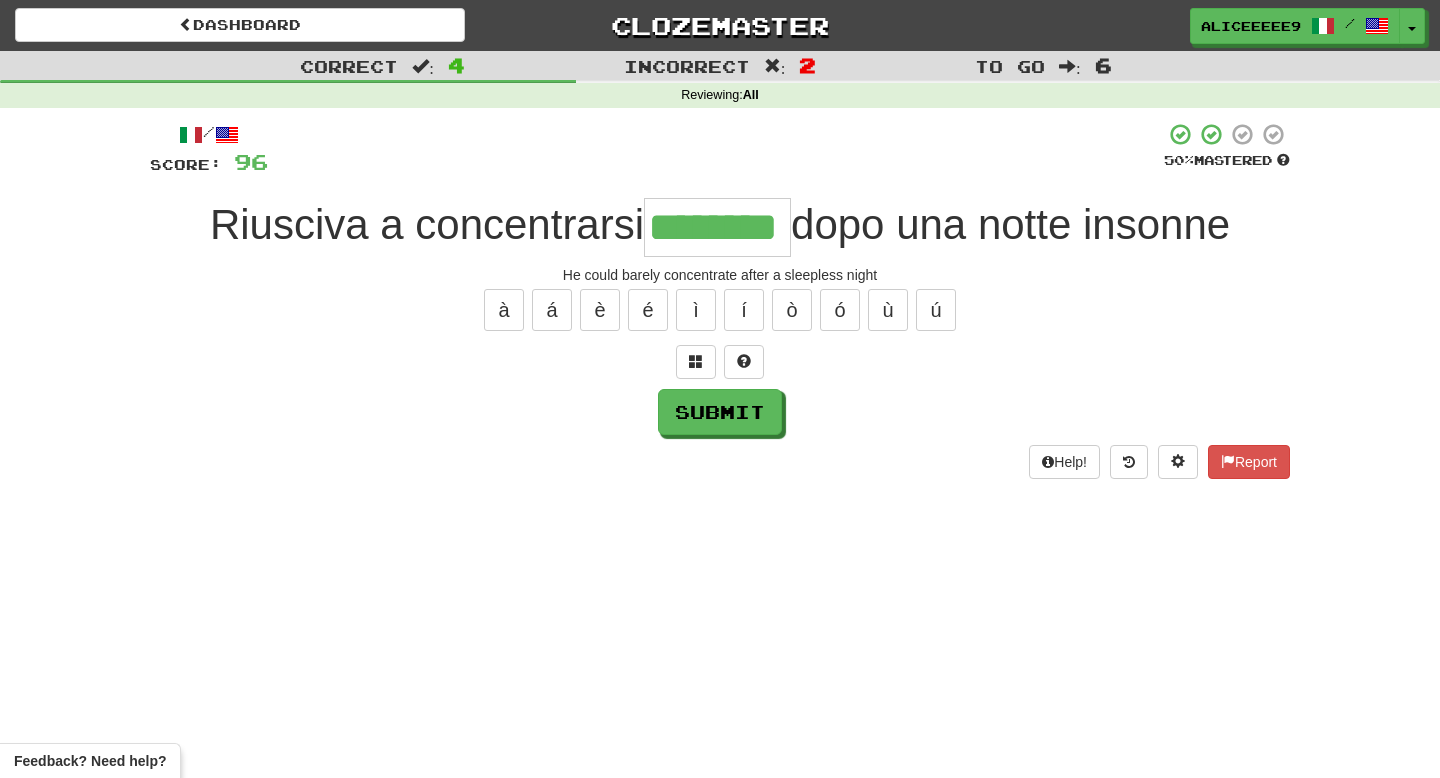 type on "********" 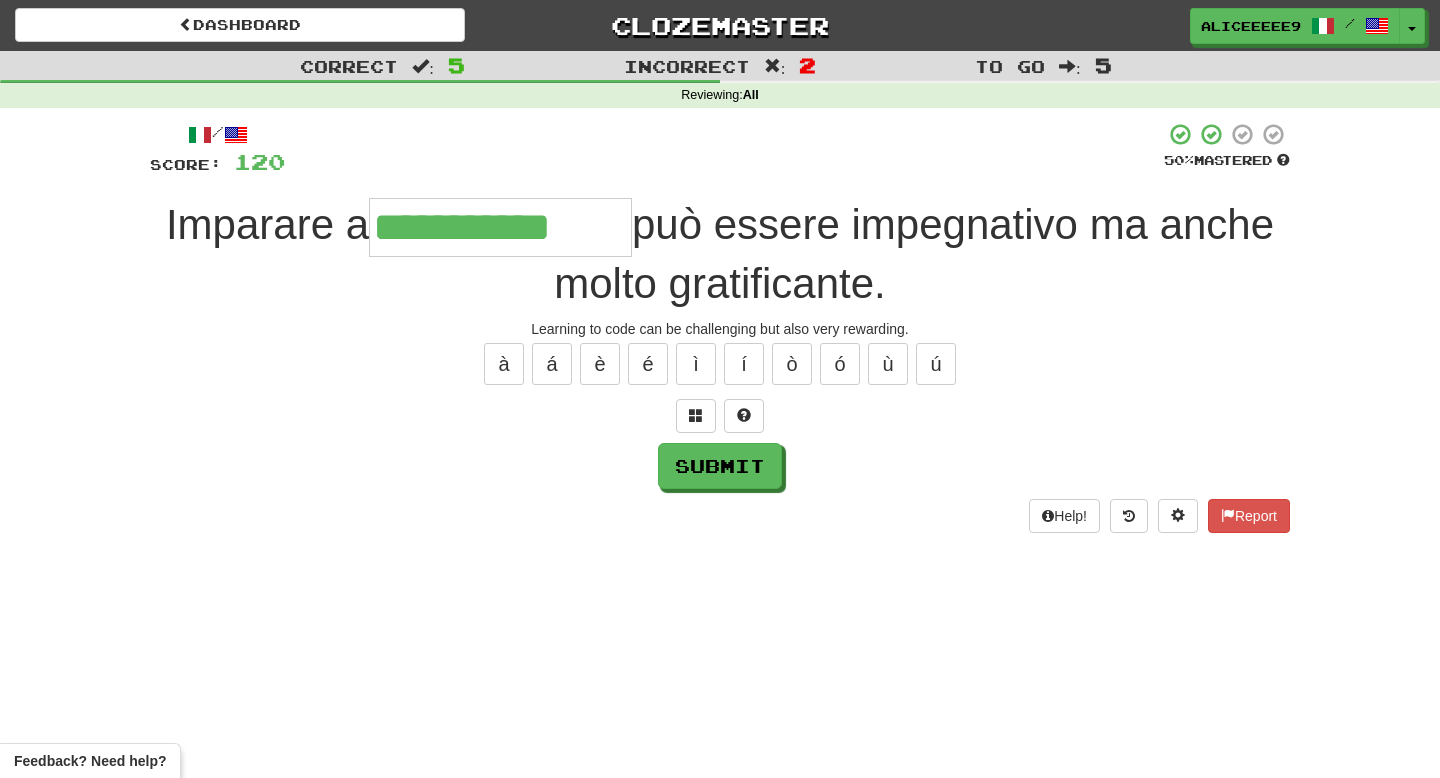 type on "**********" 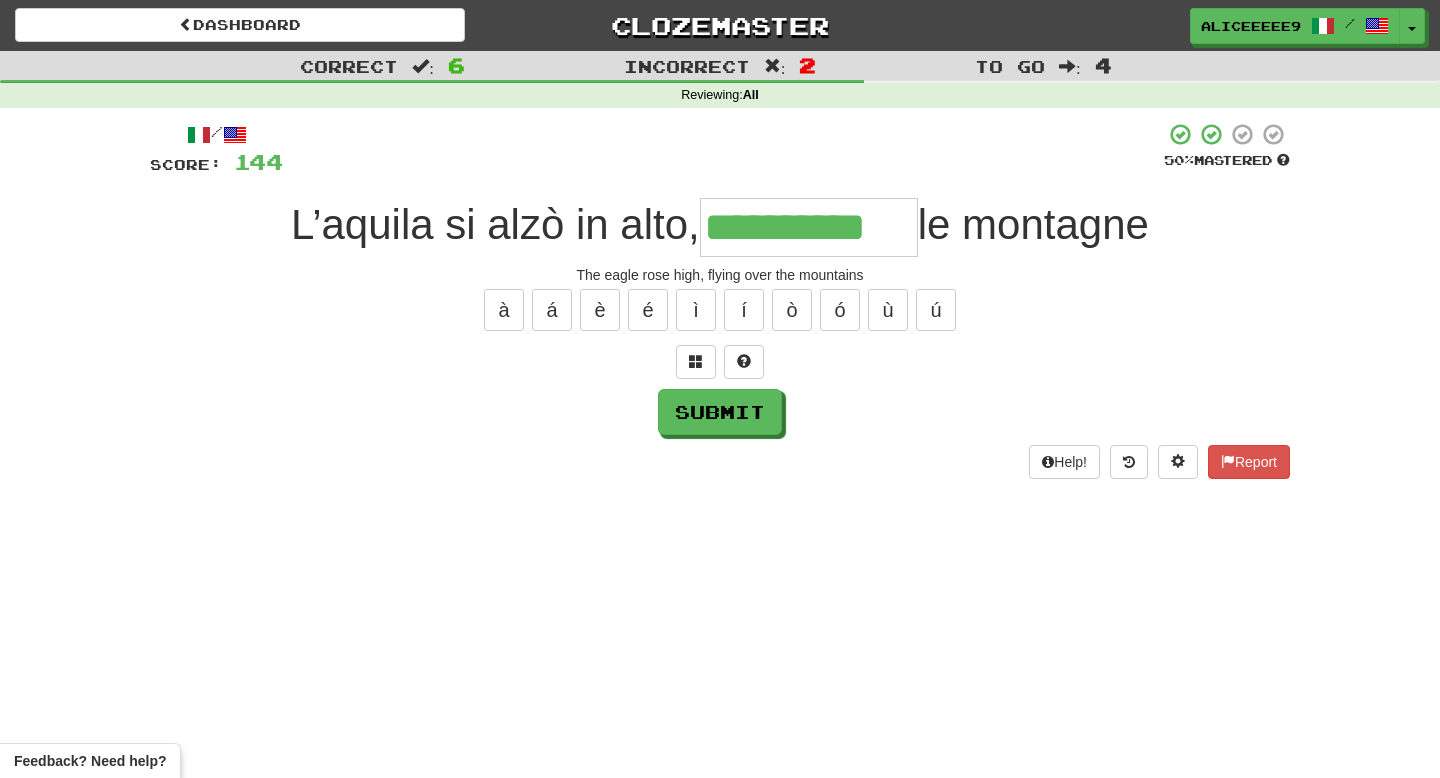 type on "**********" 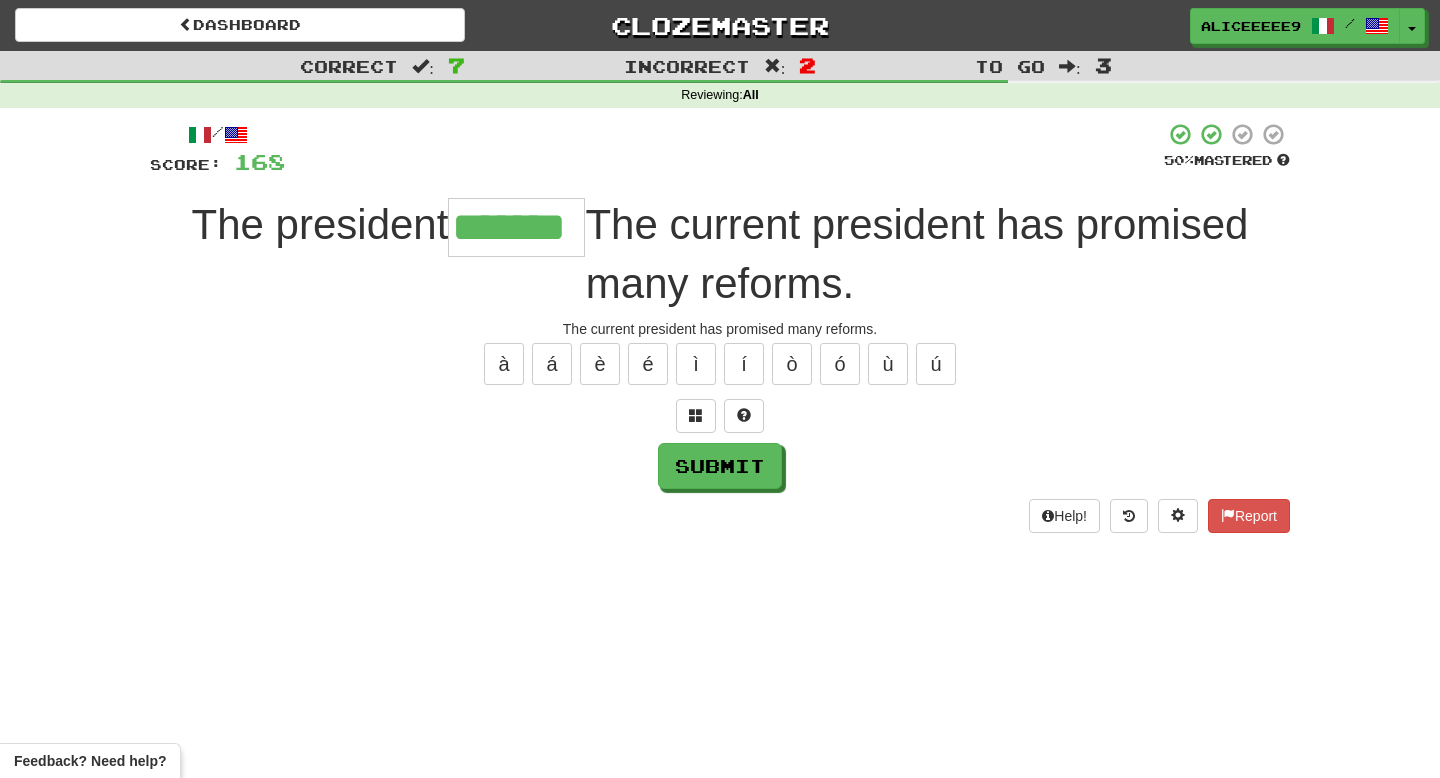 type on "*******" 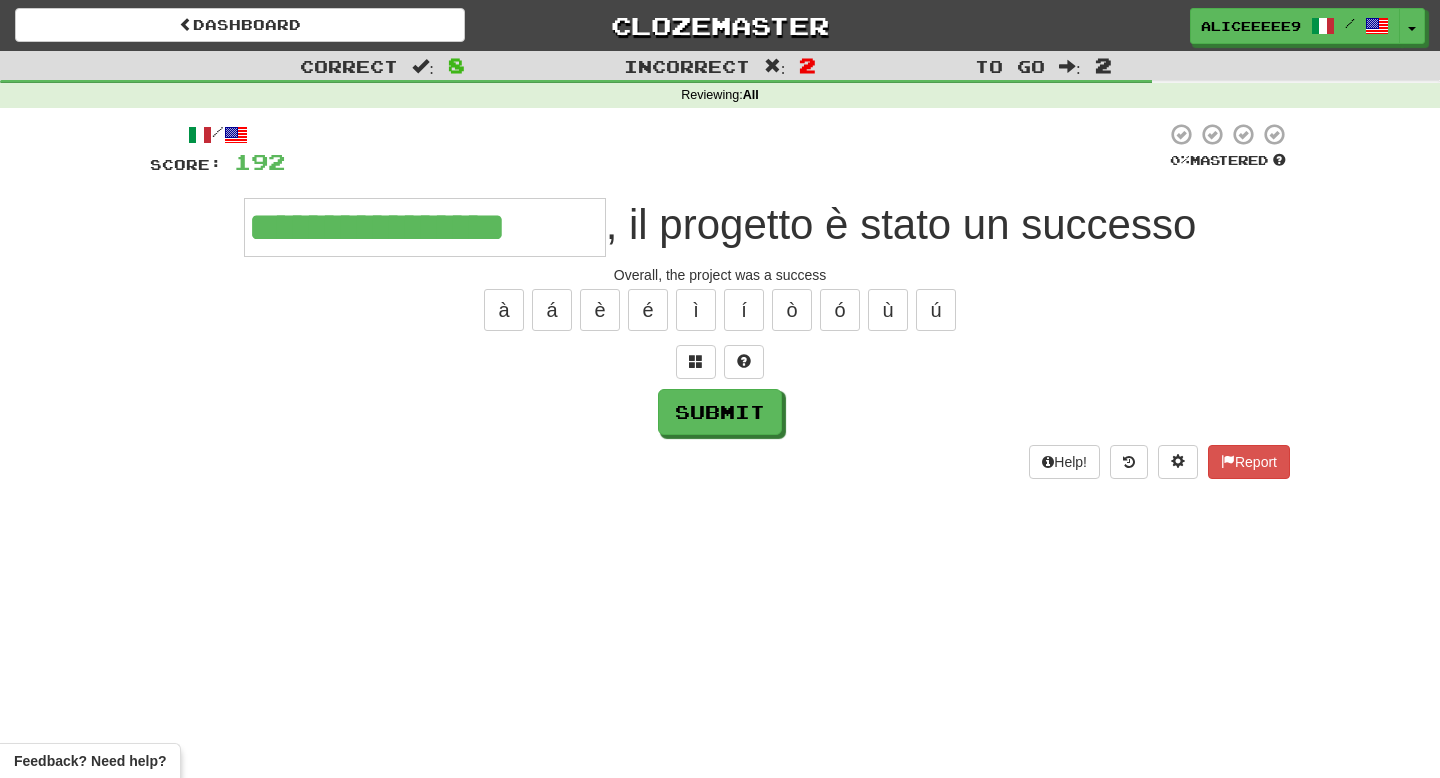 type on "**********" 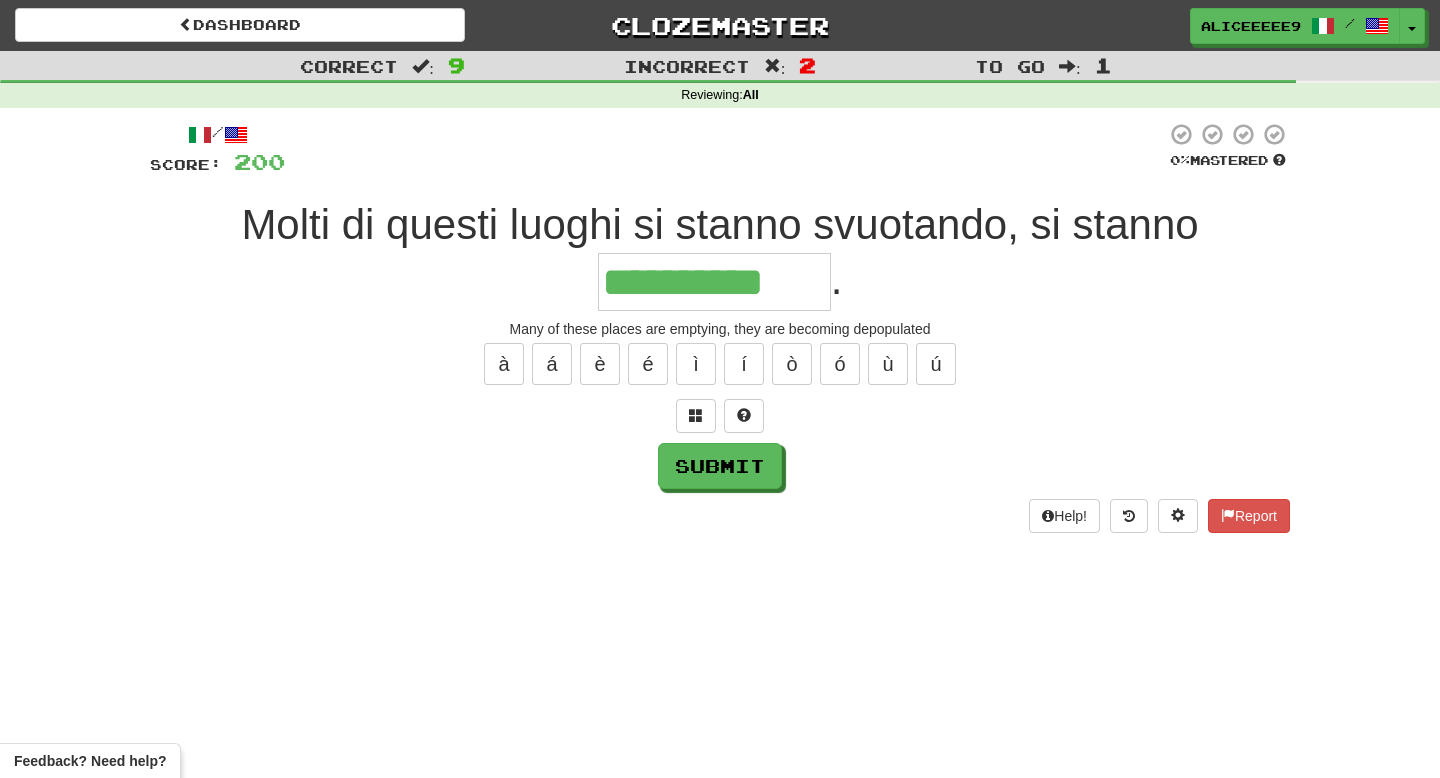 type on "**********" 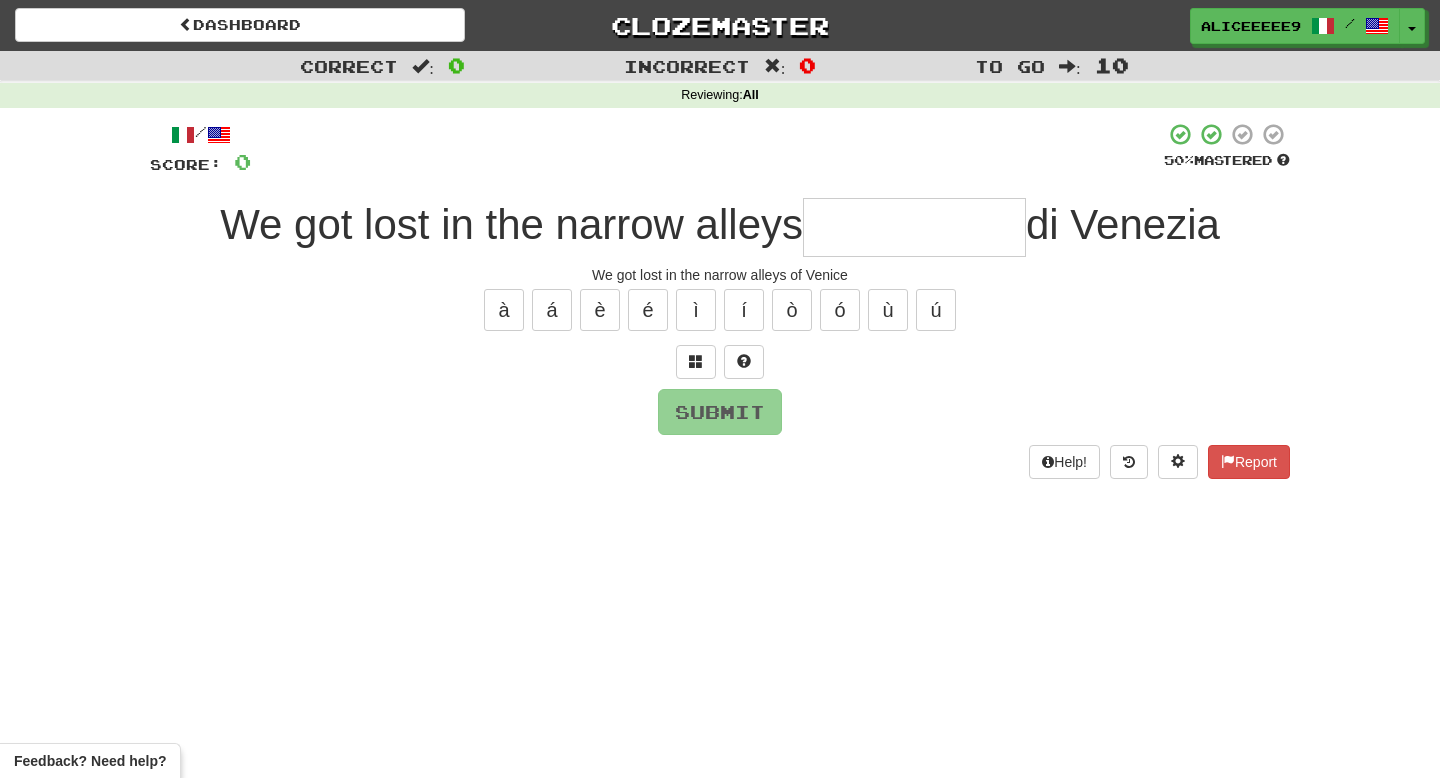 type on "*" 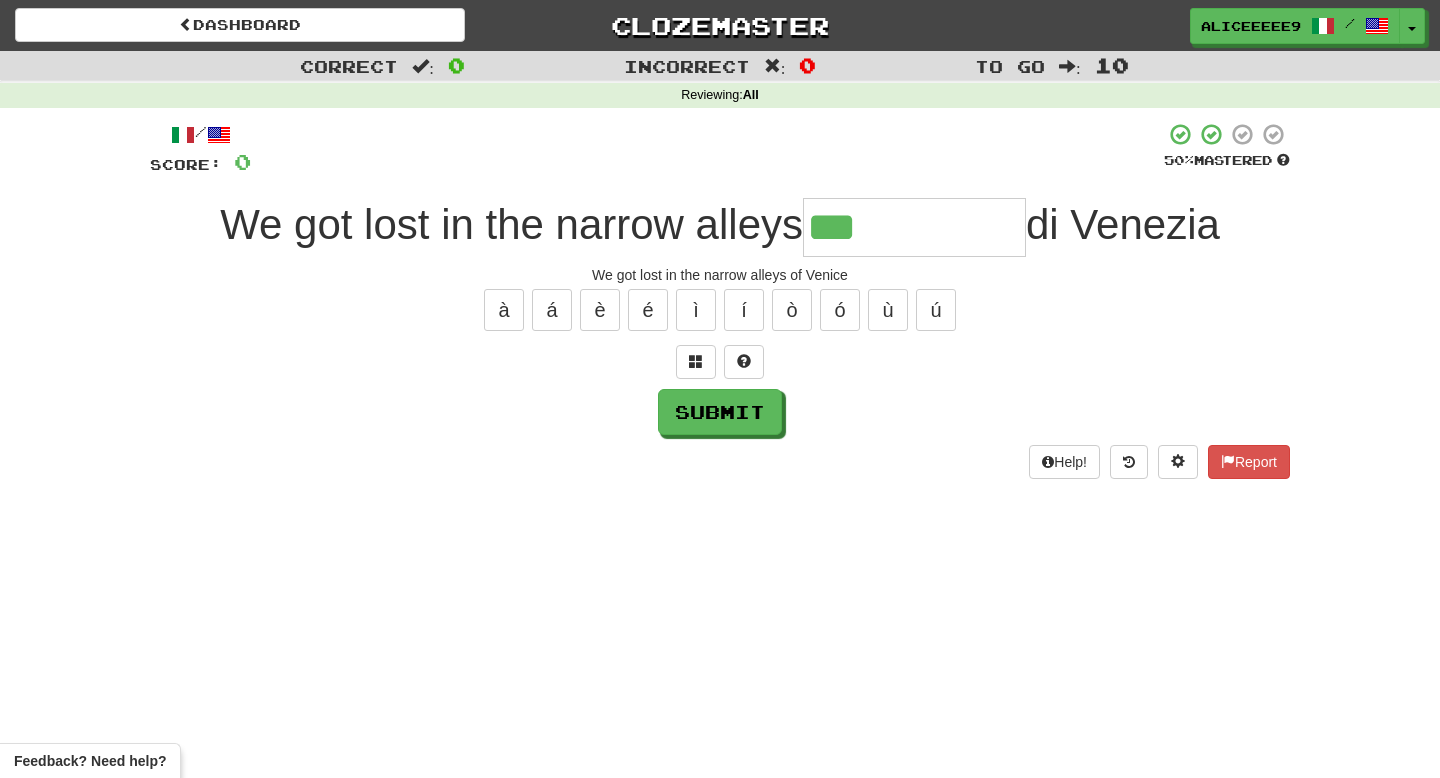 type on "**********" 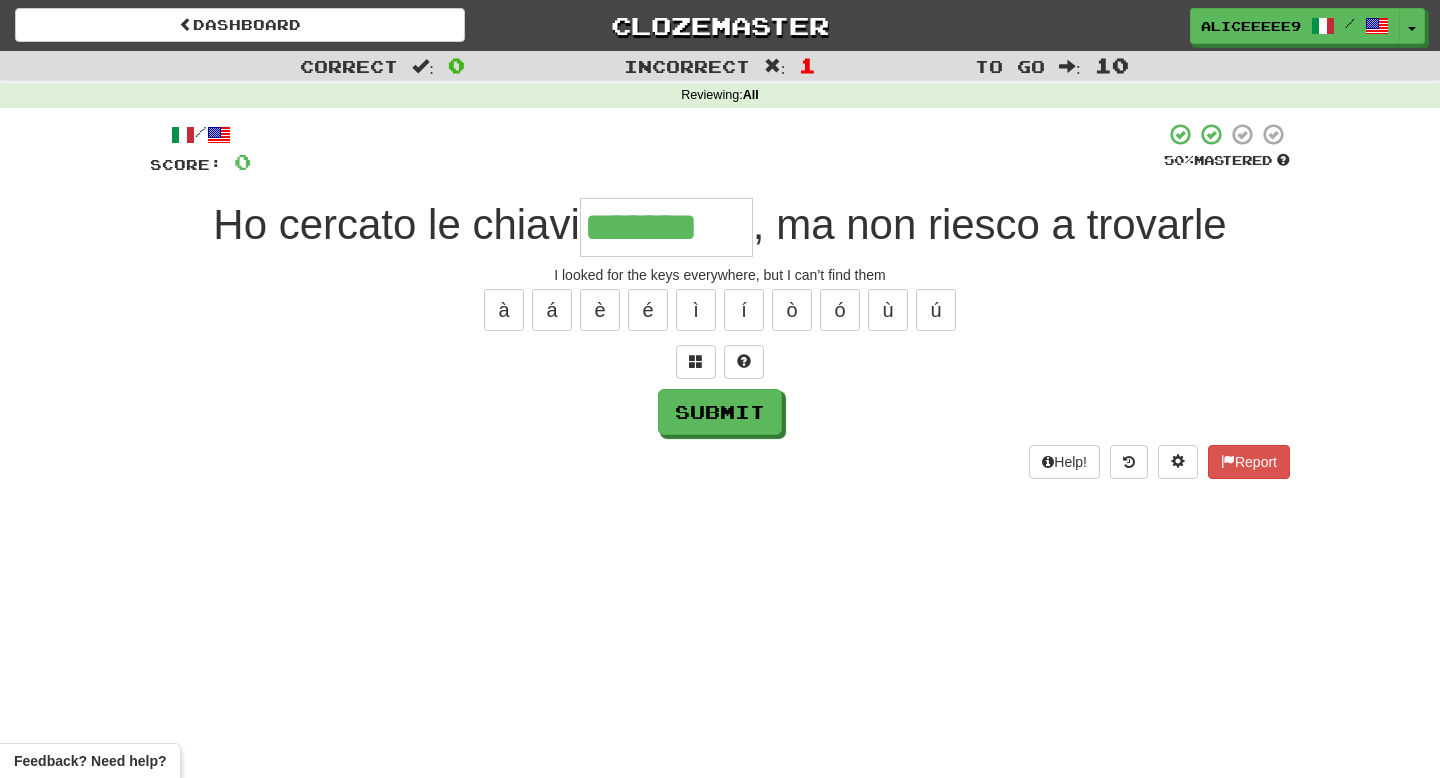 type on "*******" 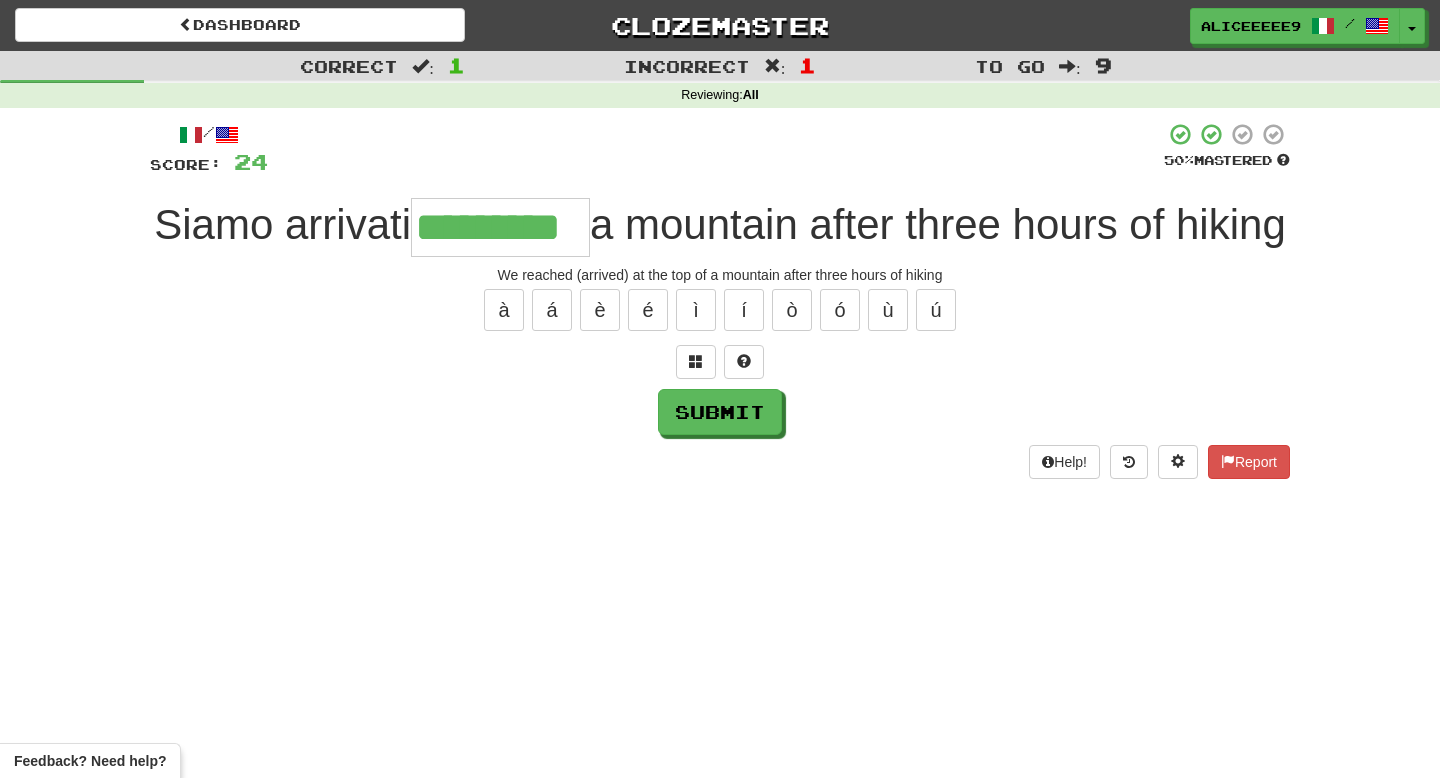 type on "*********" 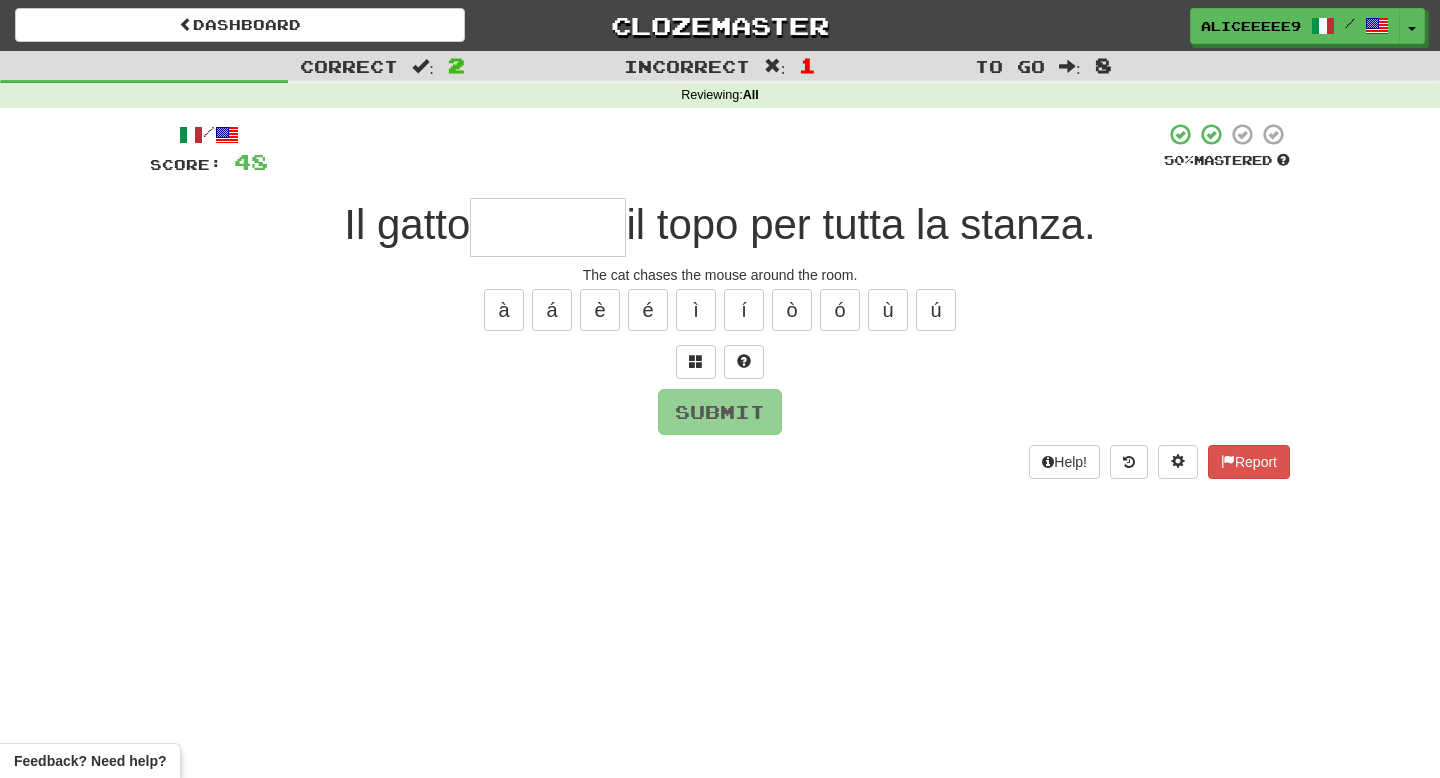 type on "*******" 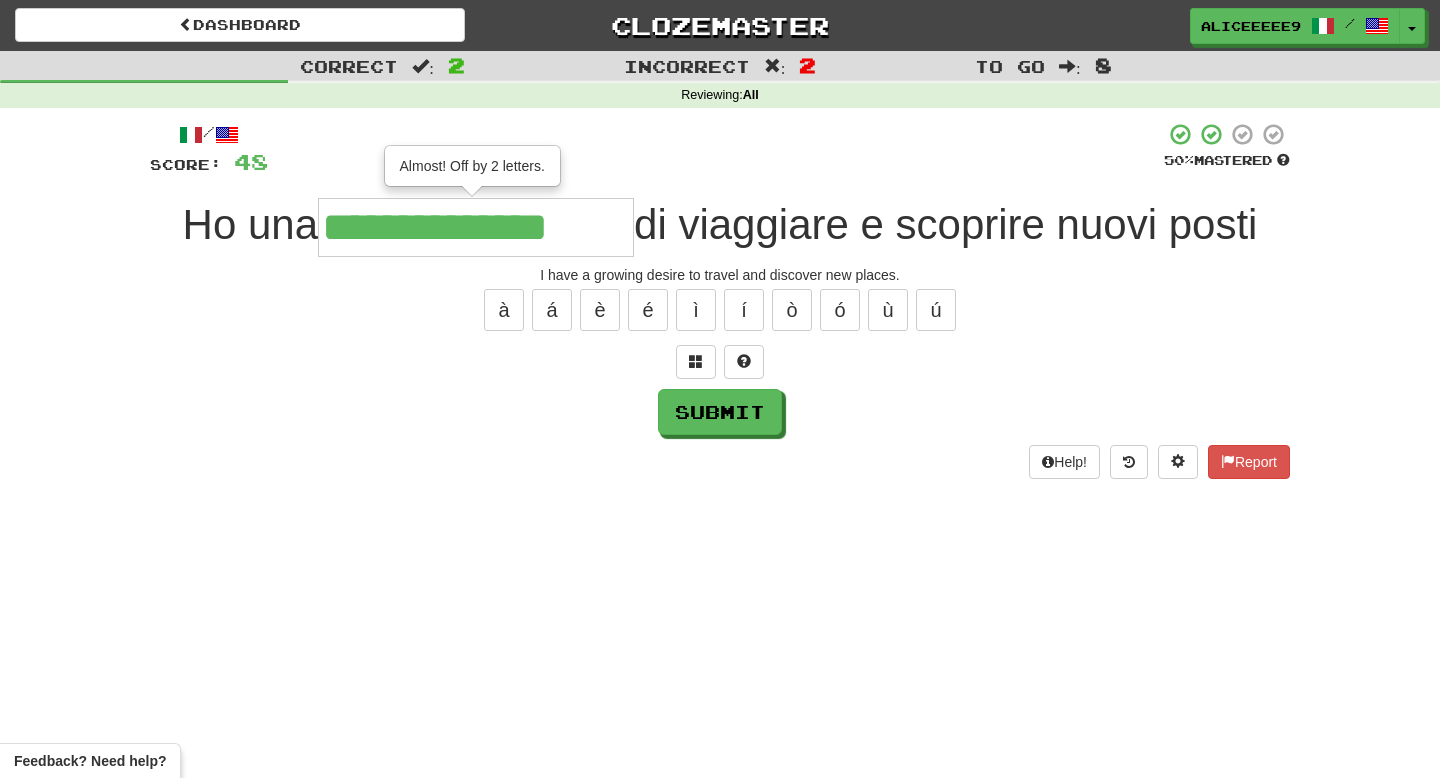 type on "**********" 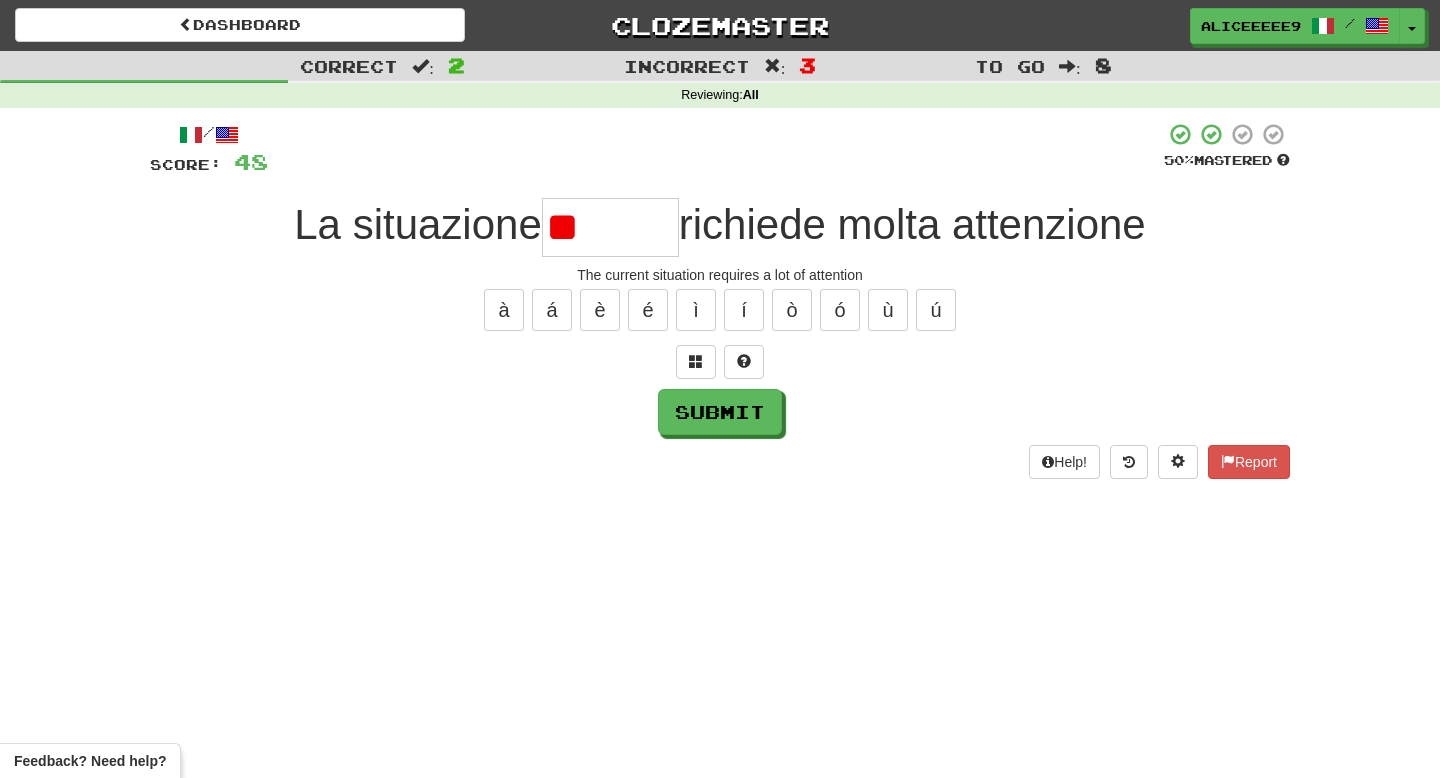 type on "*" 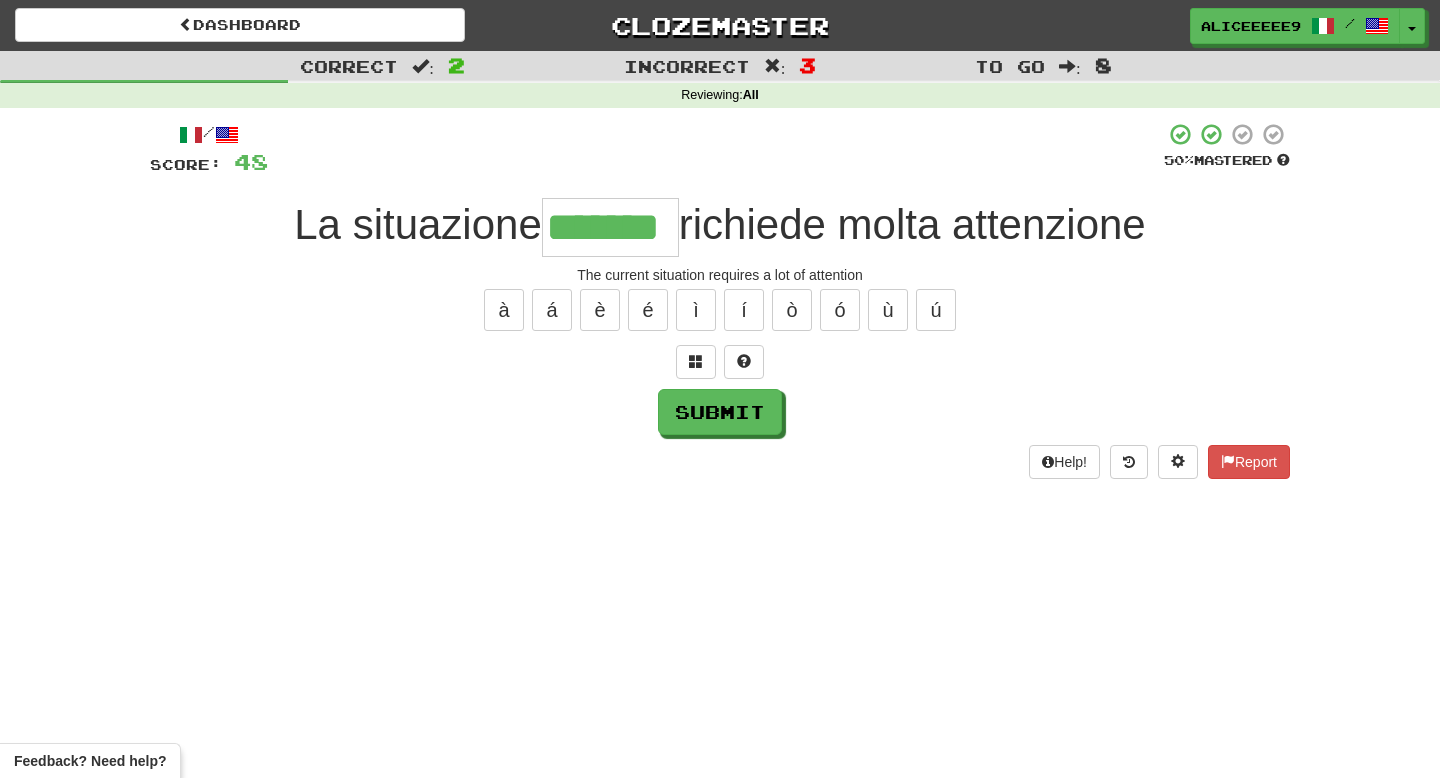 type on "*******" 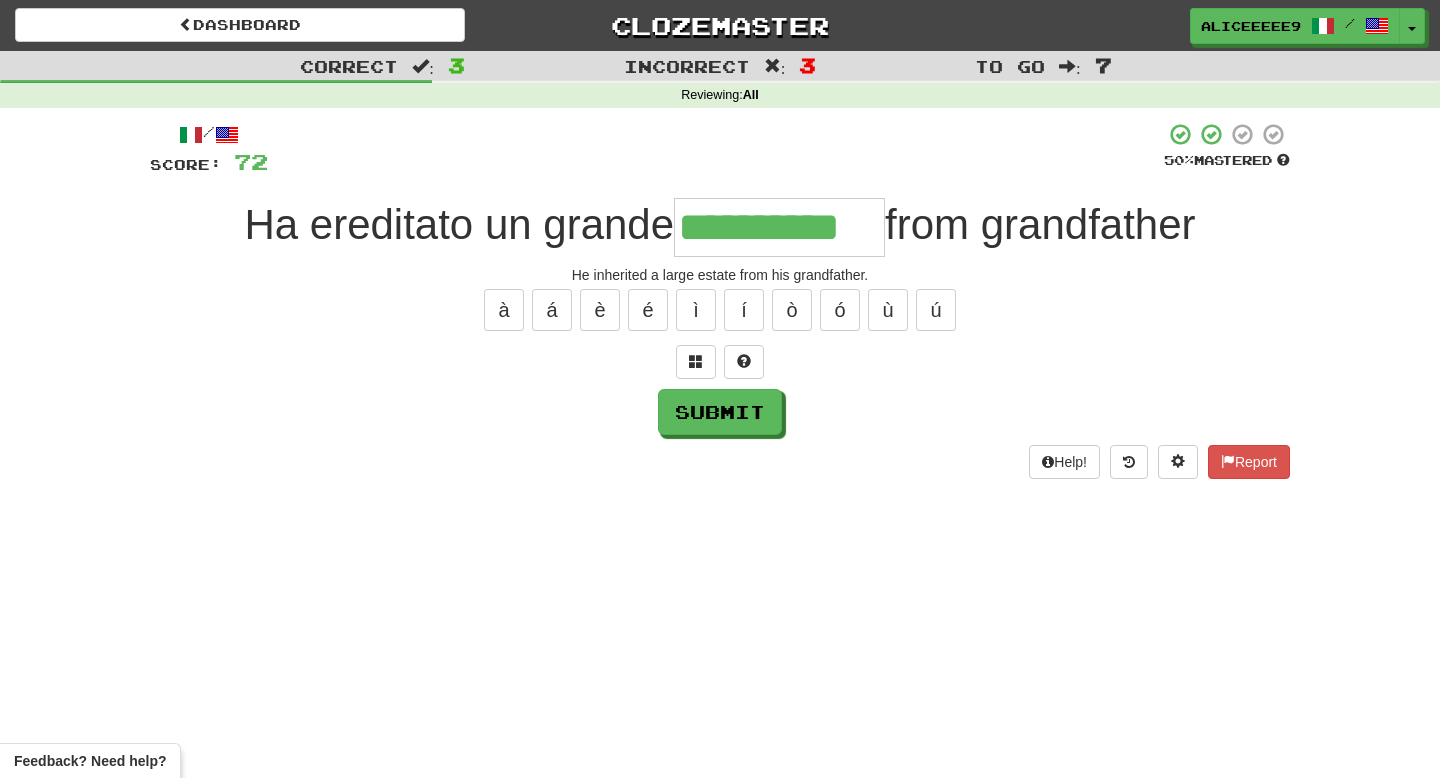 scroll, scrollTop: 0, scrollLeft: 0, axis: both 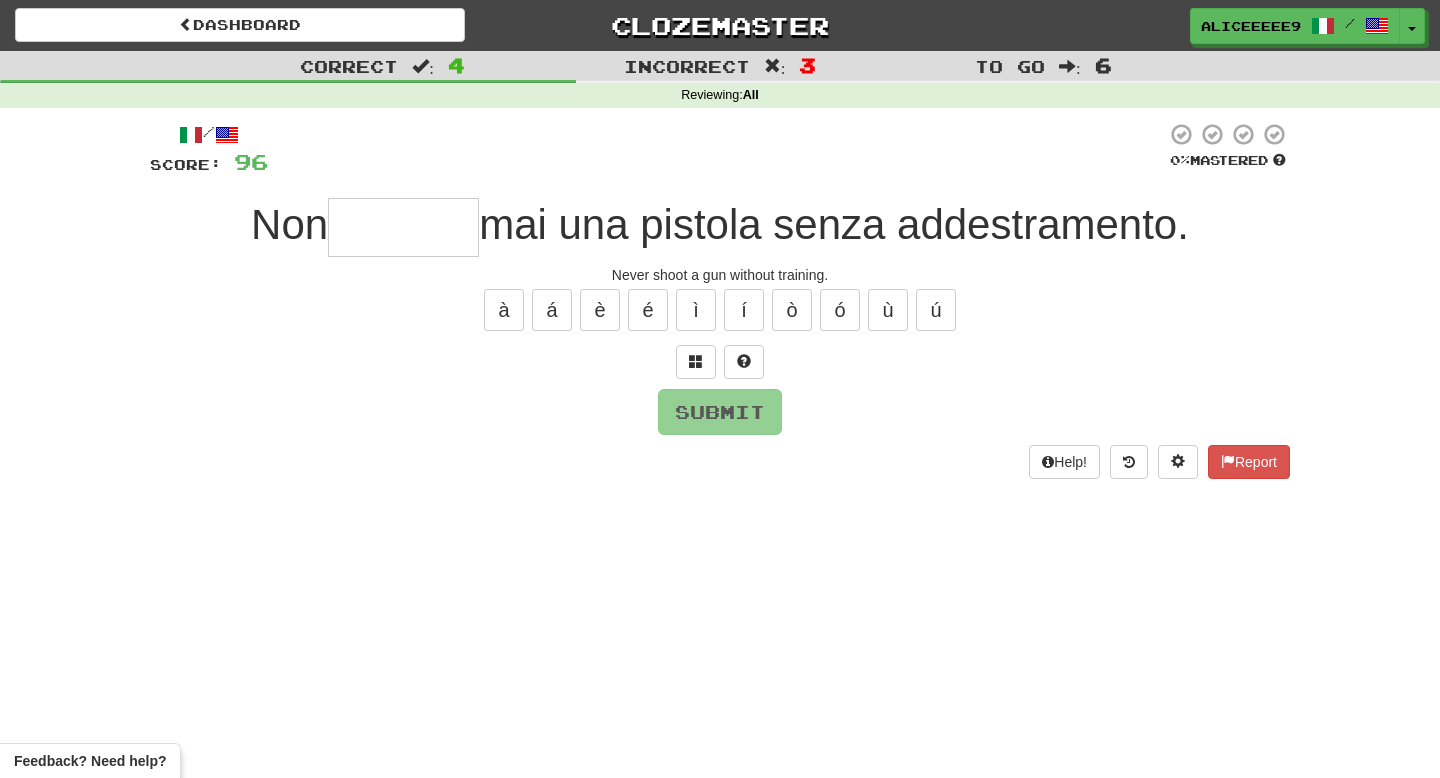 type on "*" 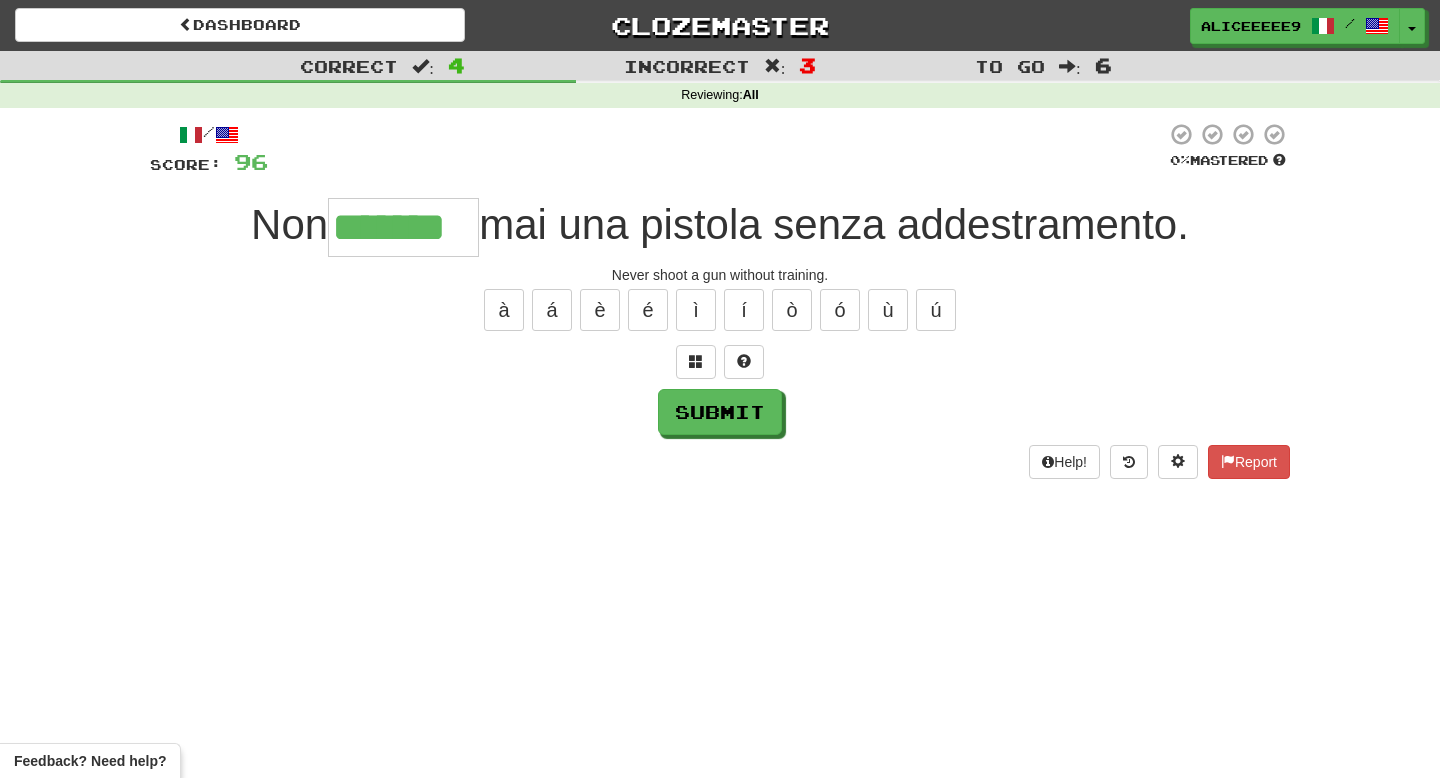 type on "*******" 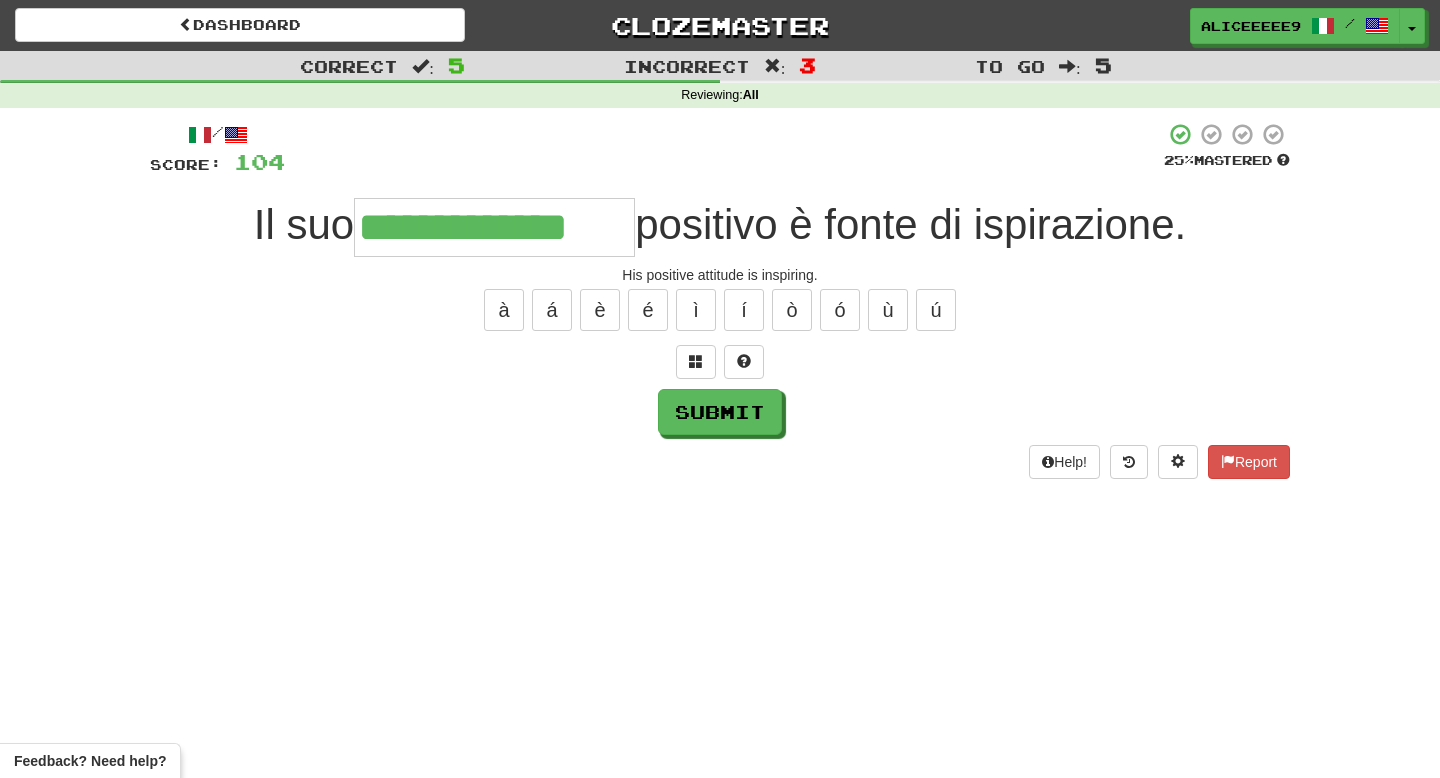 type on "**********" 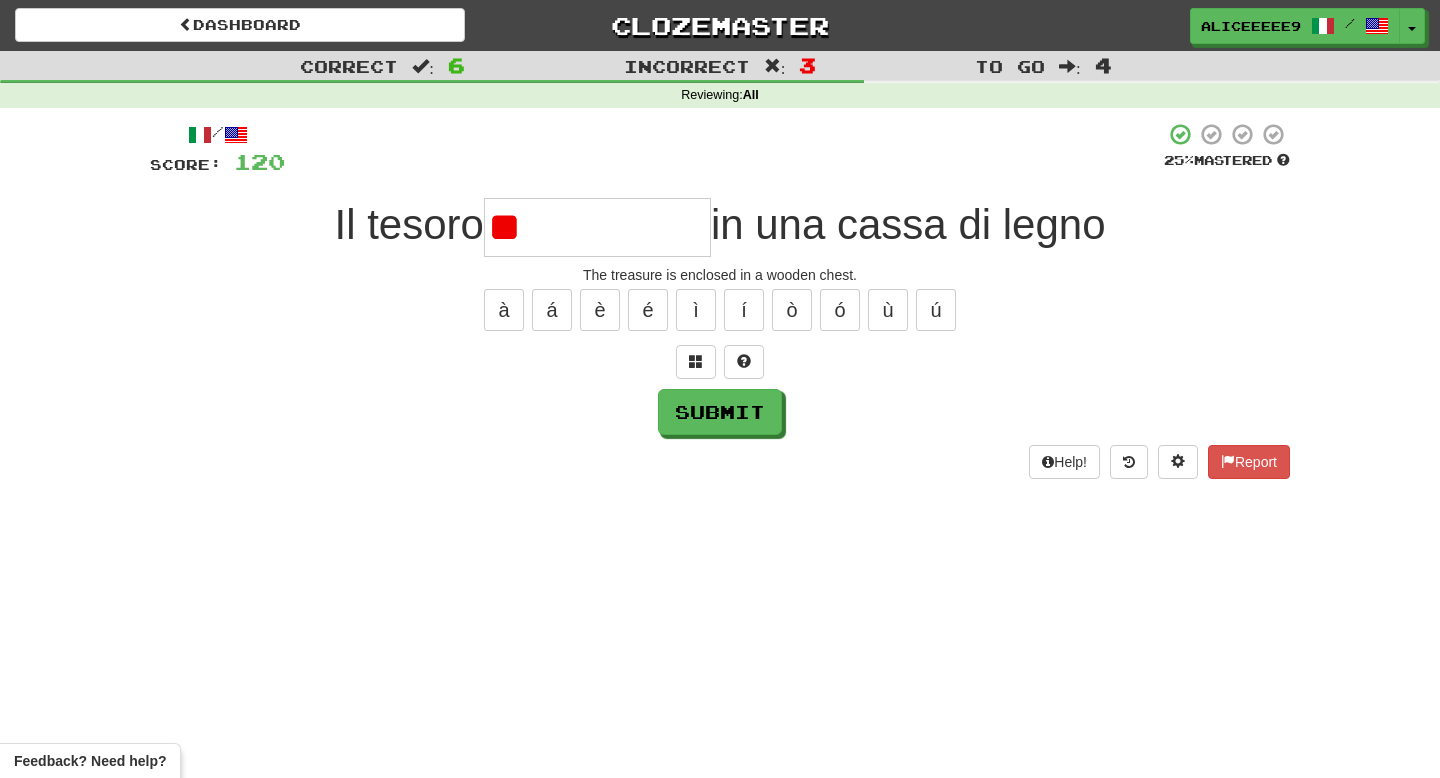 type on "*" 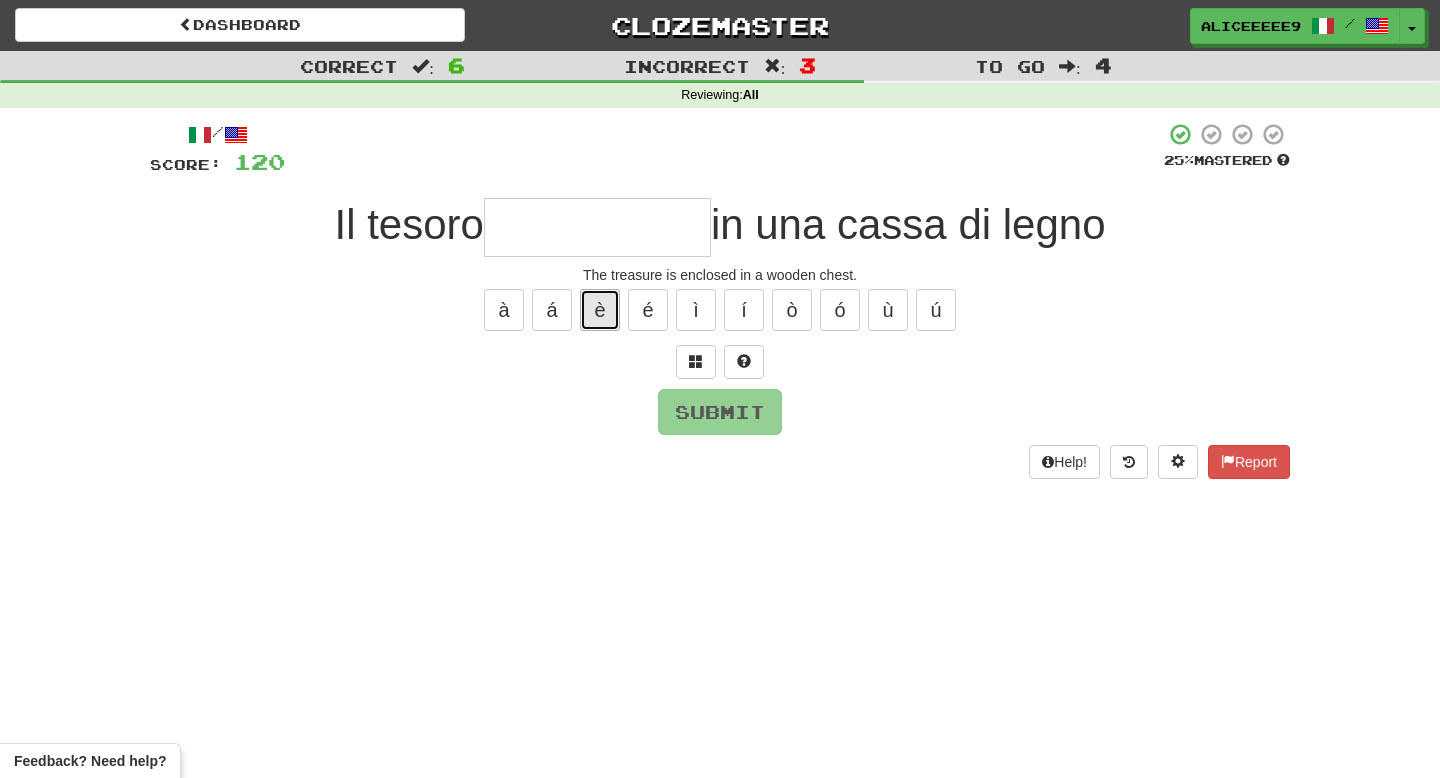 click on "è" at bounding box center [600, 310] 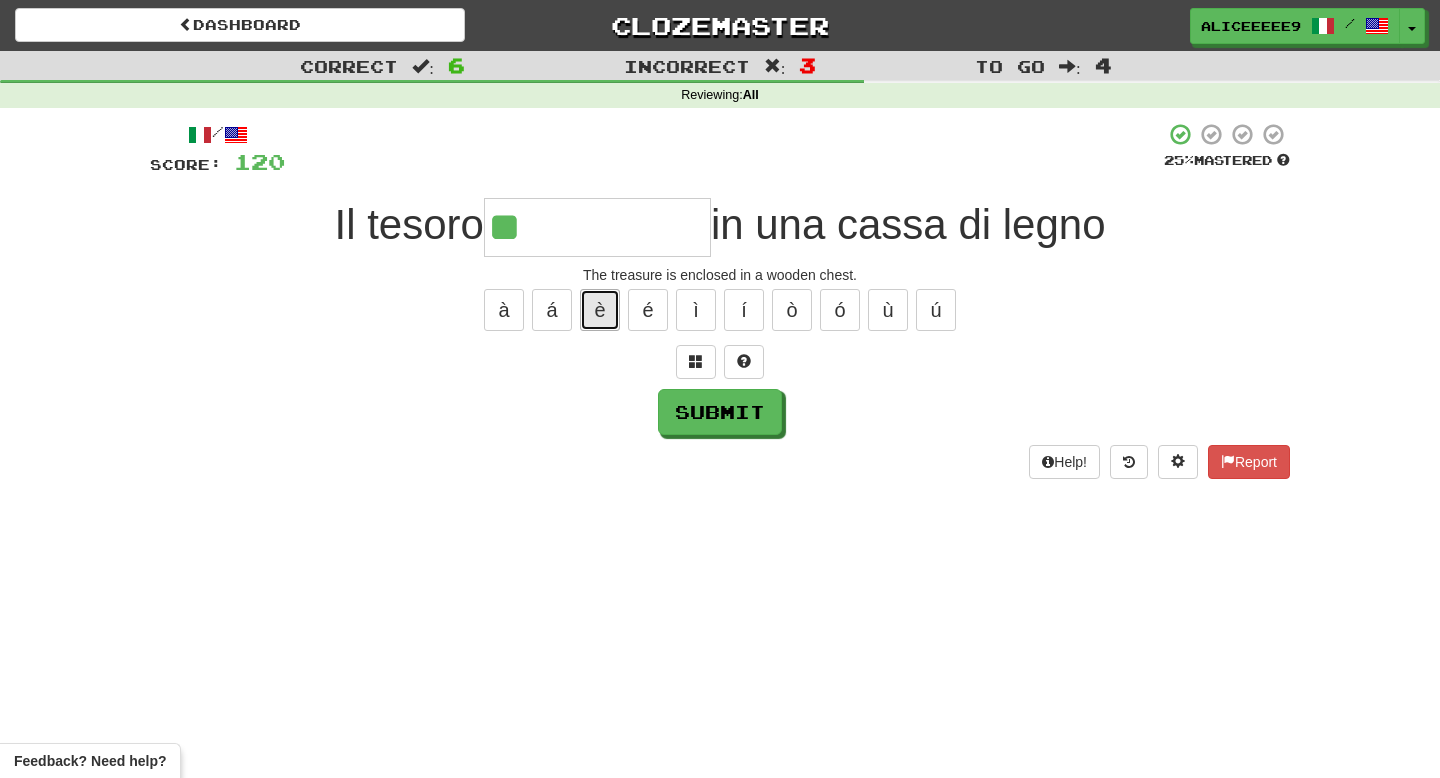 click on "è" at bounding box center (600, 310) 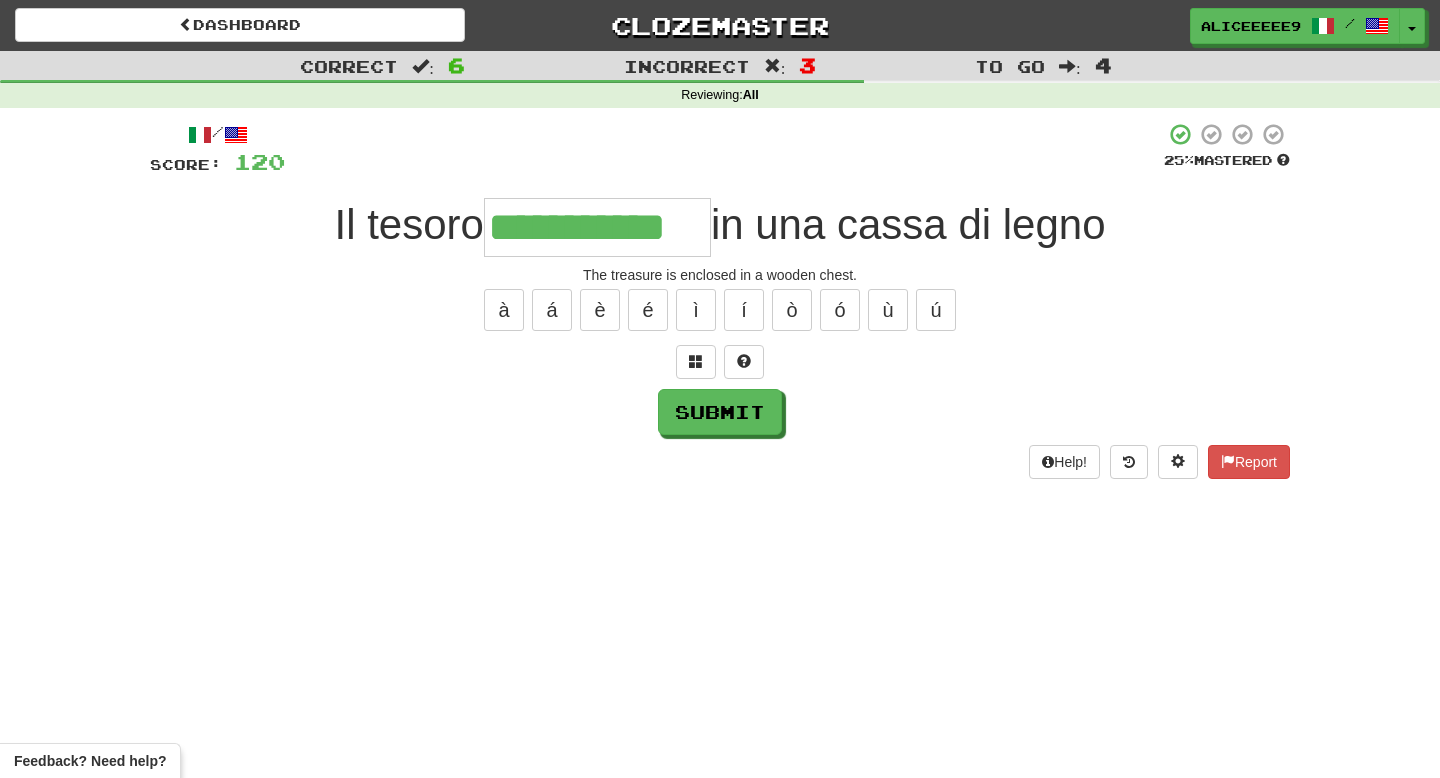 type on "**********" 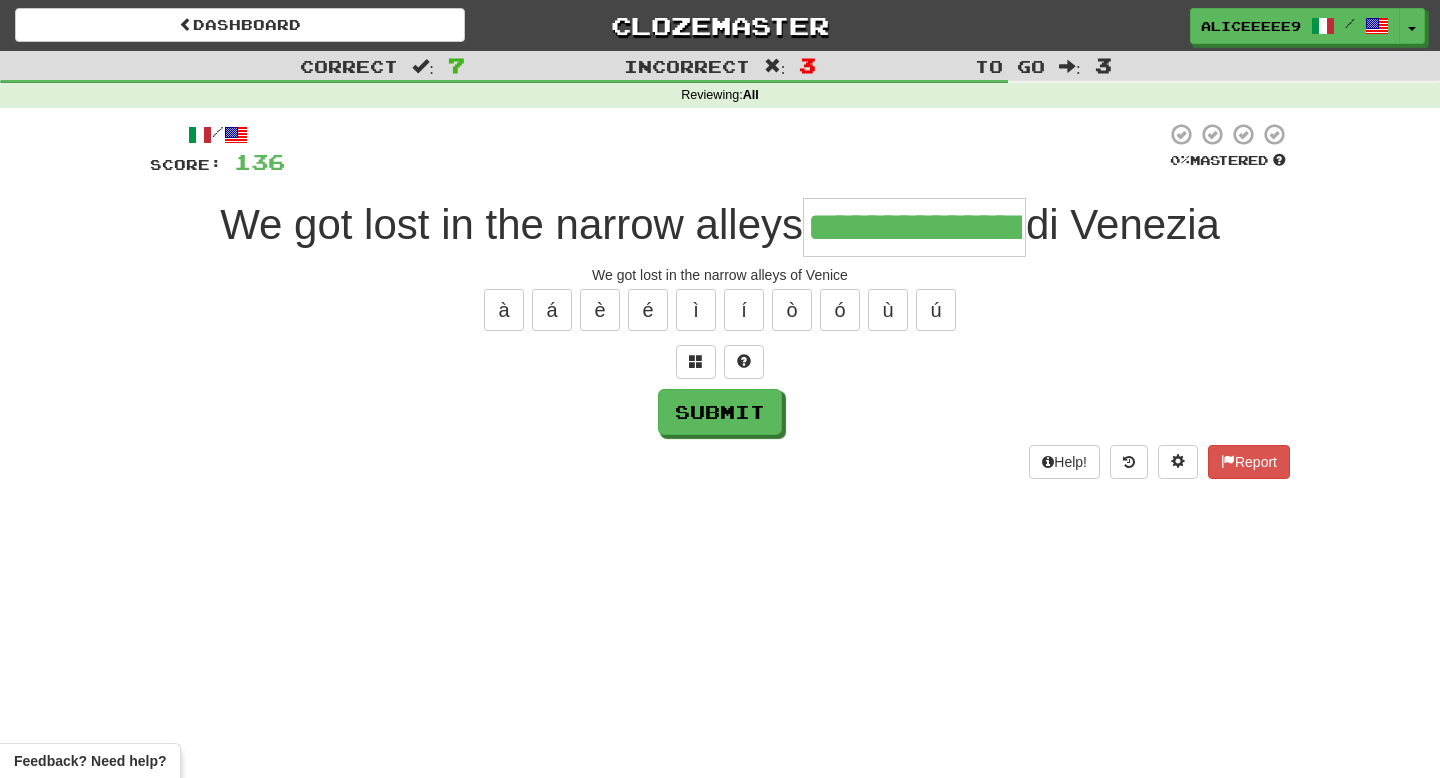 type on "**********" 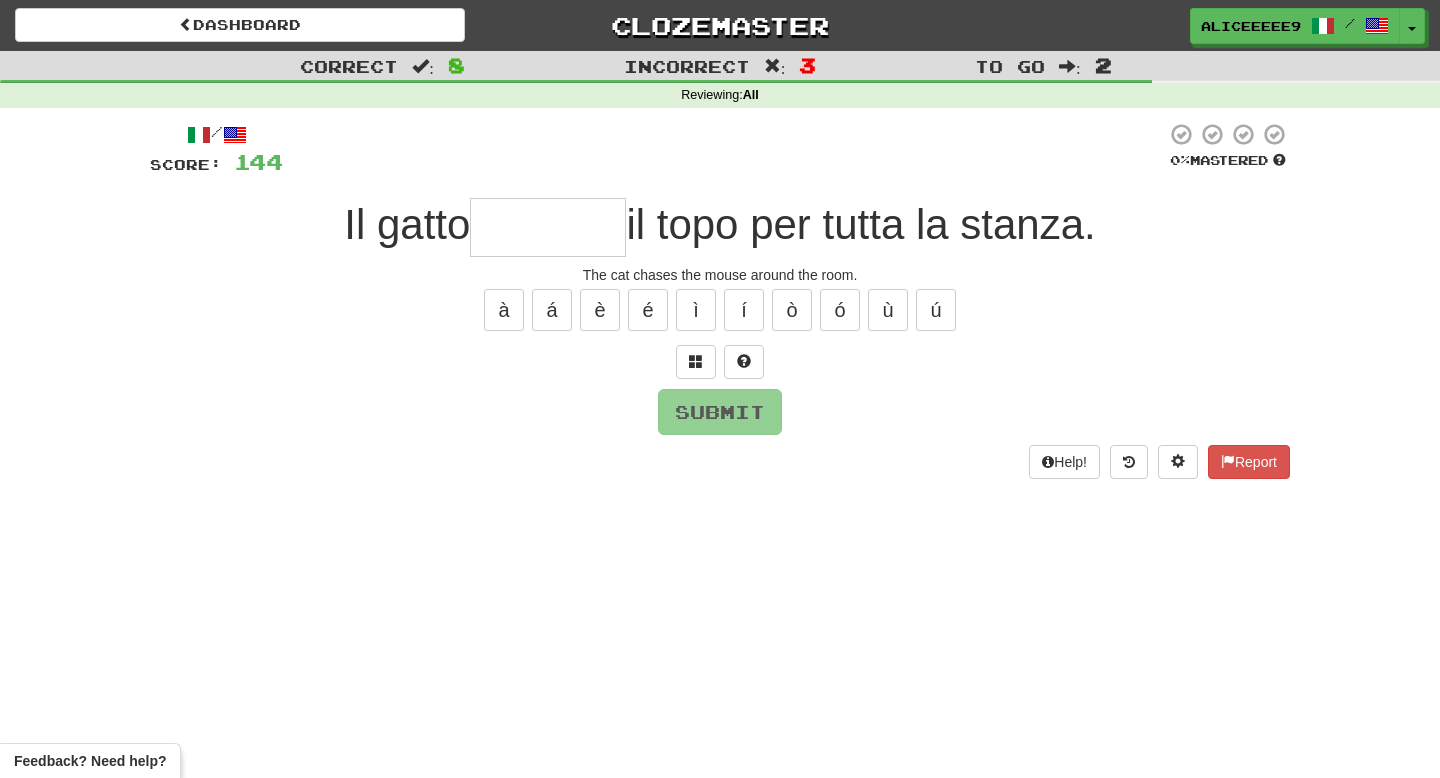 type on "*" 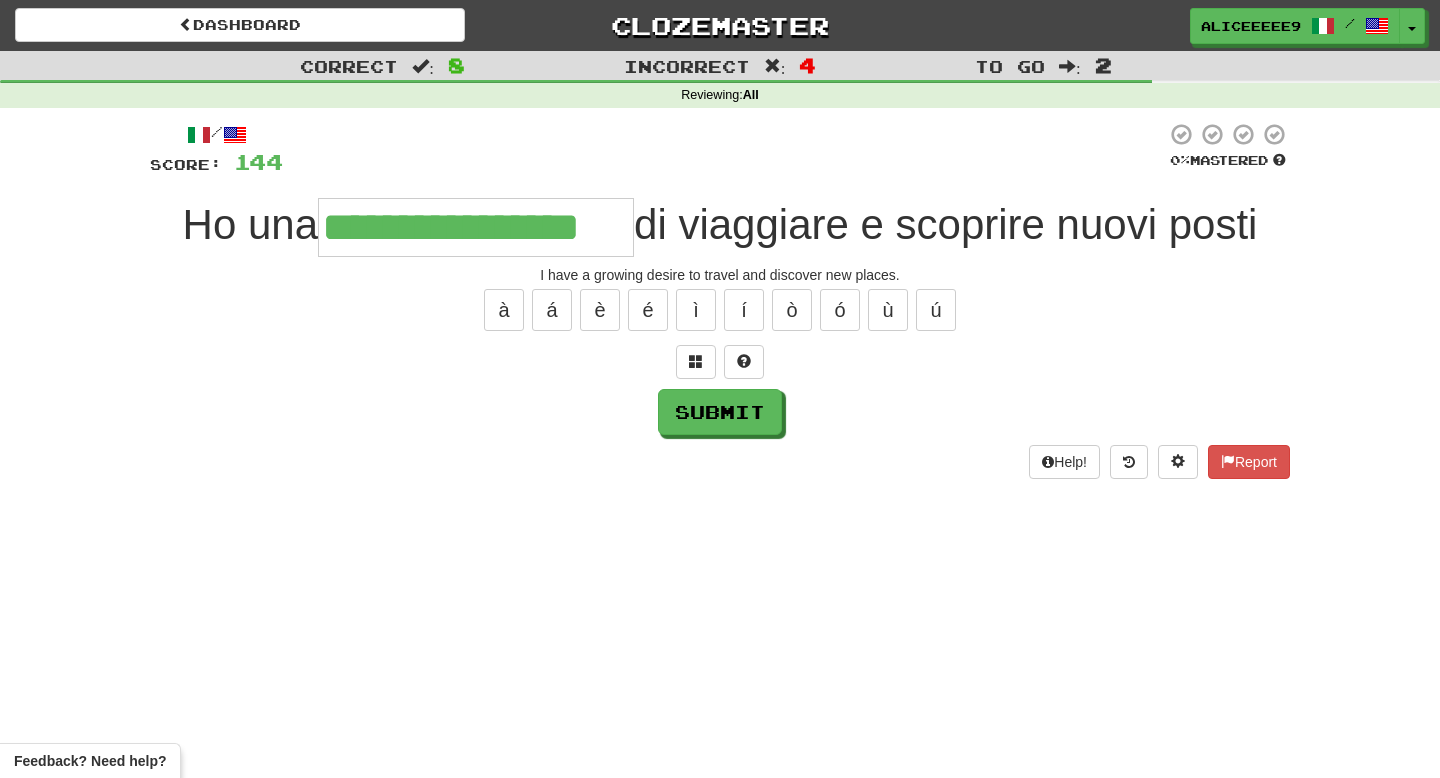 type on "**********" 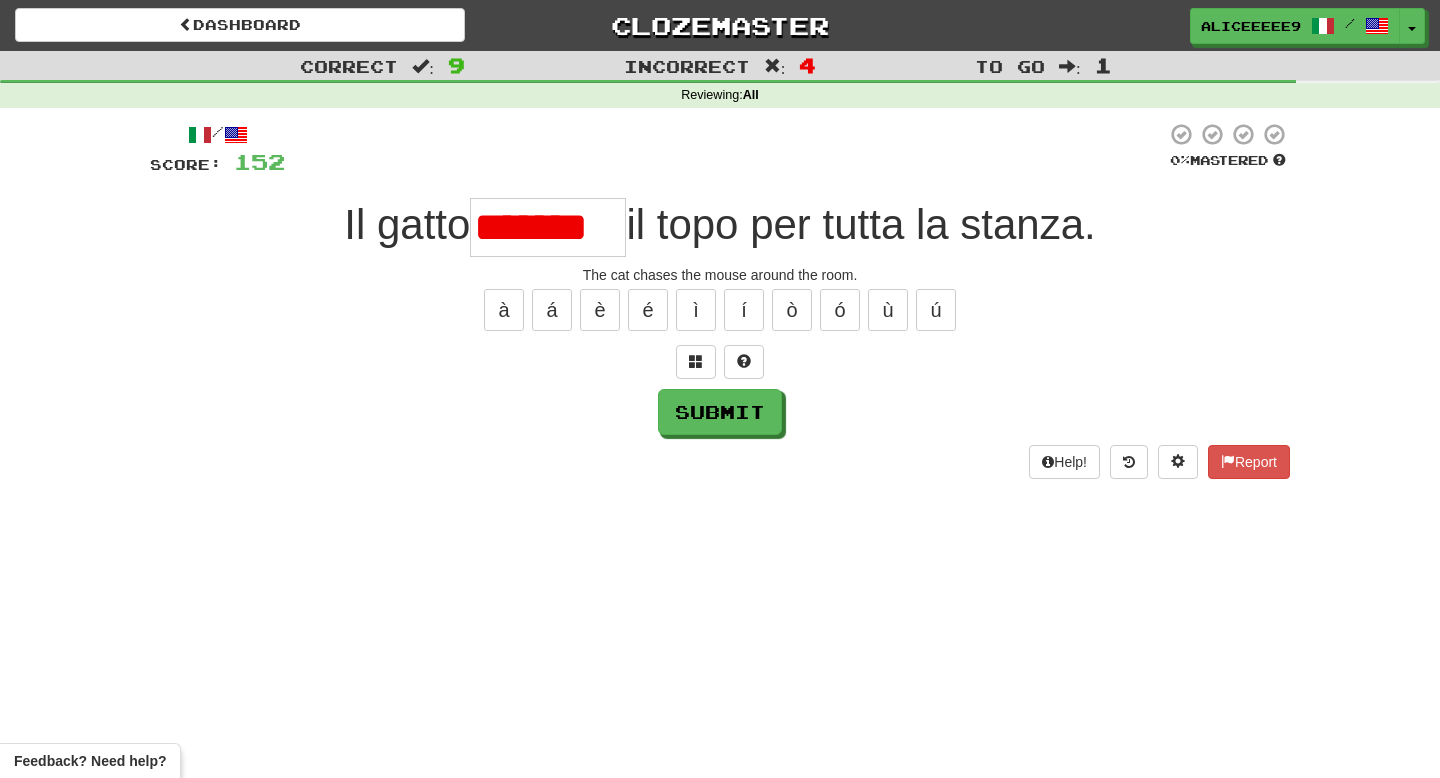 scroll, scrollTop: 0, scrollLeft: 0, axis: both 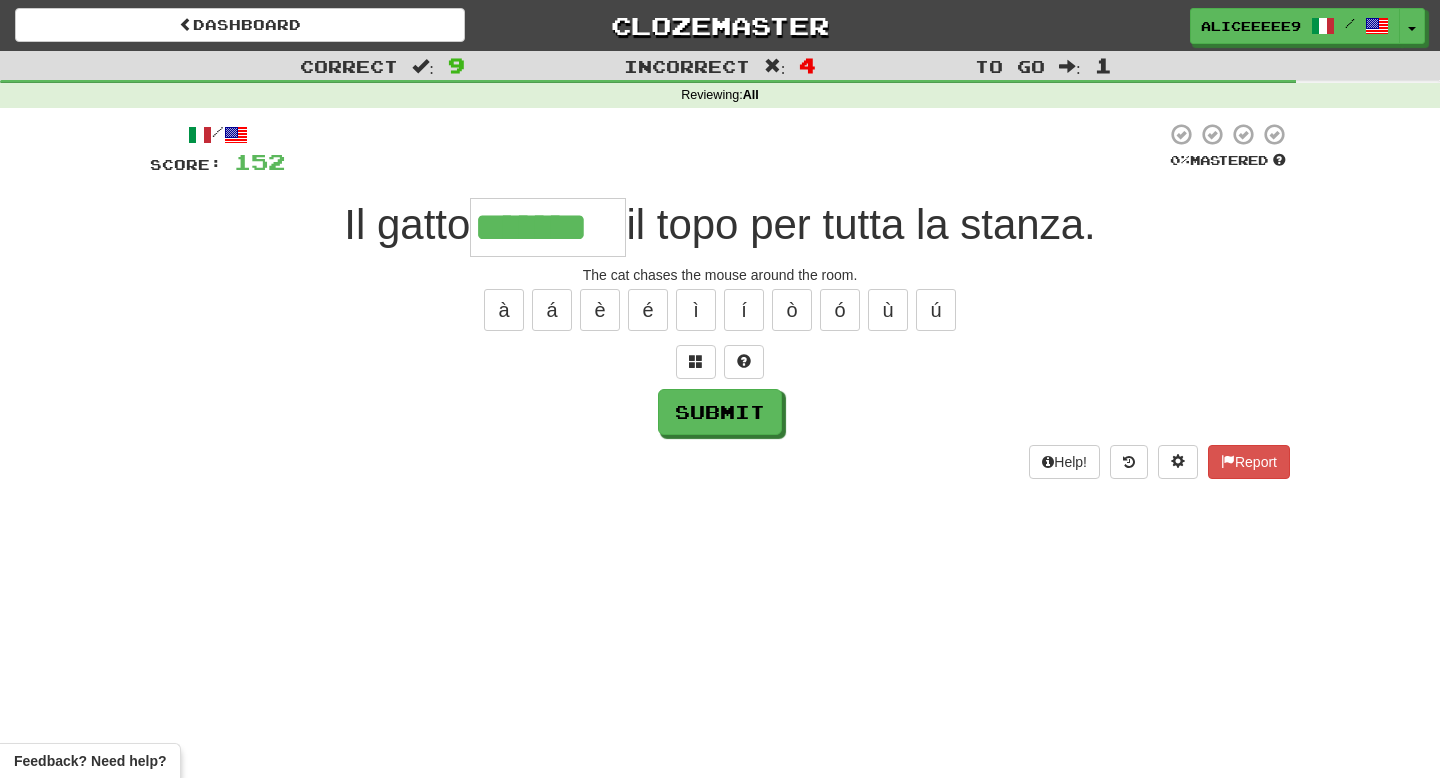 type on "*******" 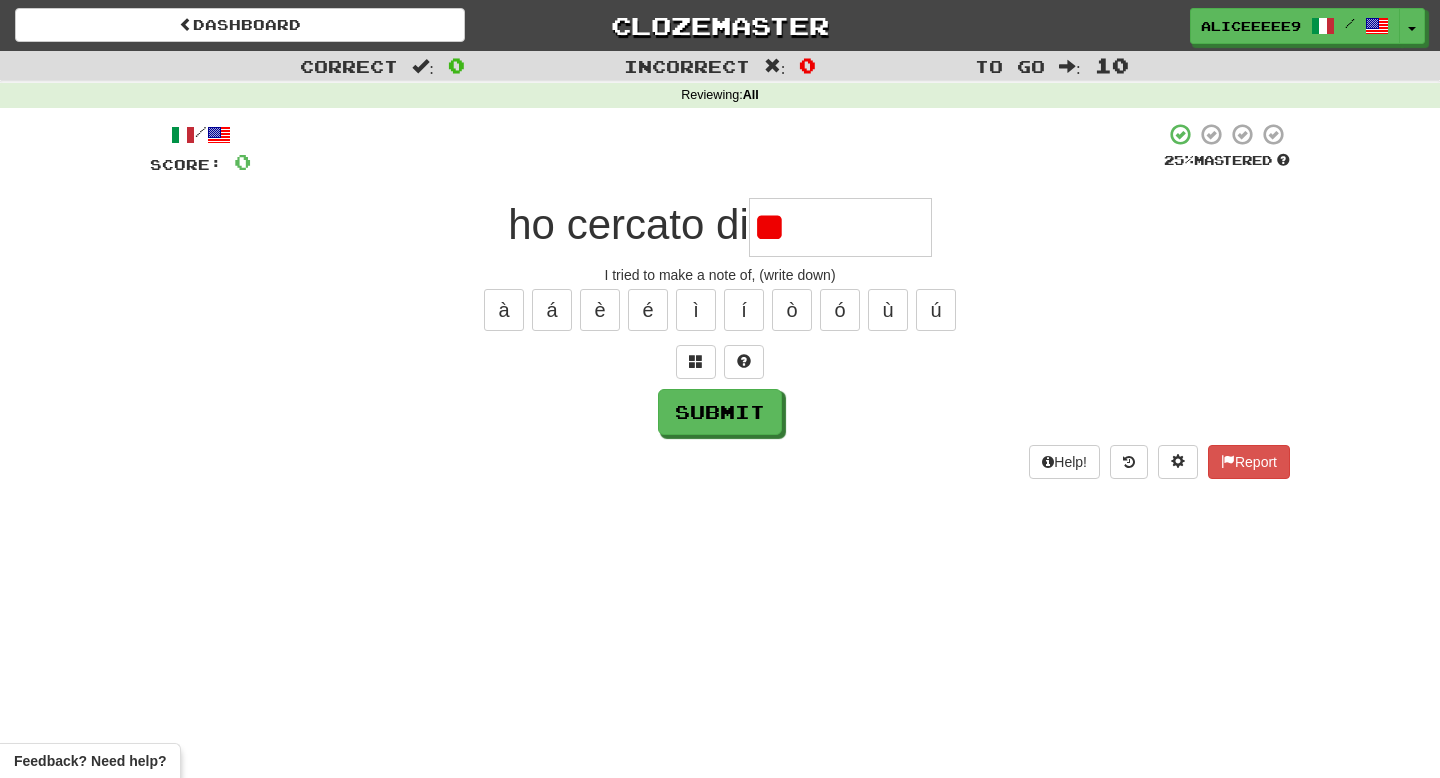 type on "*" 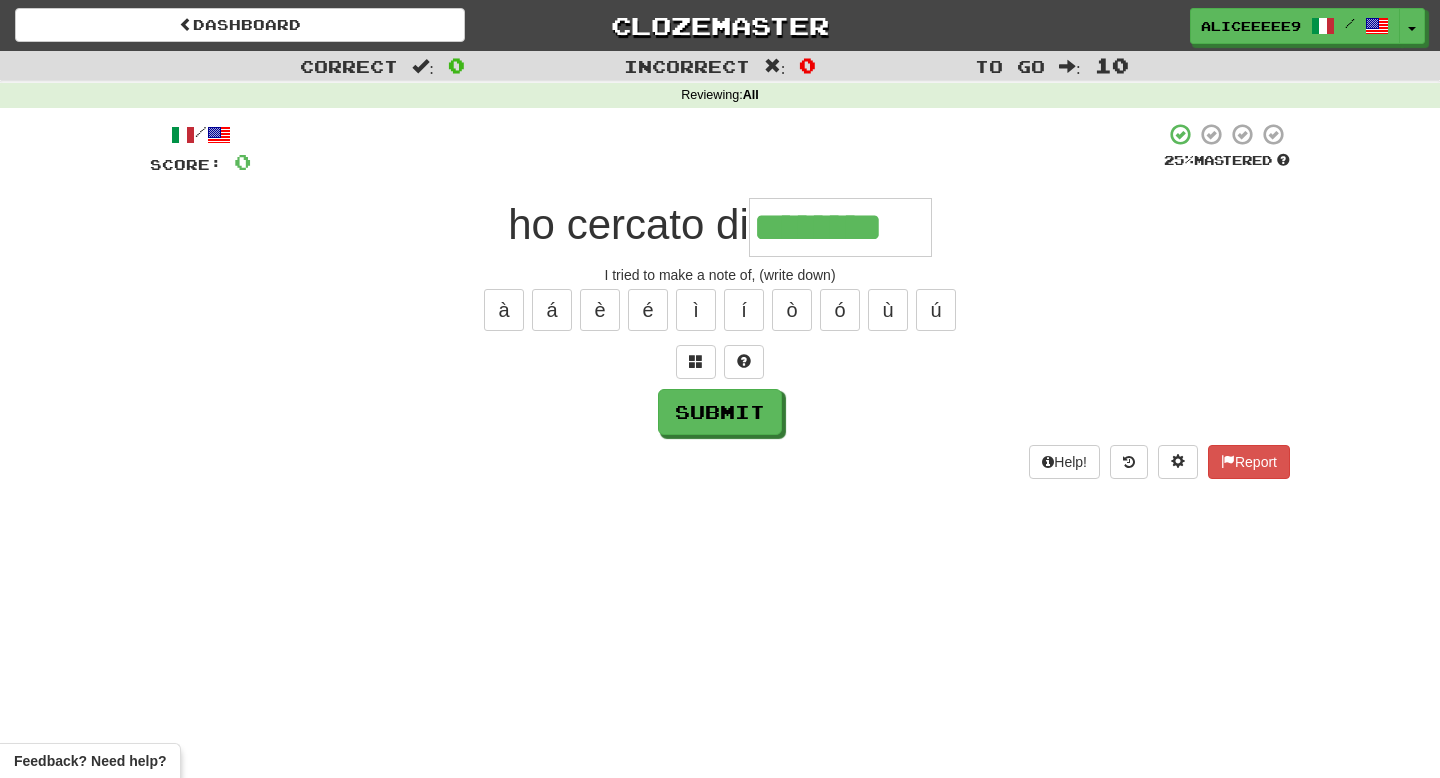 type on "********" 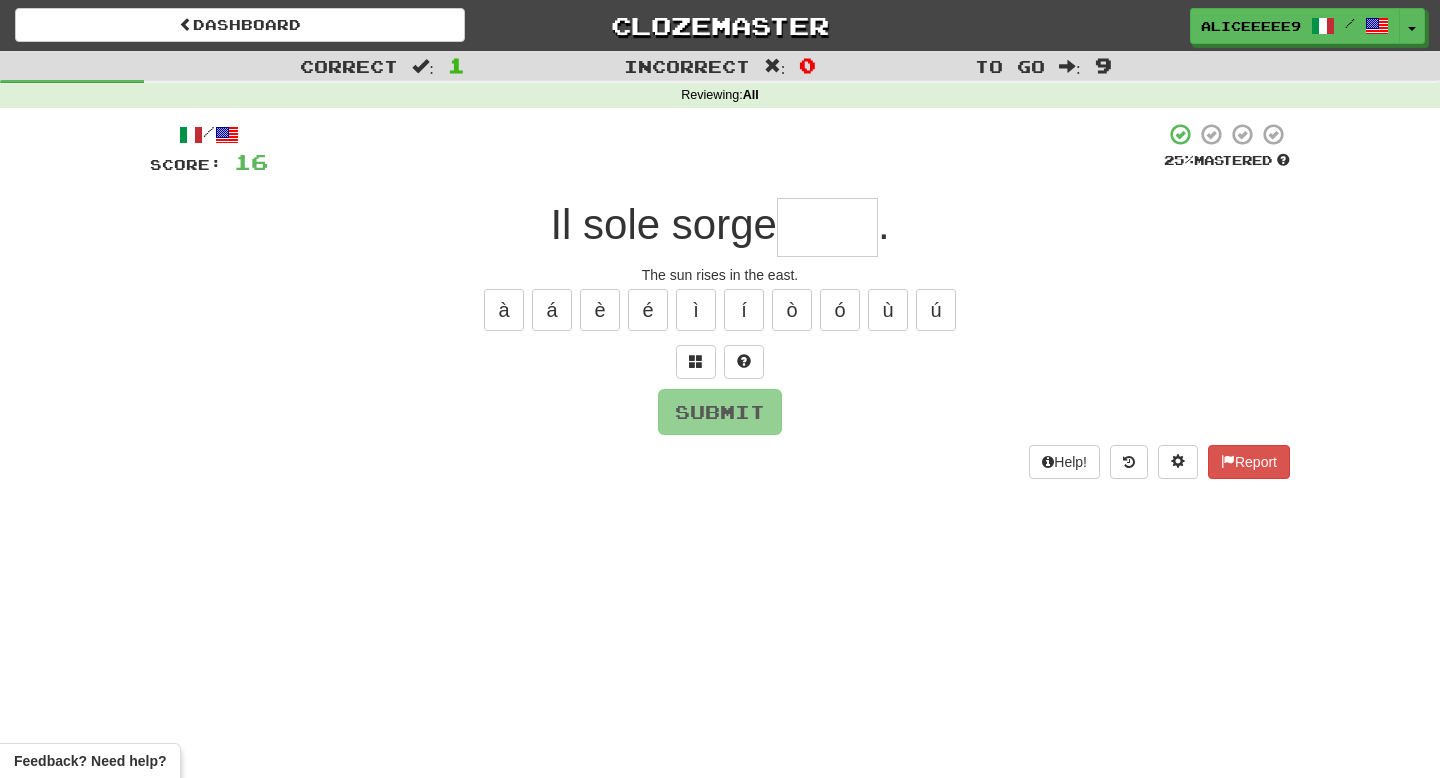 type on "*" 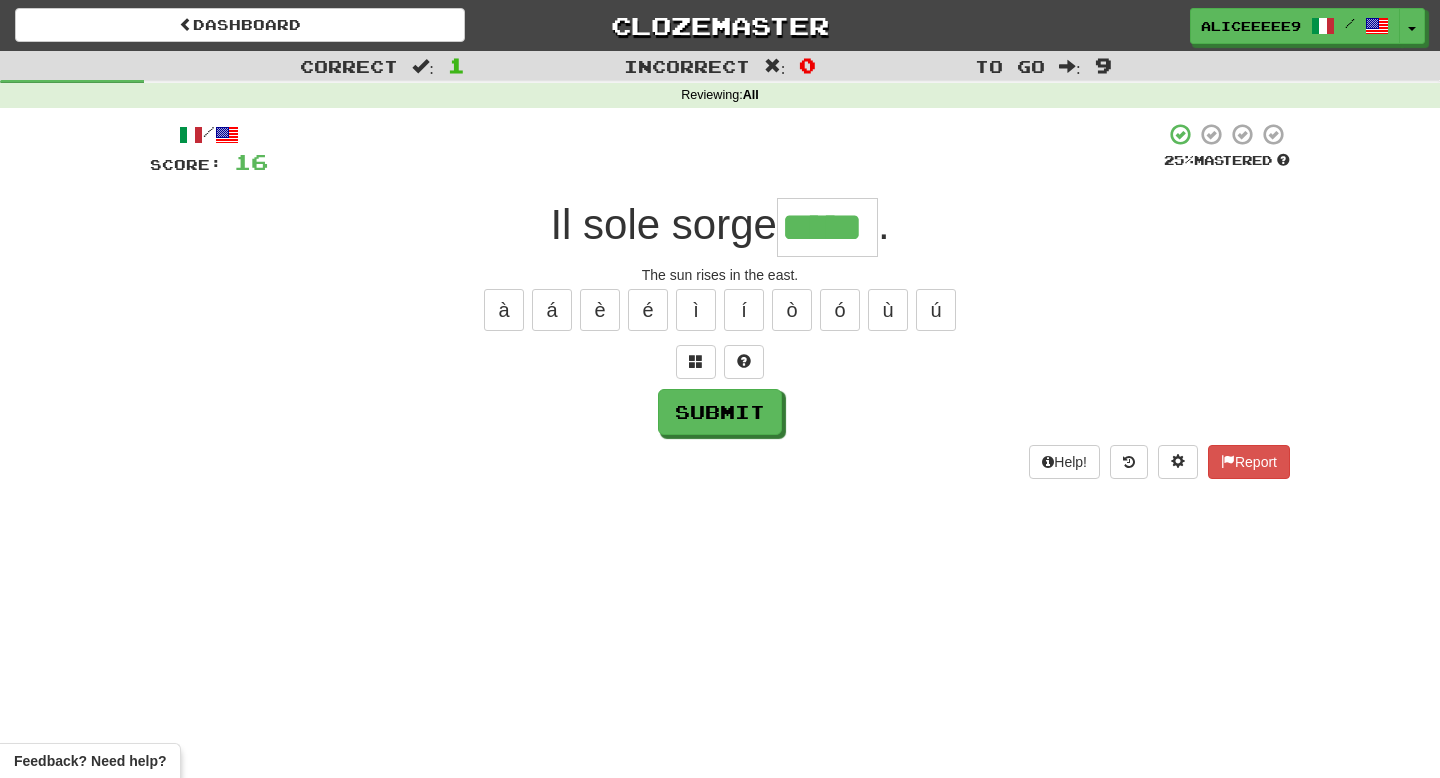 type on "*****" 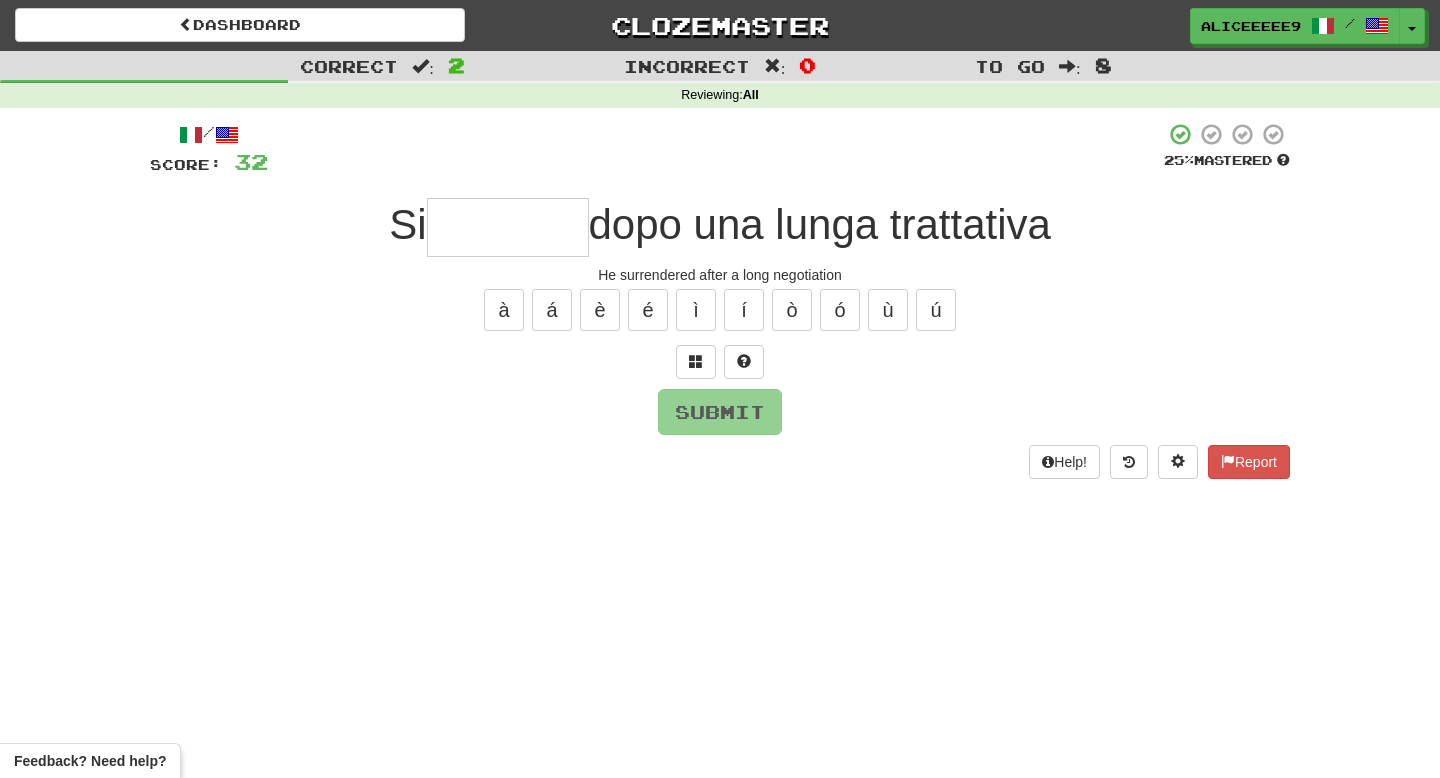 type on "*" 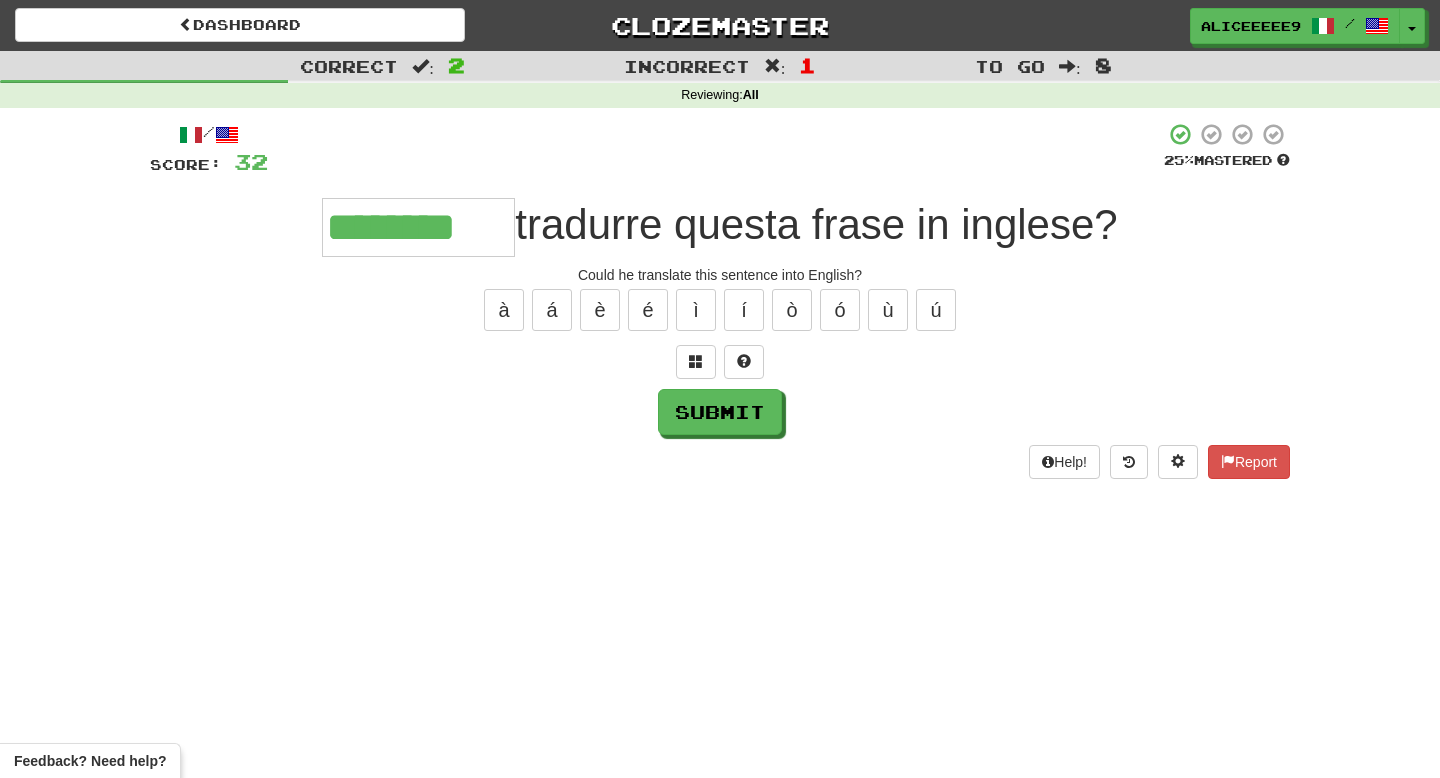 type on "********" 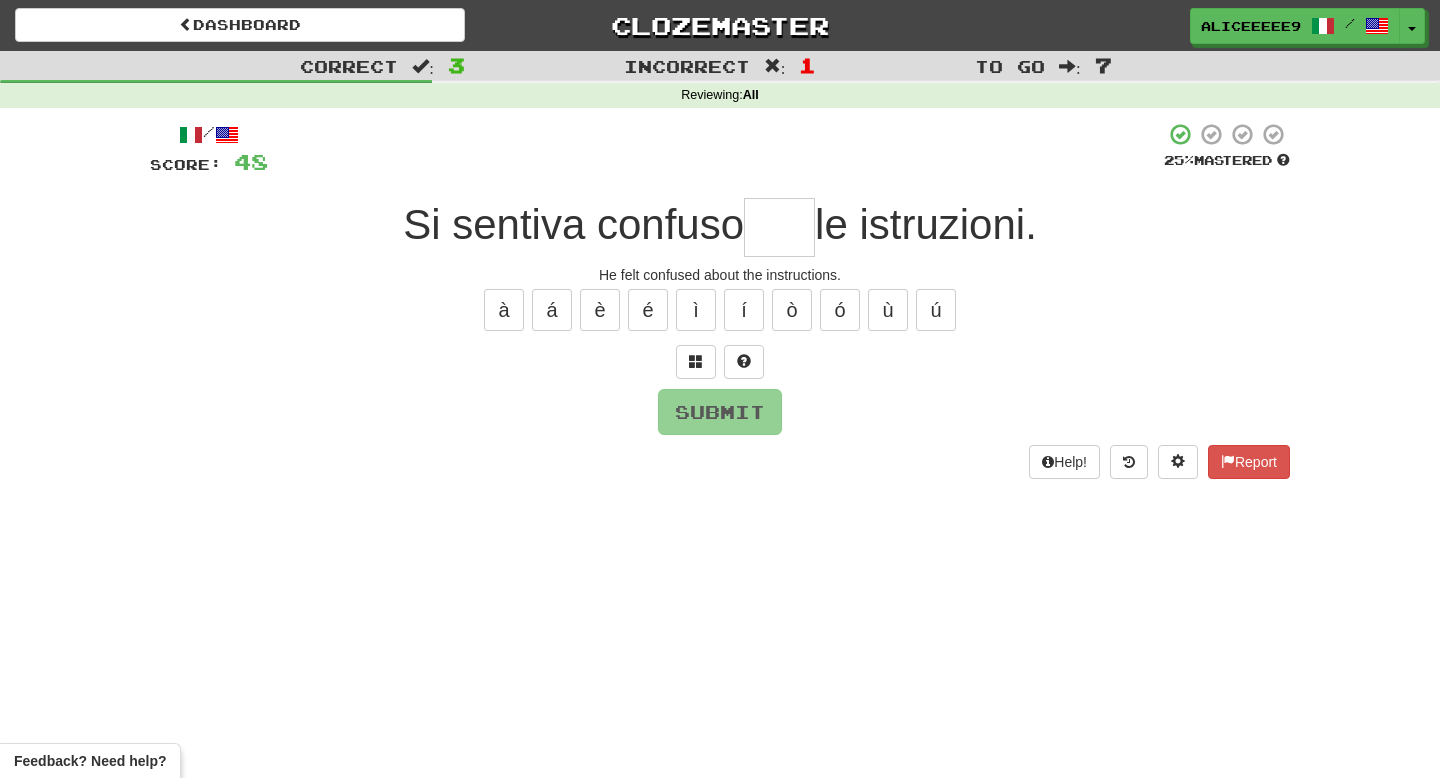 type on "*" 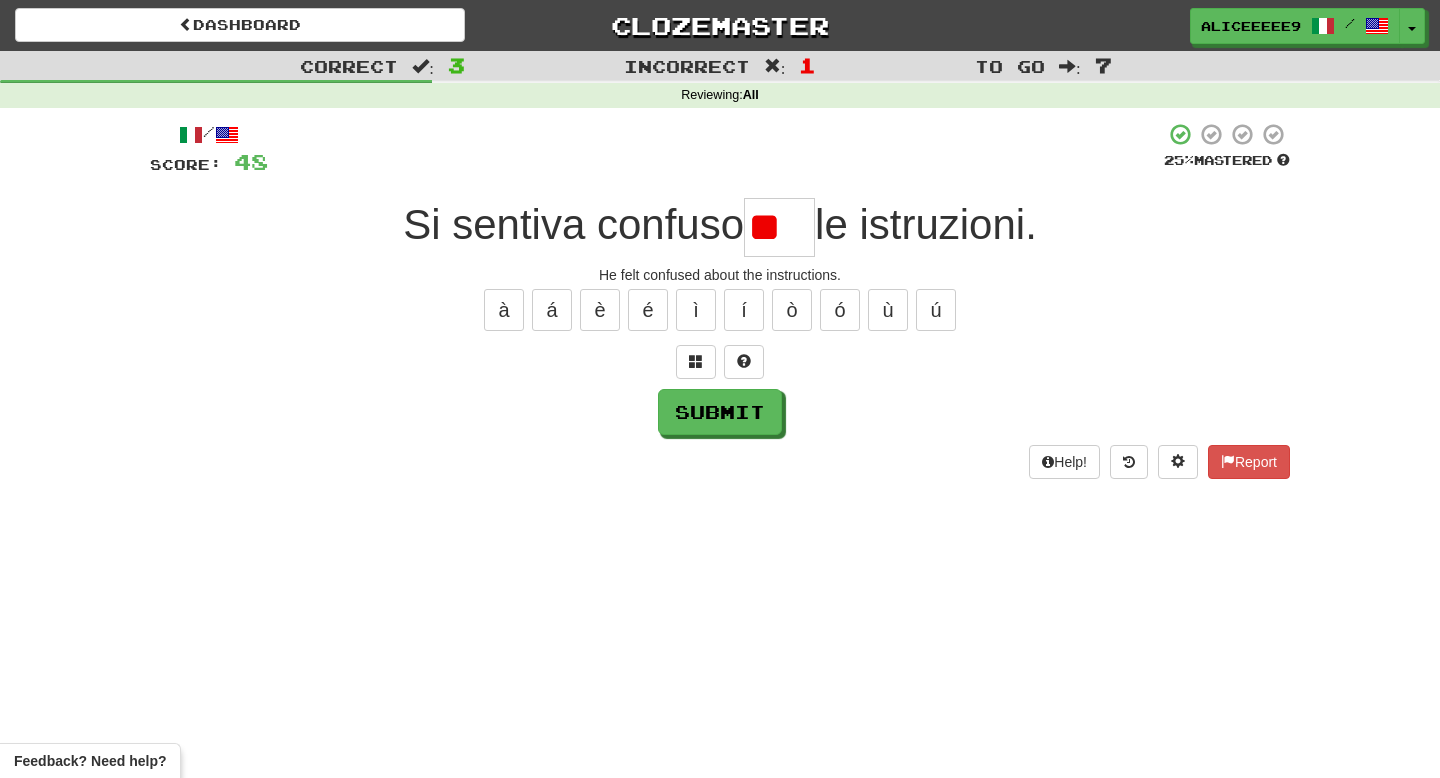 type on "*" 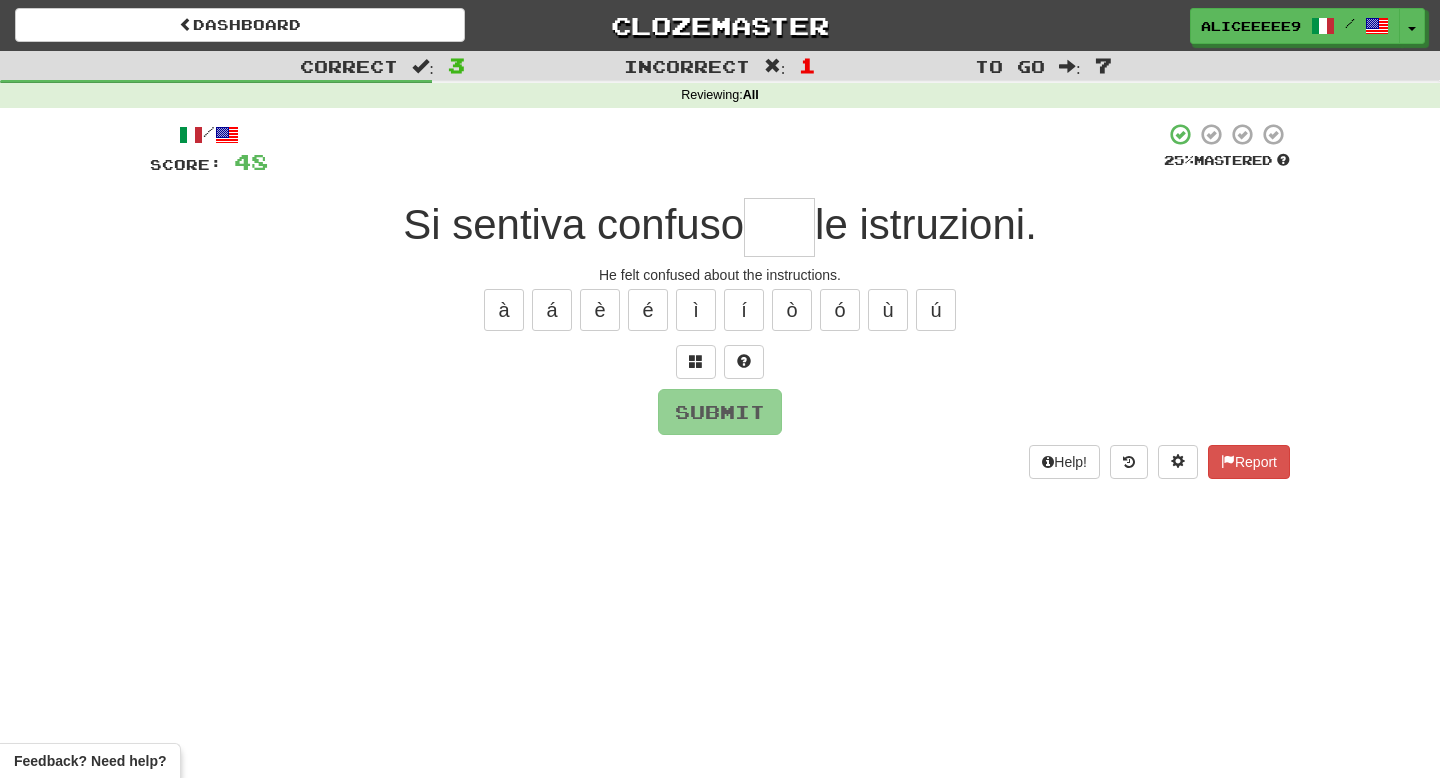 type on "*" 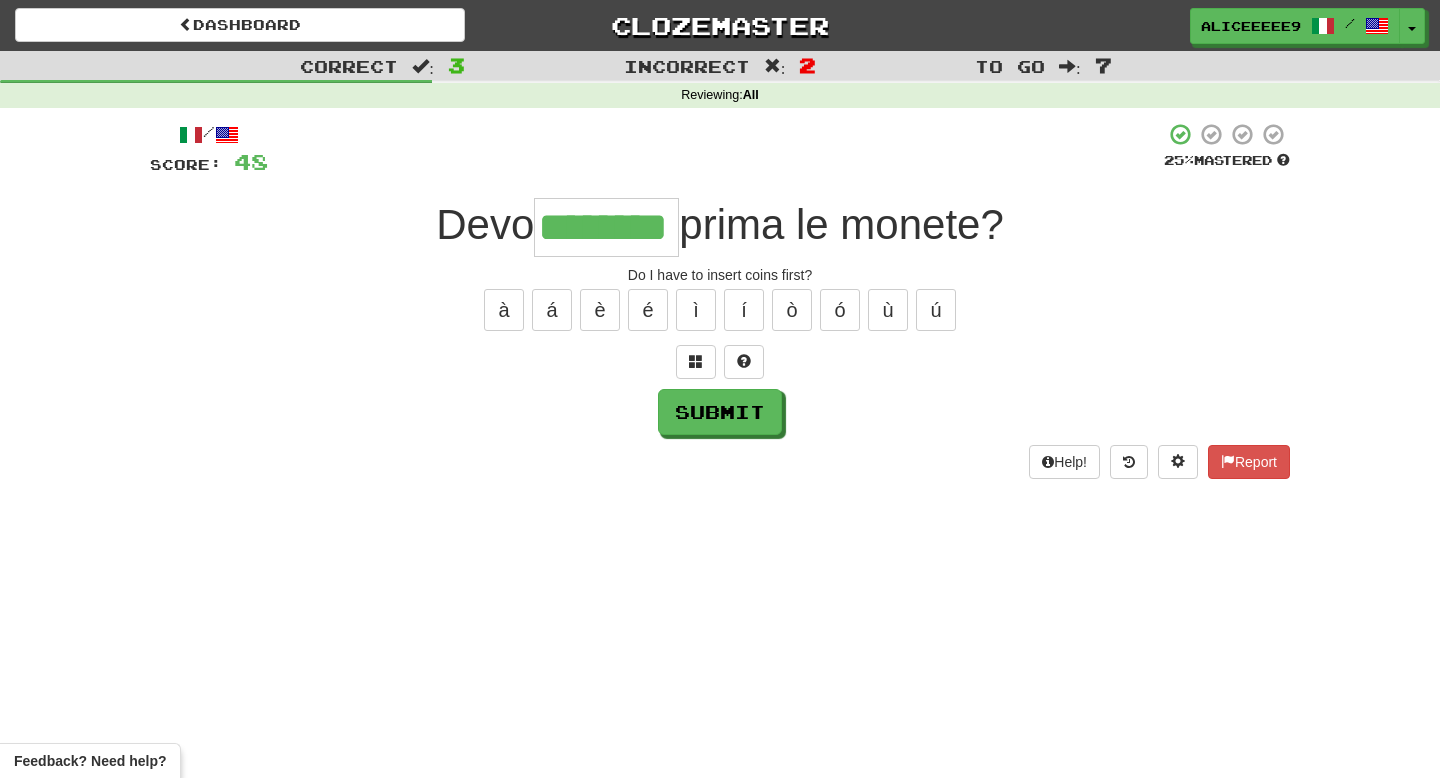 type on "********" 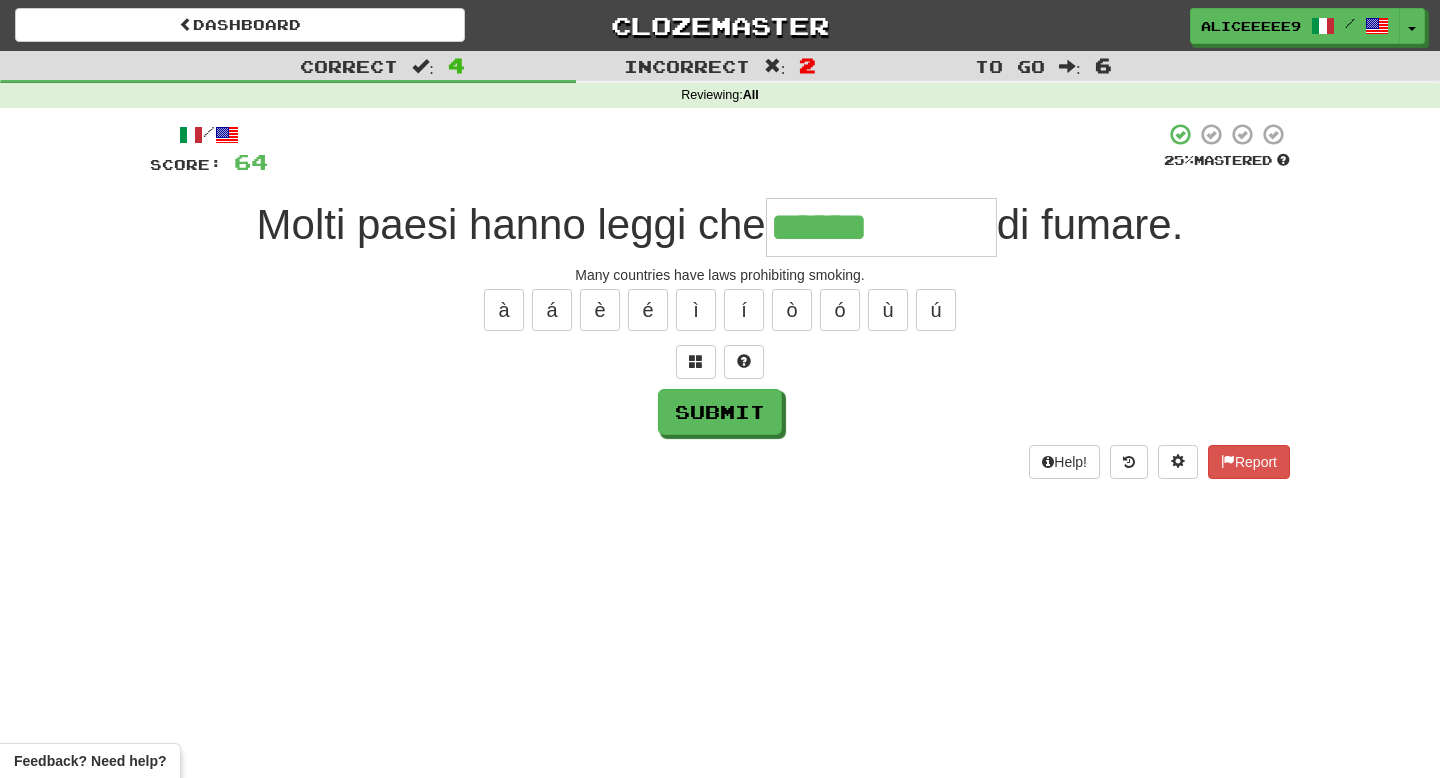 type on "**********" 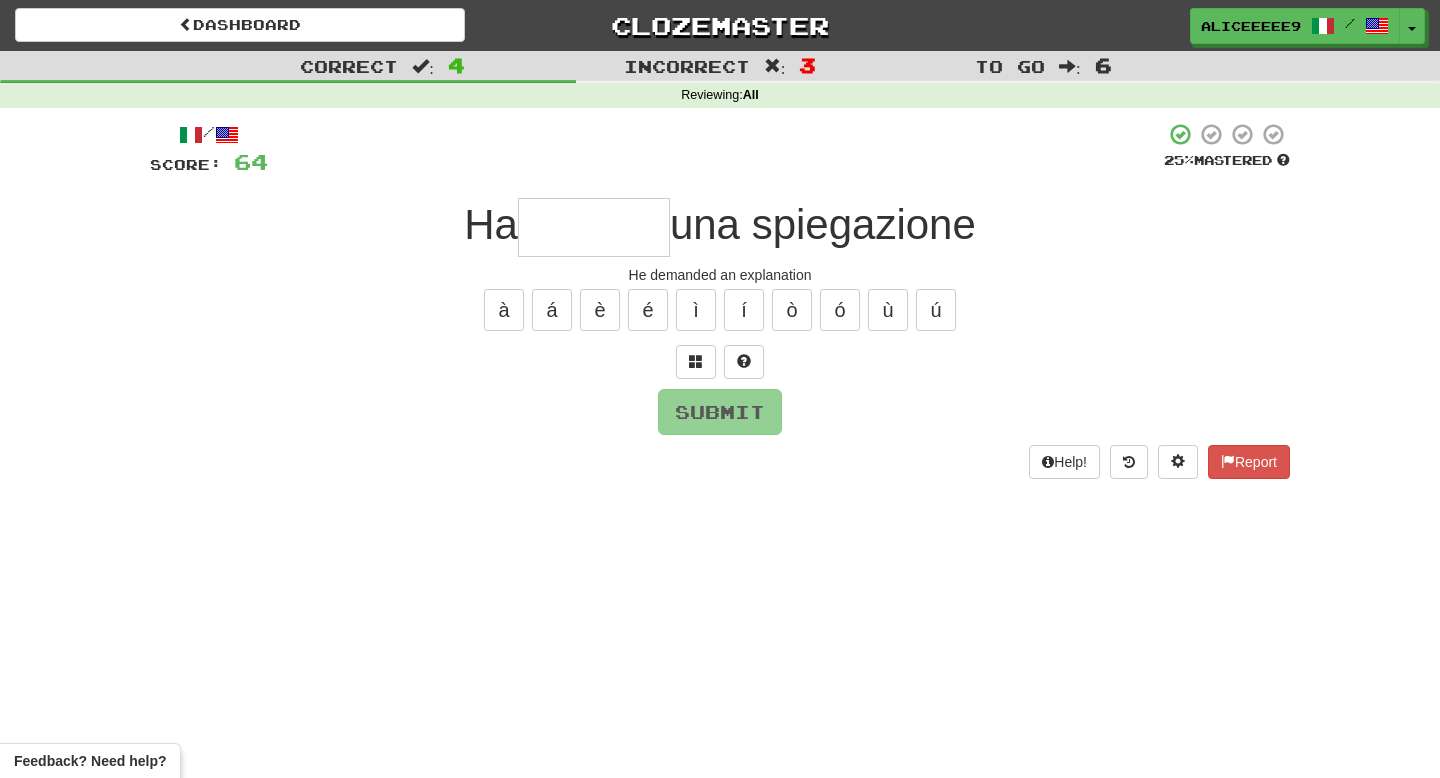 type on "*" 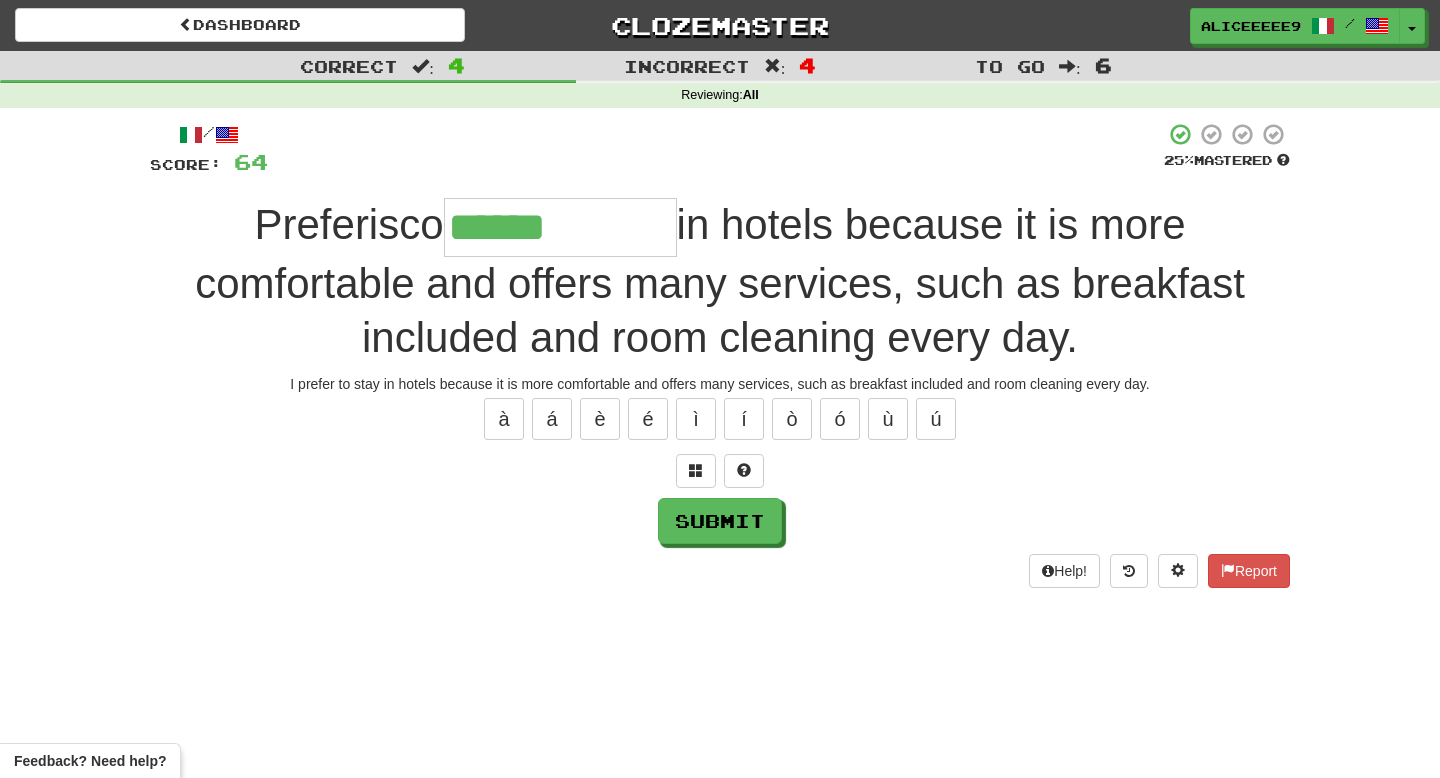 type on "**********" 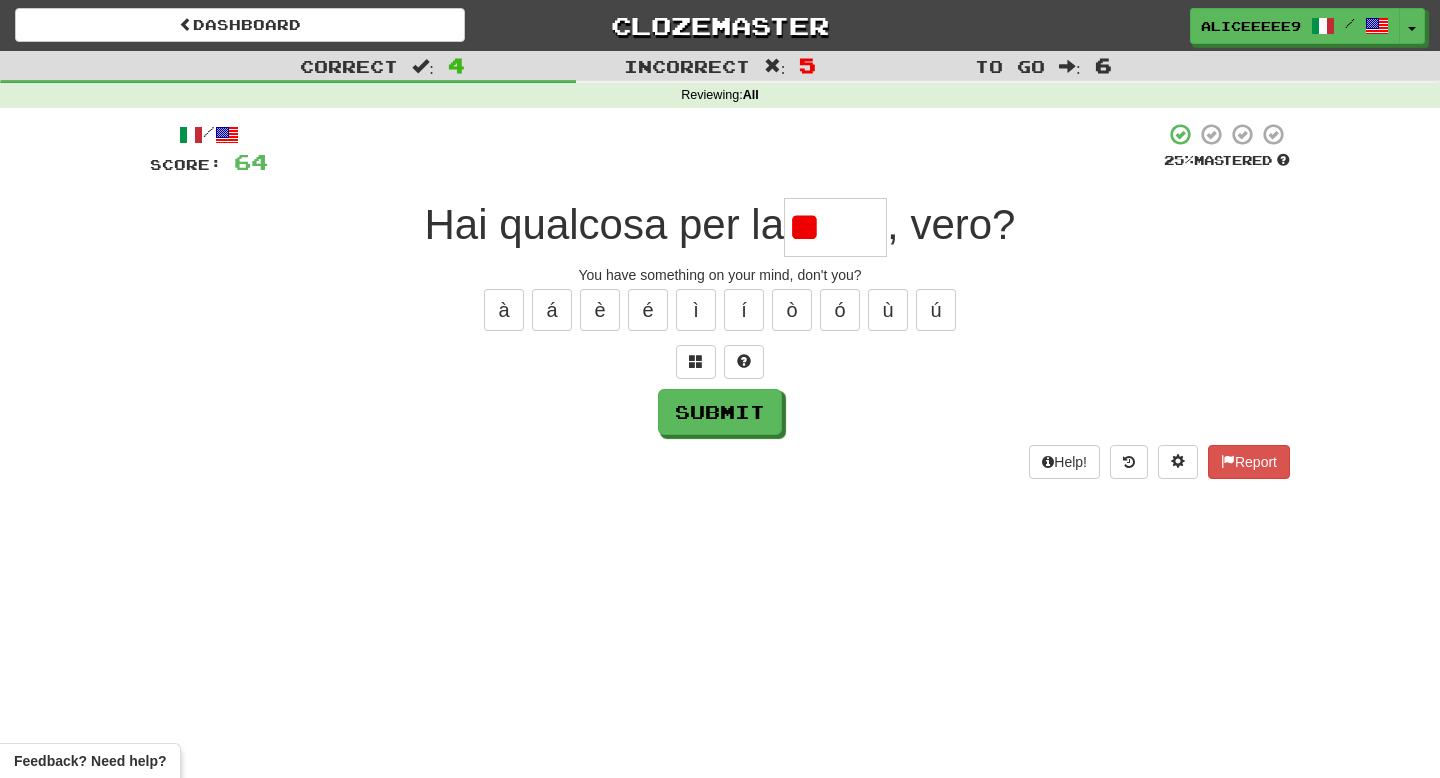 type on "*" 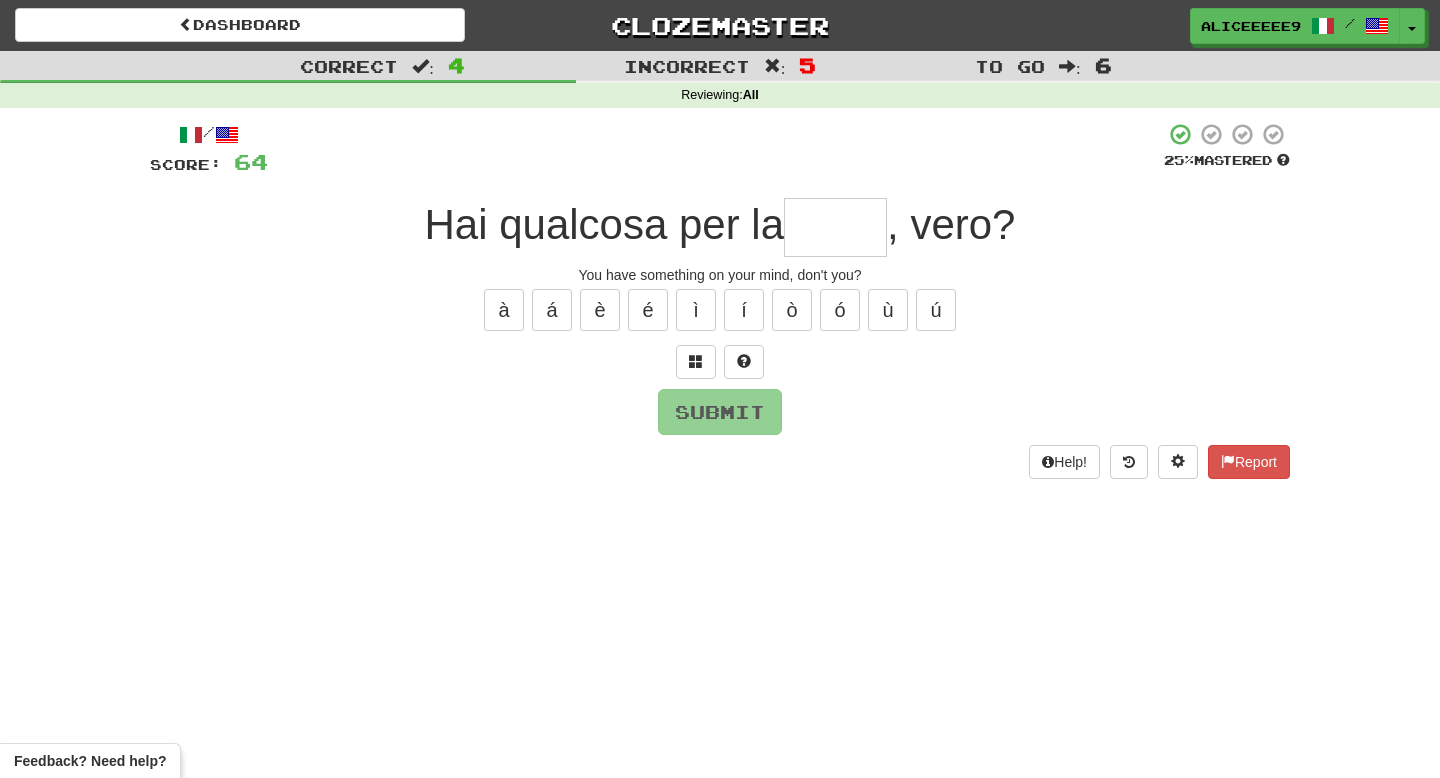 type on "*" 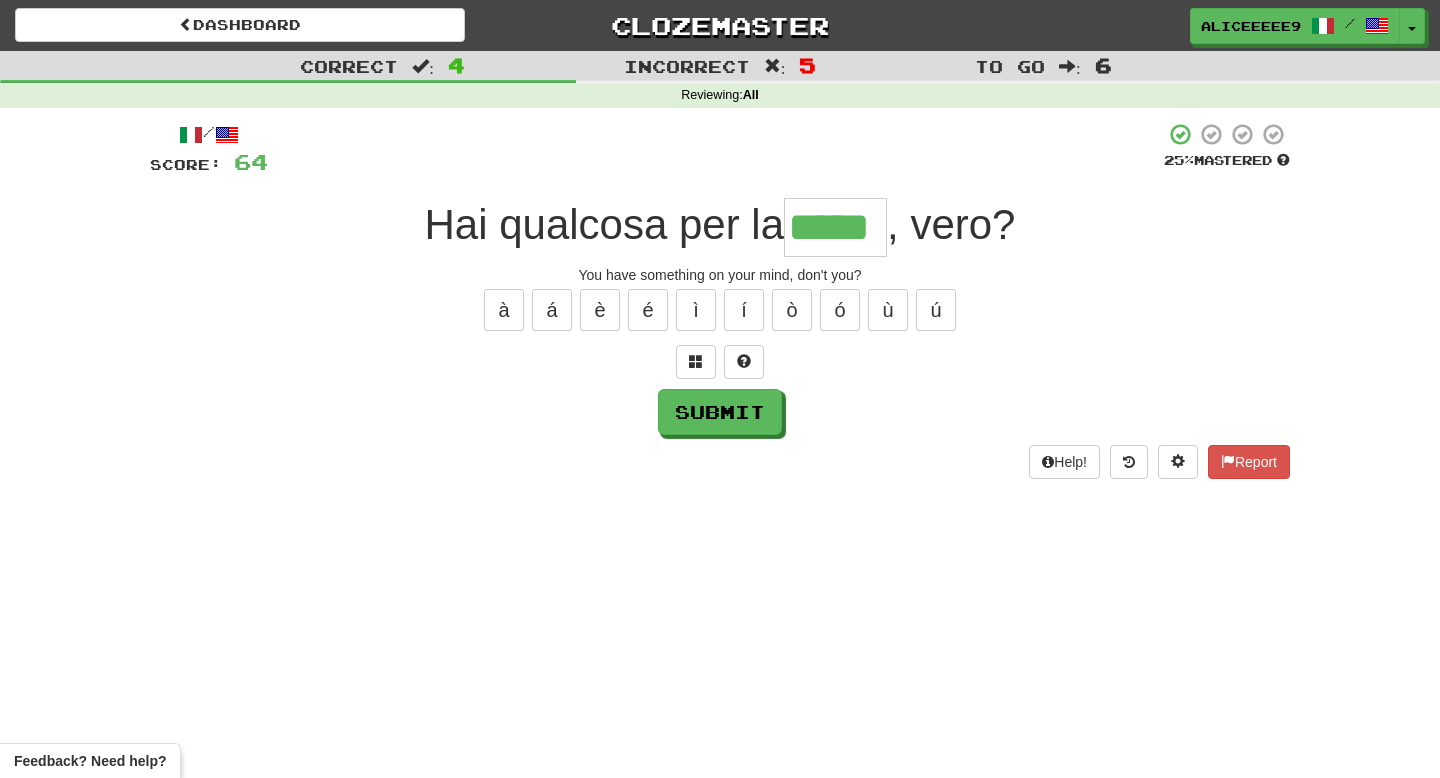 type on "*****" 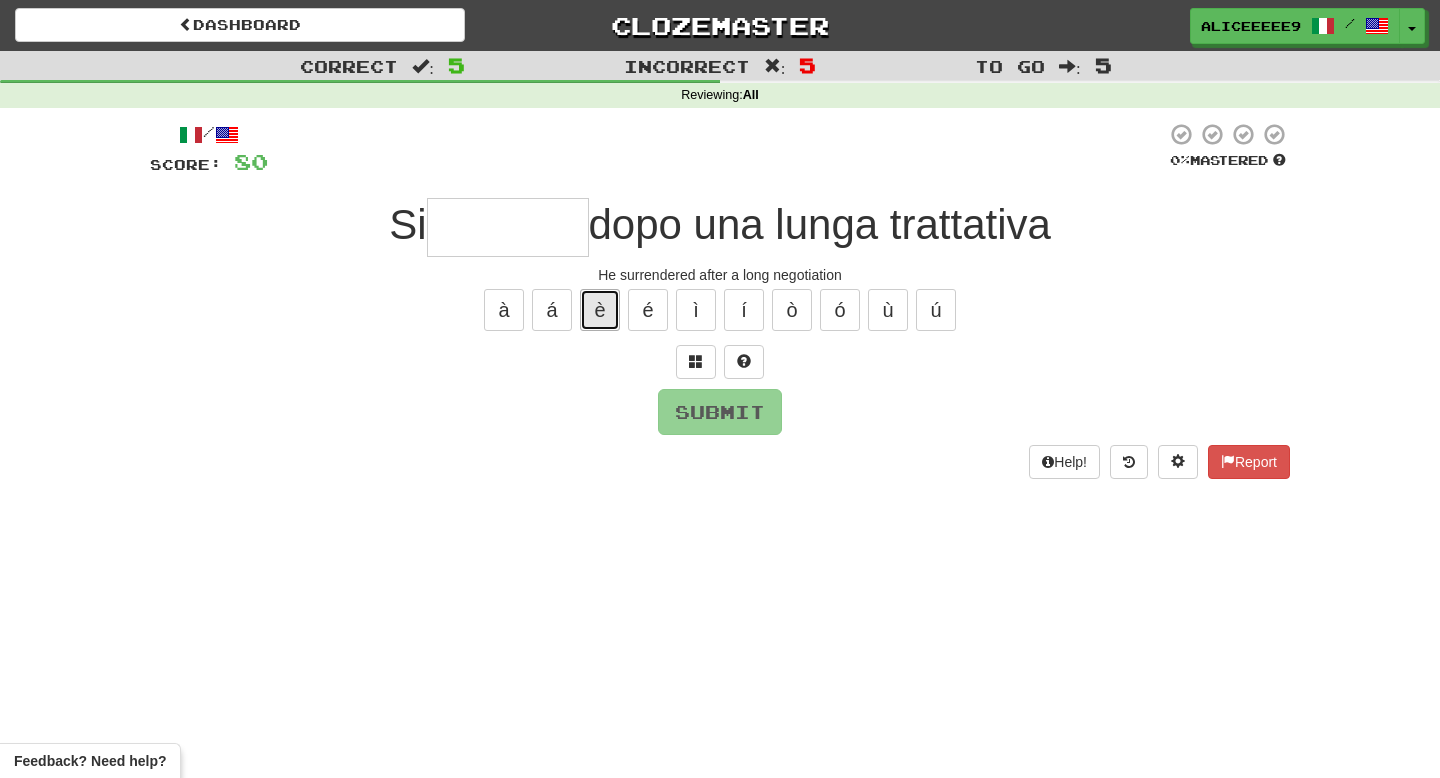 click on "è" at bounding box center (600, 310) 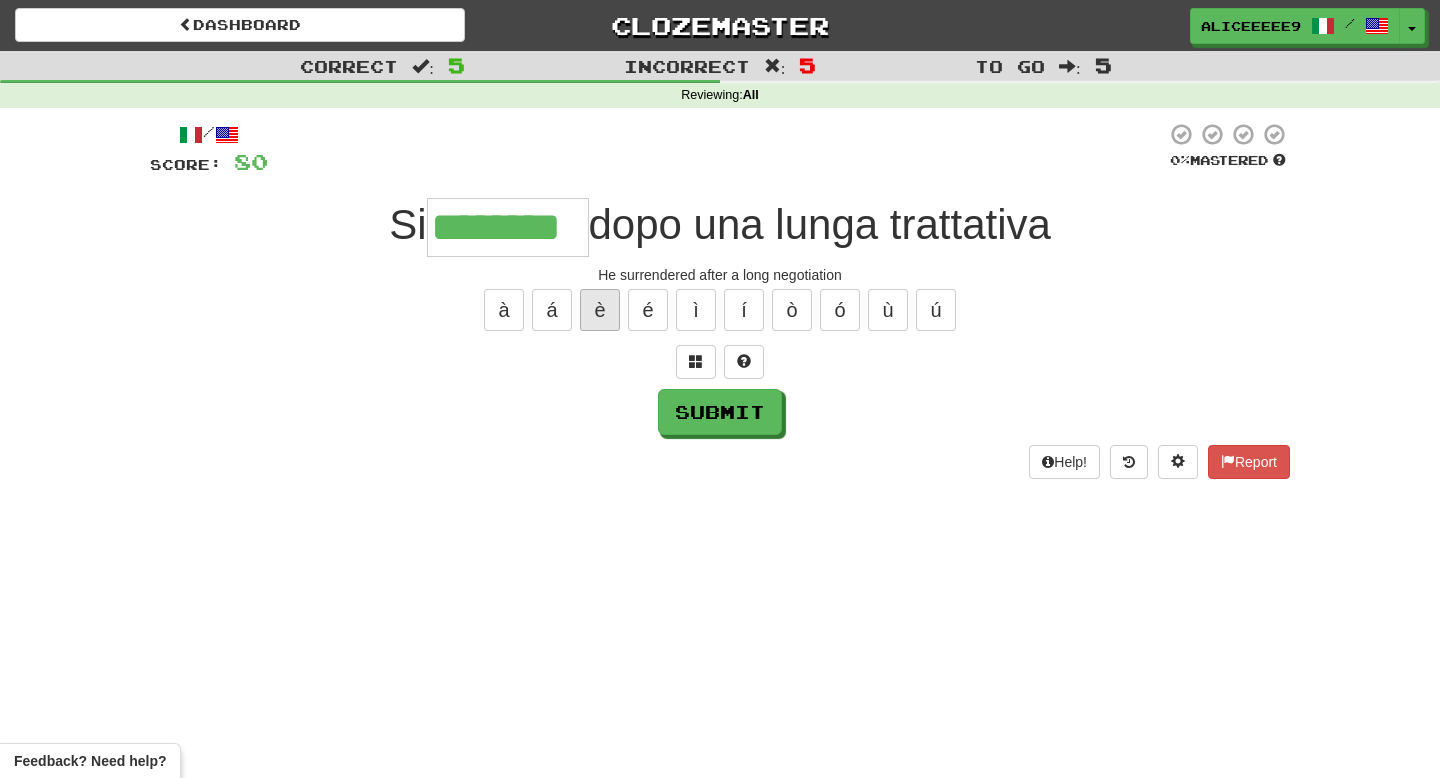 type on "********" 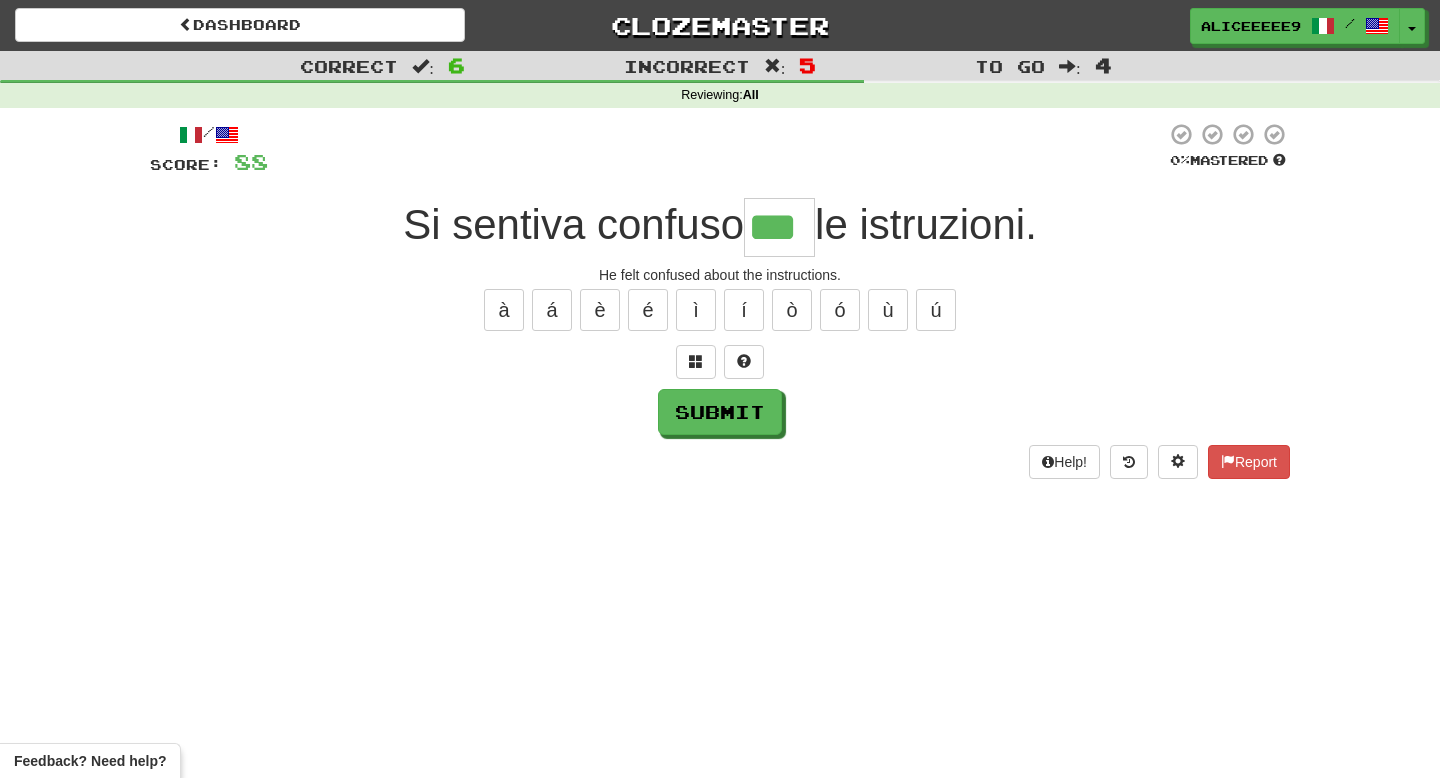 type on "***" 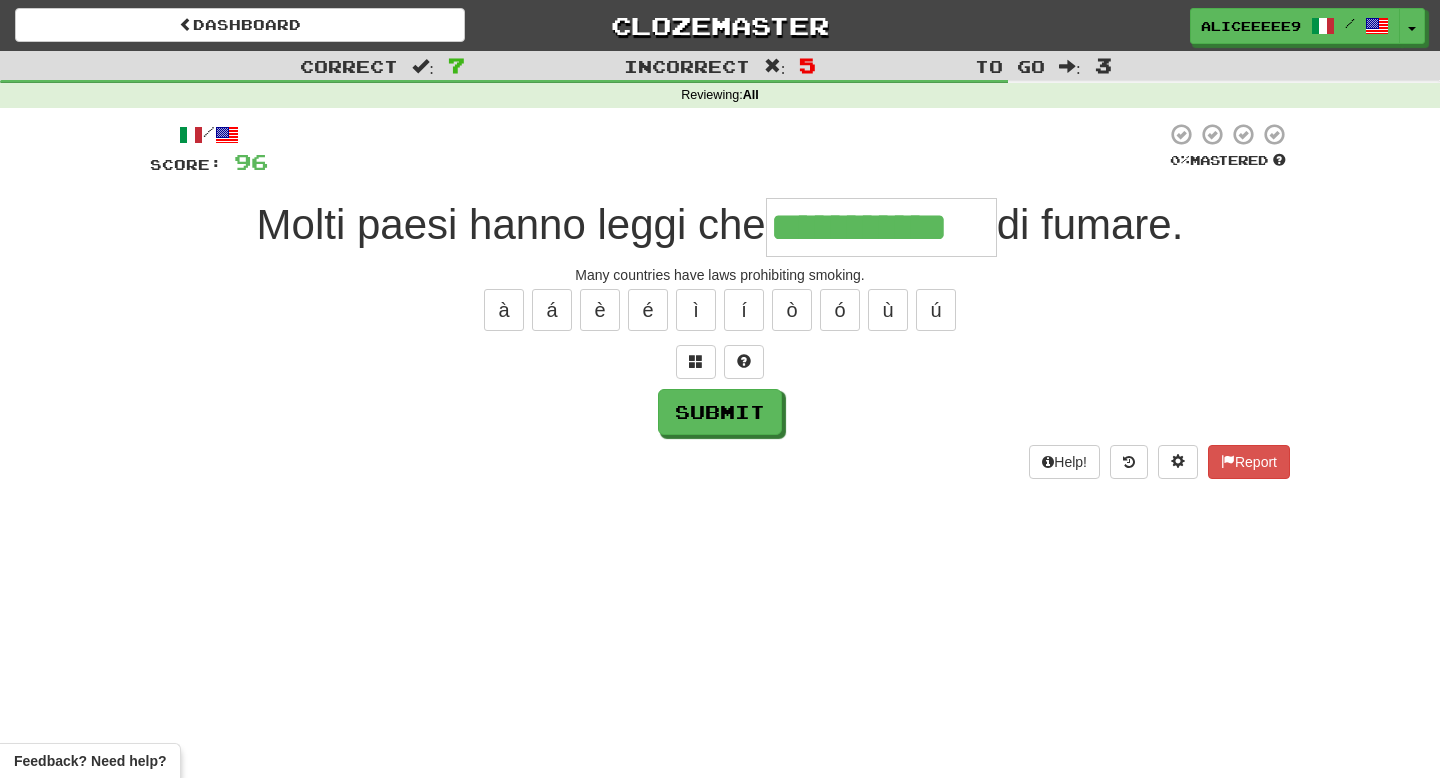 type on "**********" 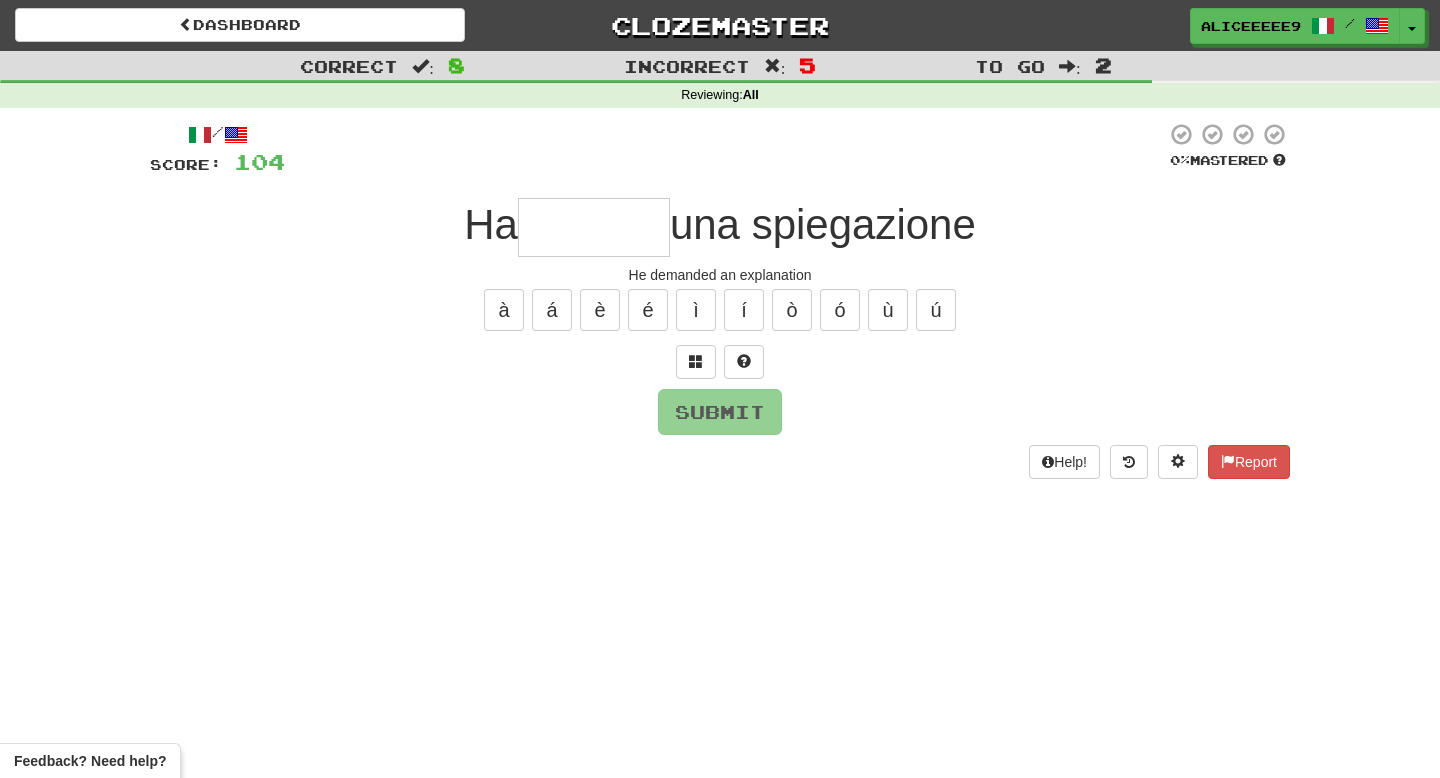 type on "*" 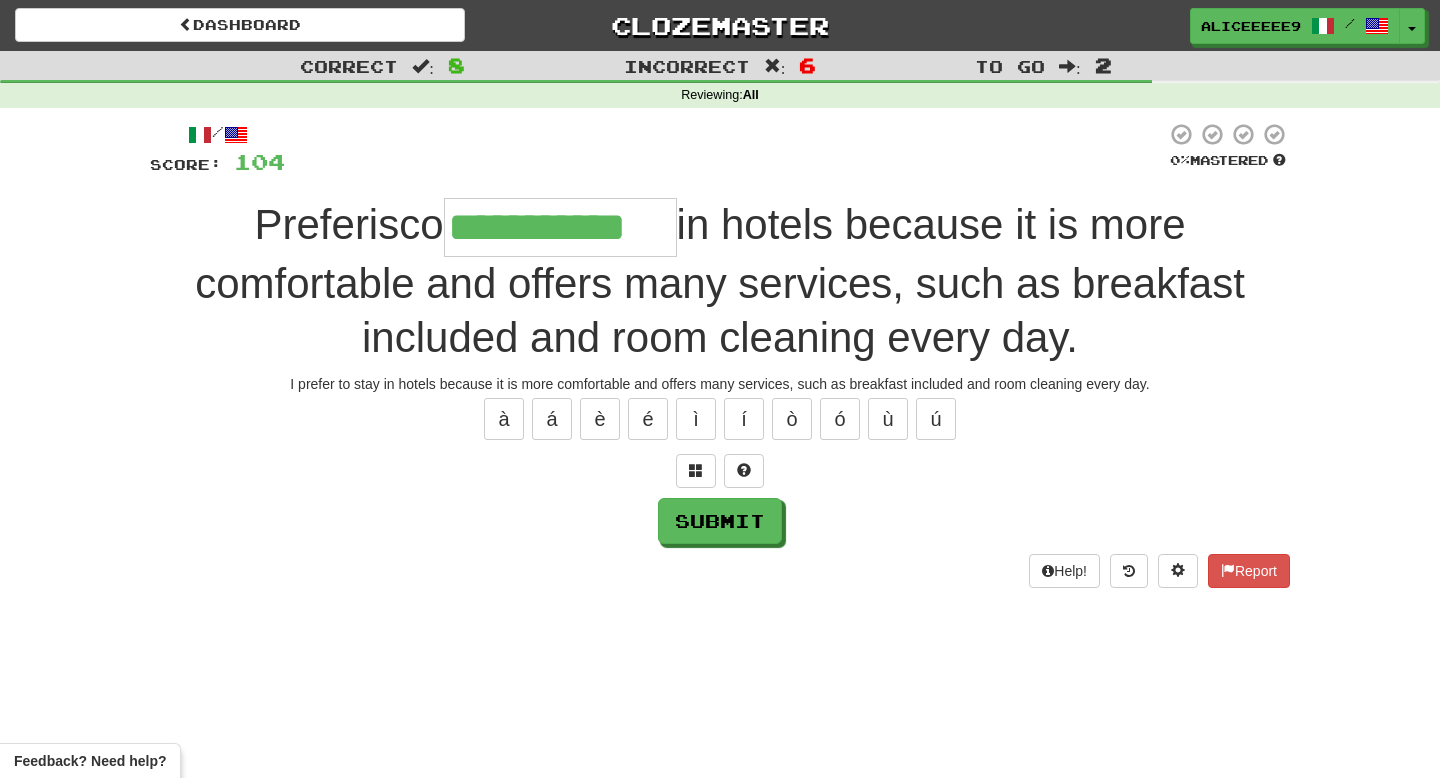 type on "**********" 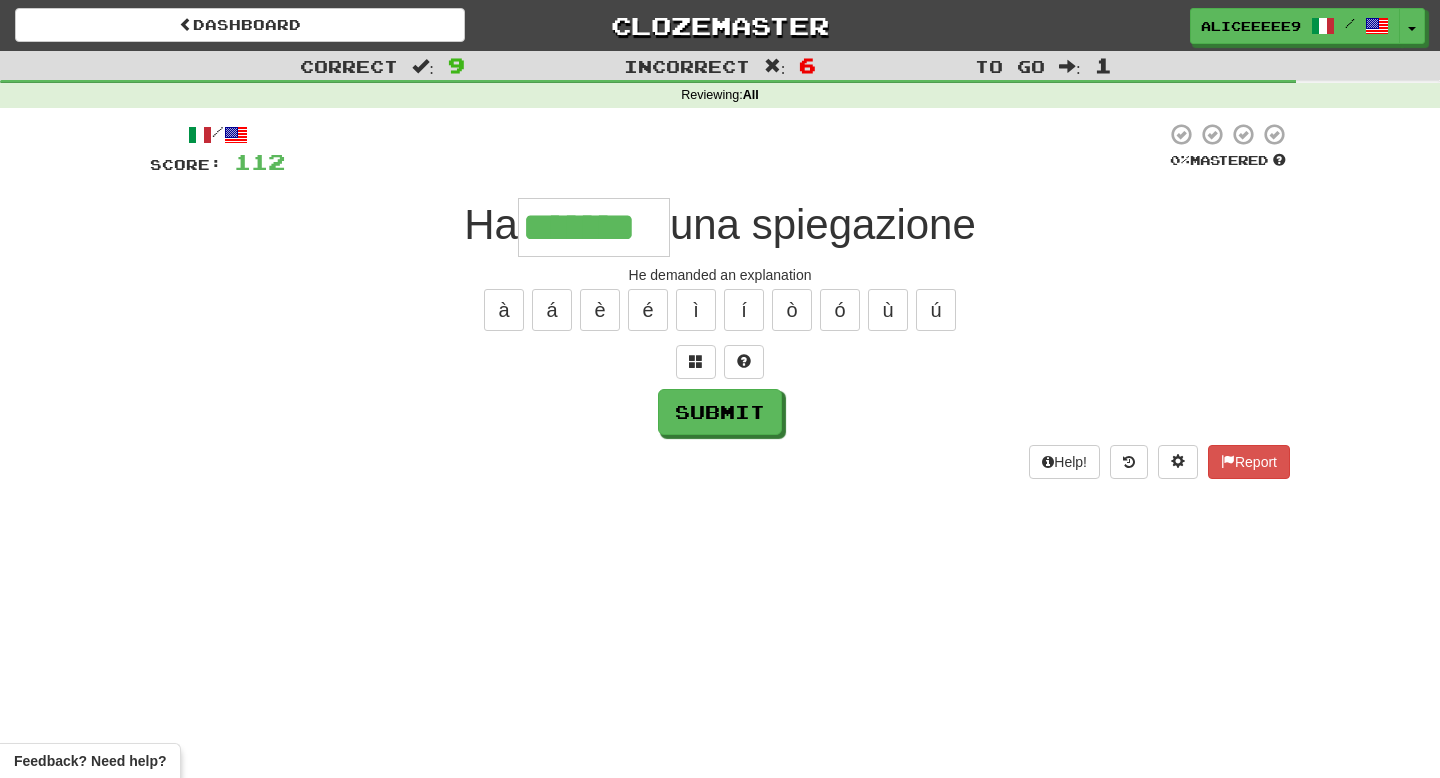 type on "*******" 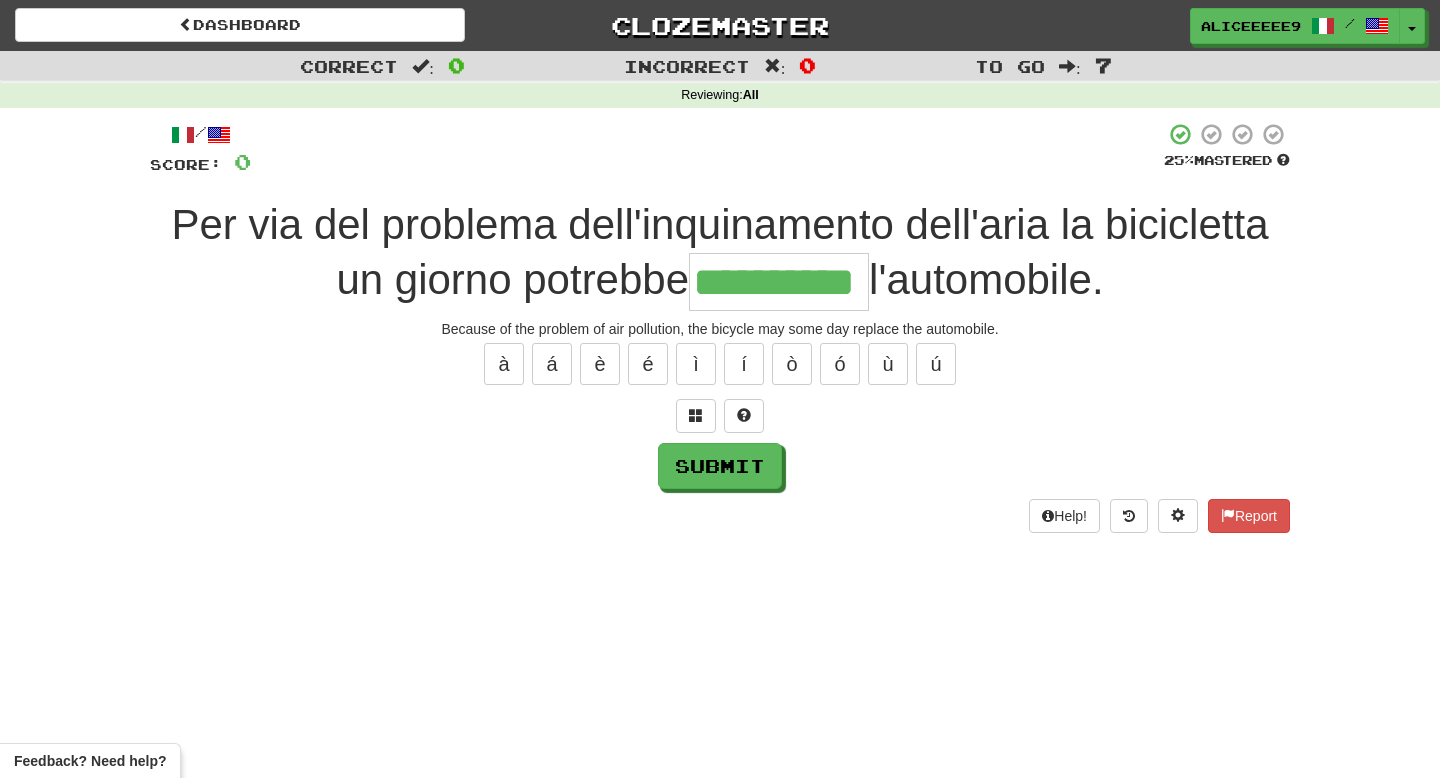 type on "**********" 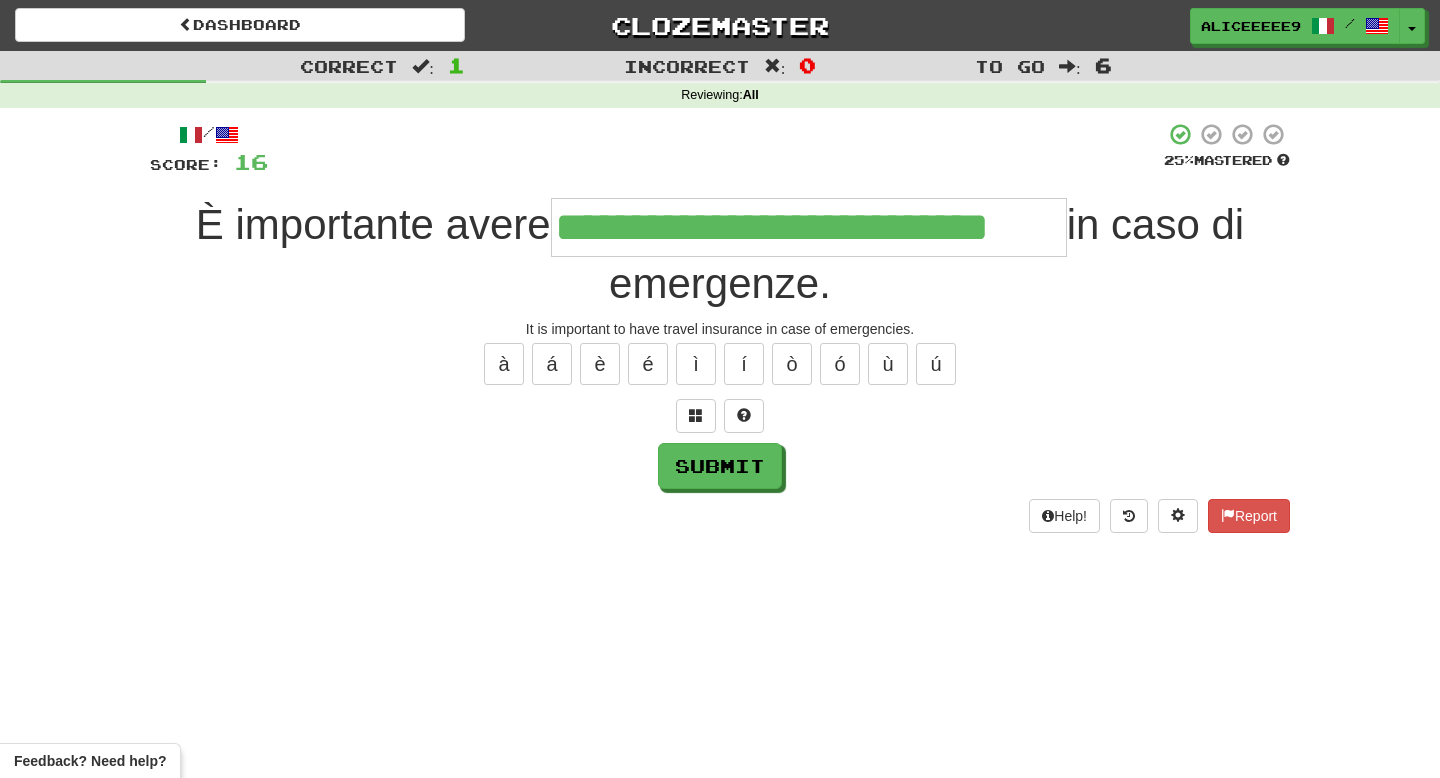 type on "**********" 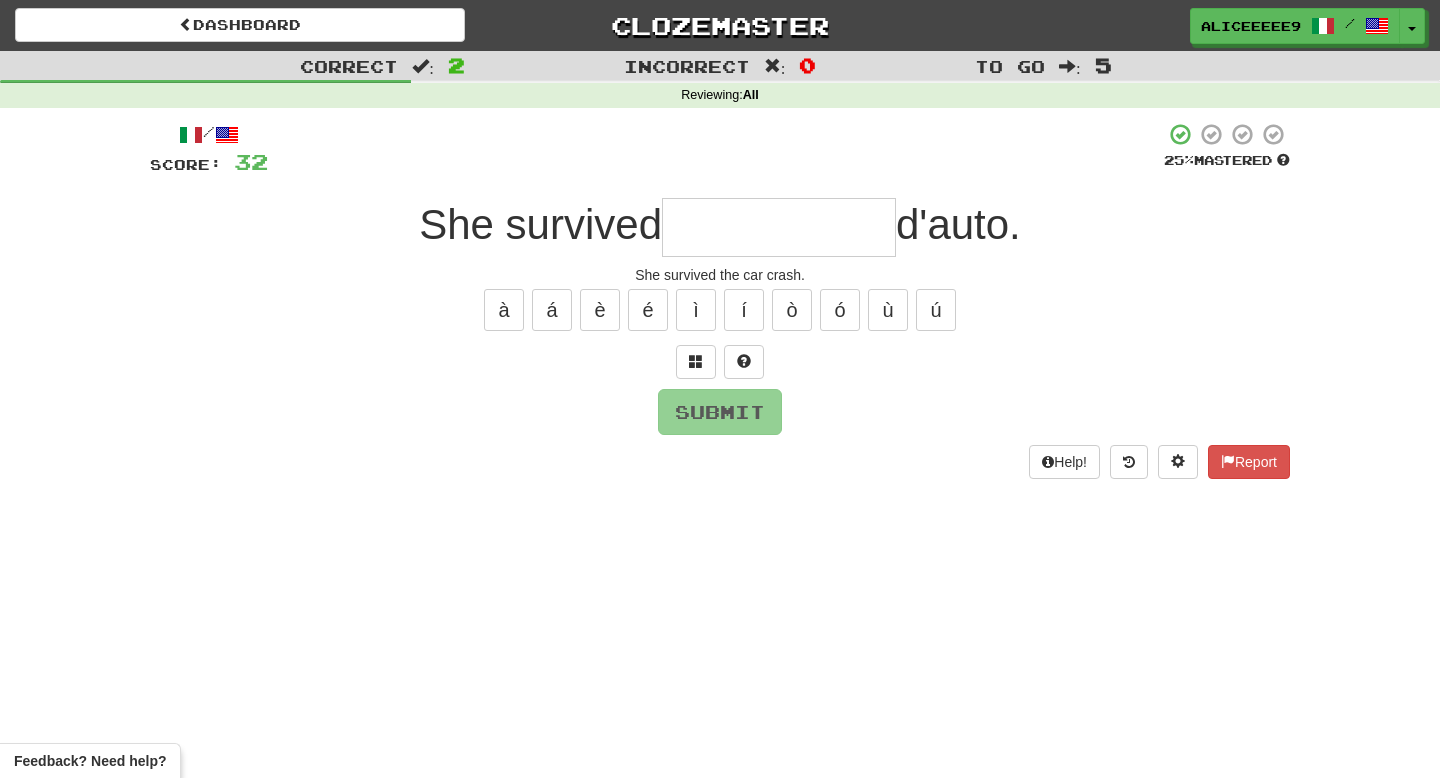 type on "*" 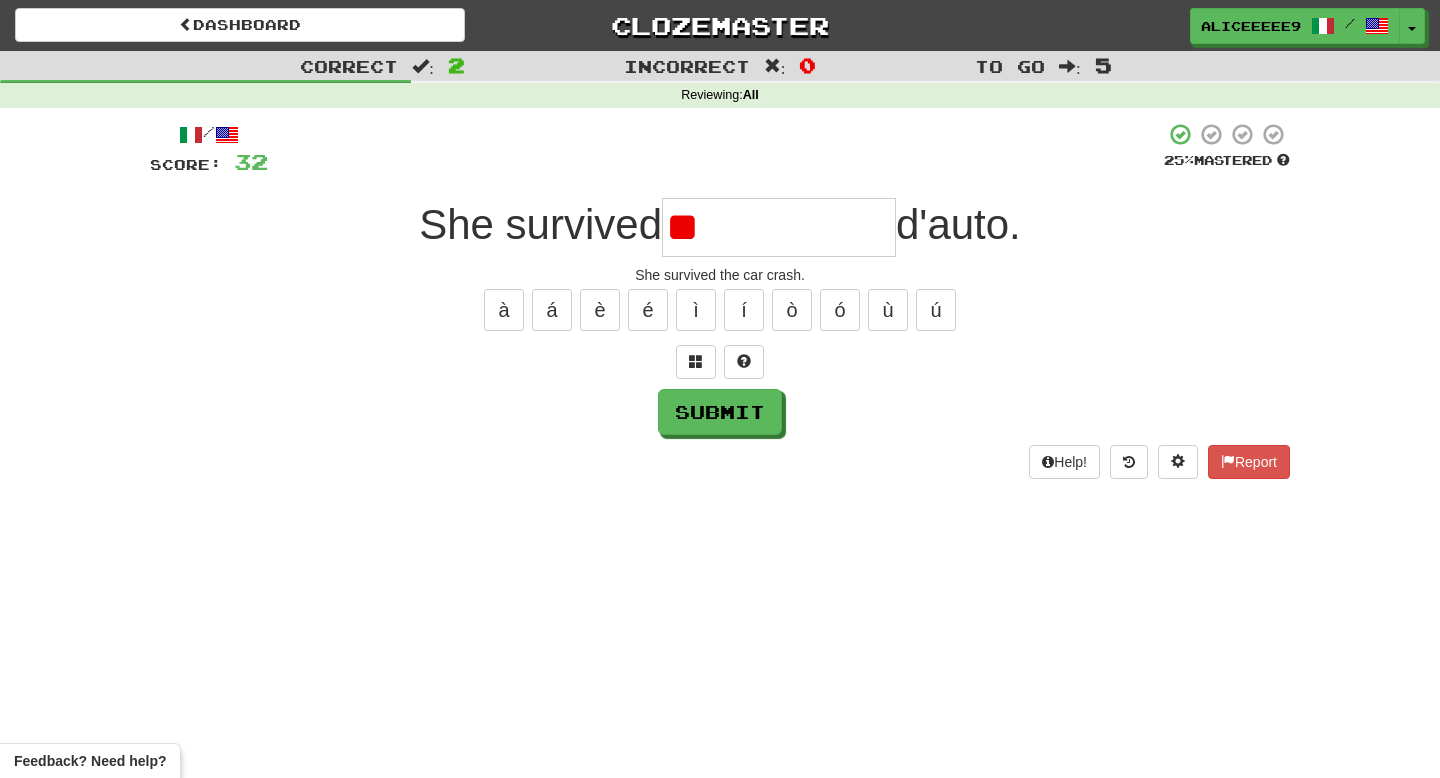 type on "*" 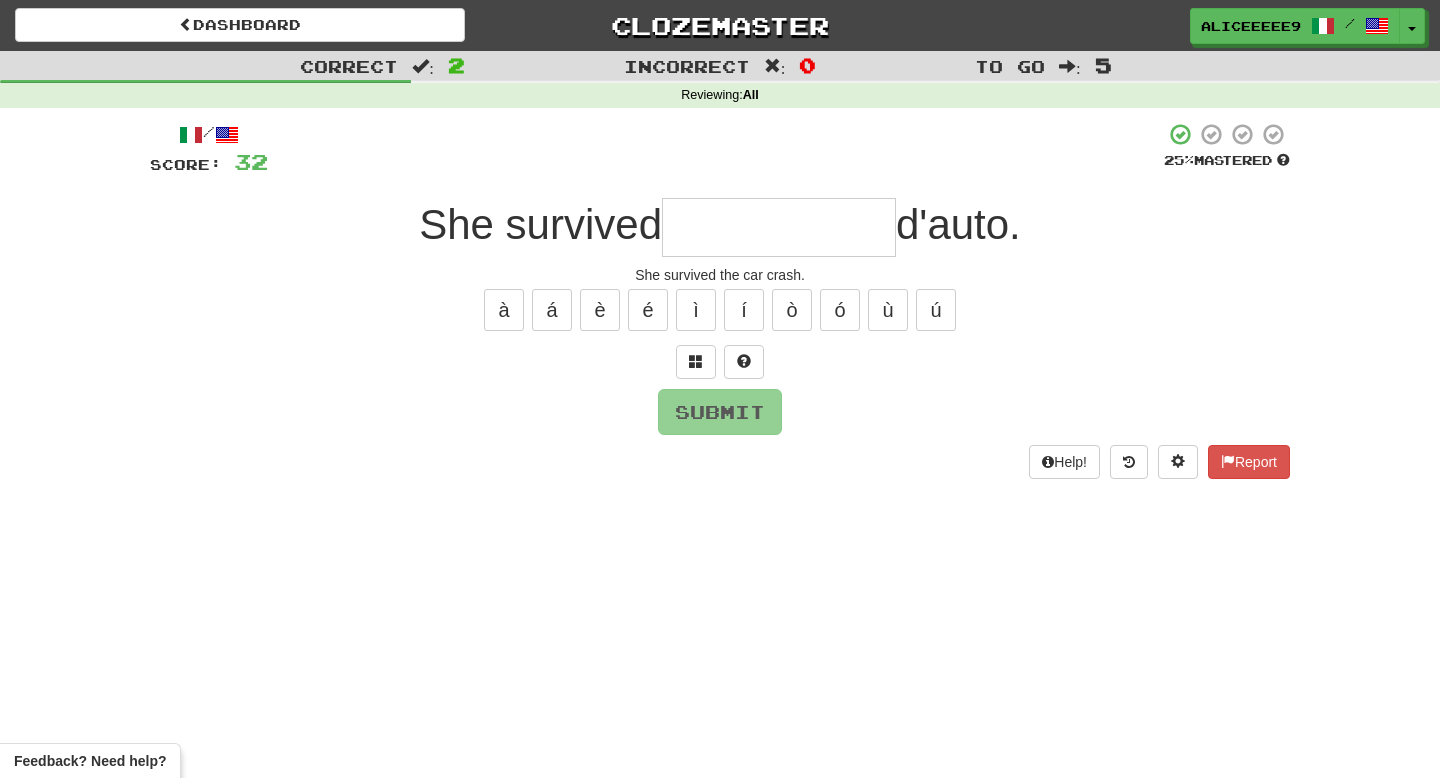 type on "*" 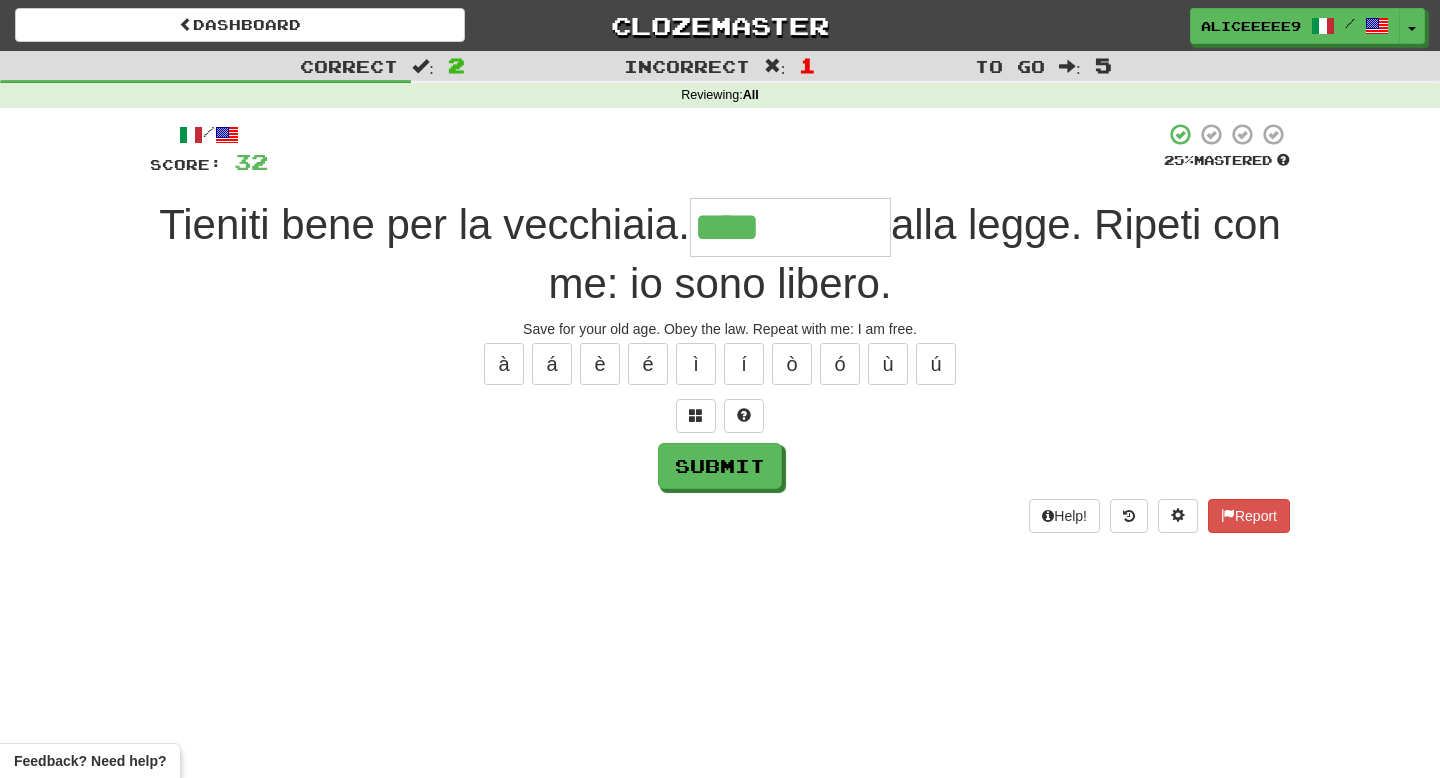 type on "*********" 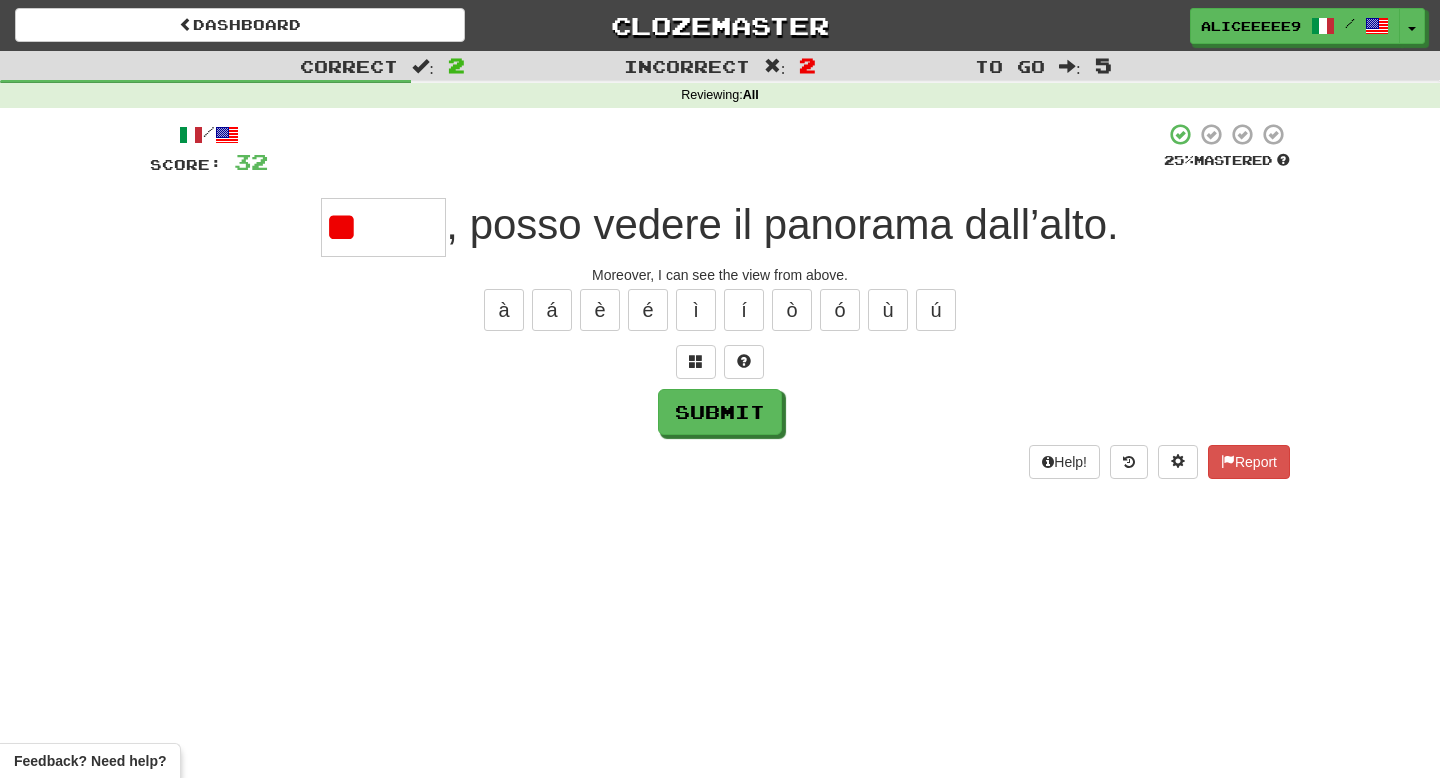 type on "*" 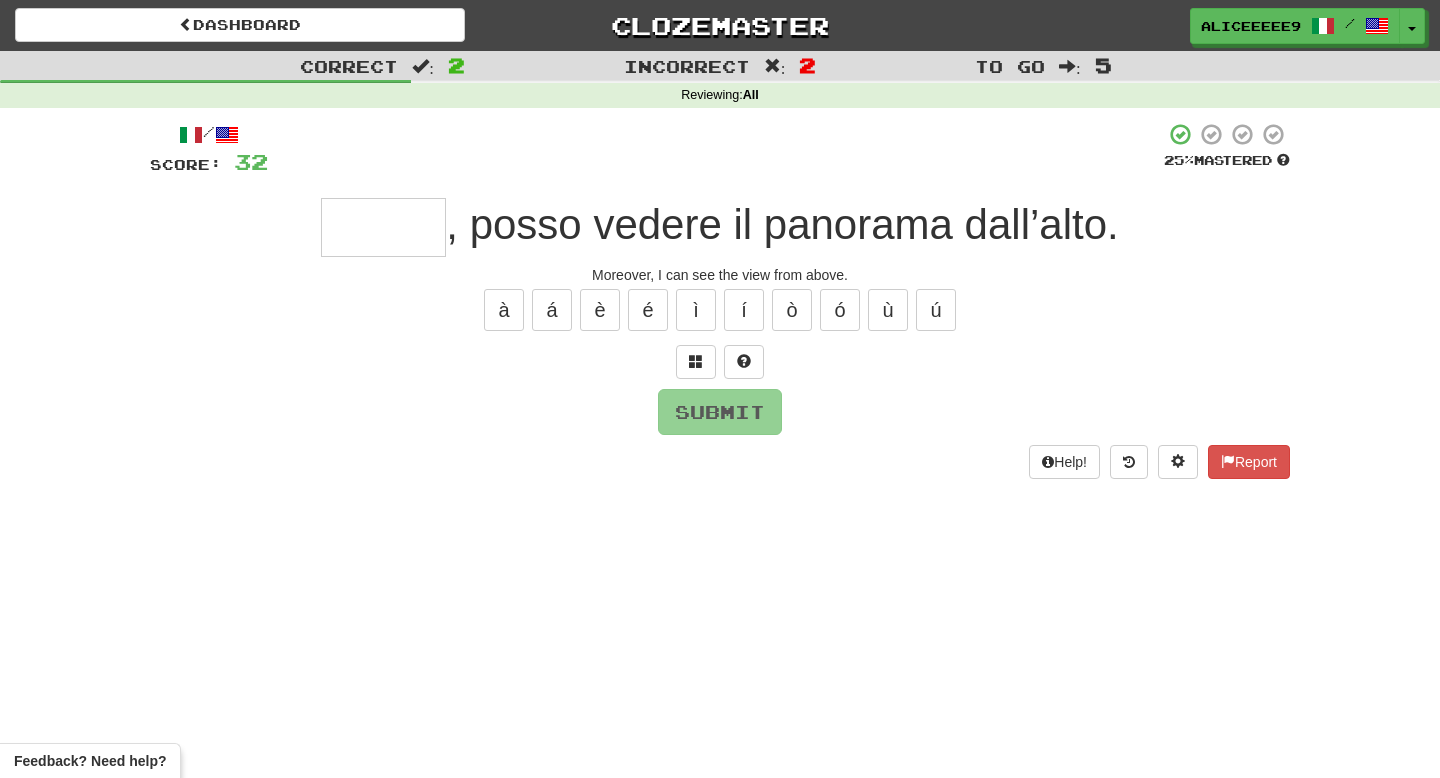 type on "*" 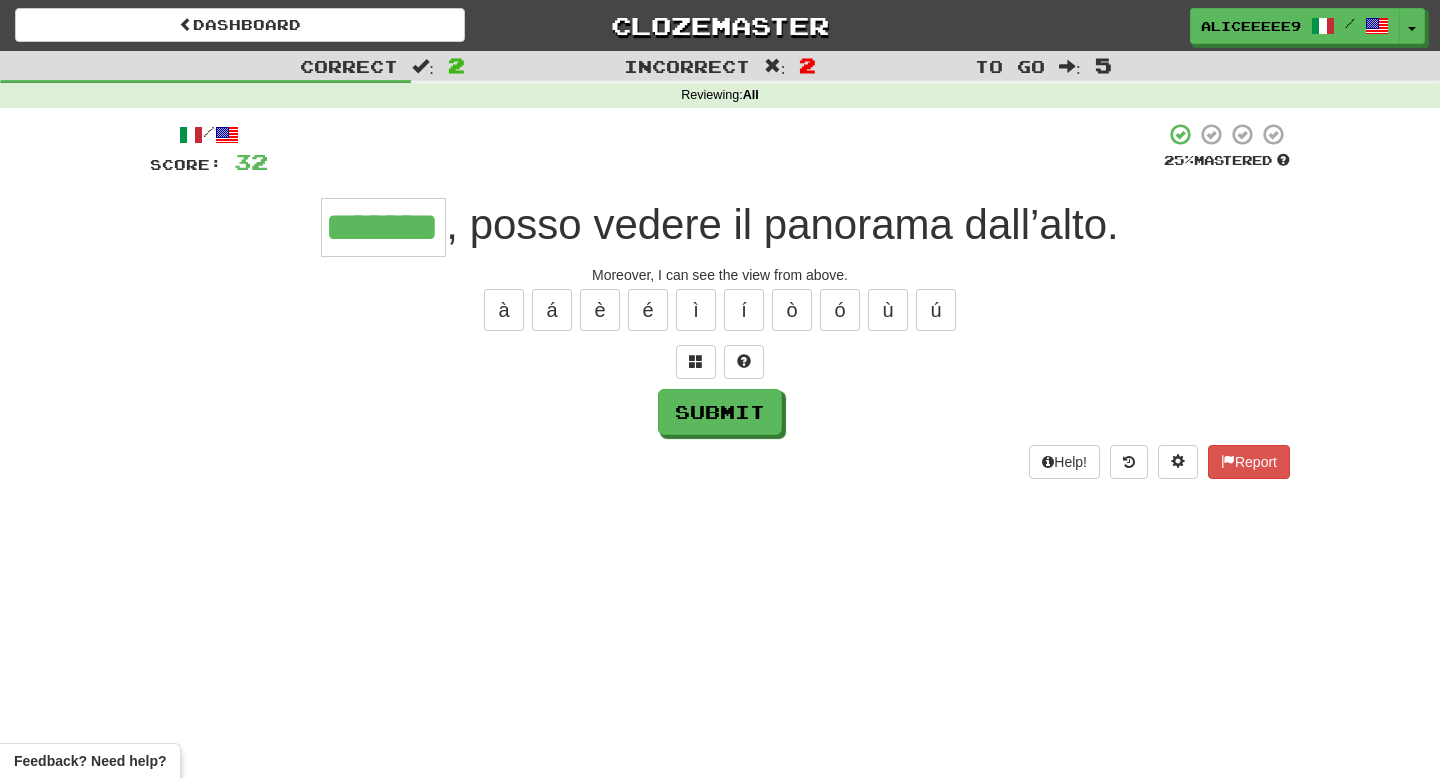 type on "*******" 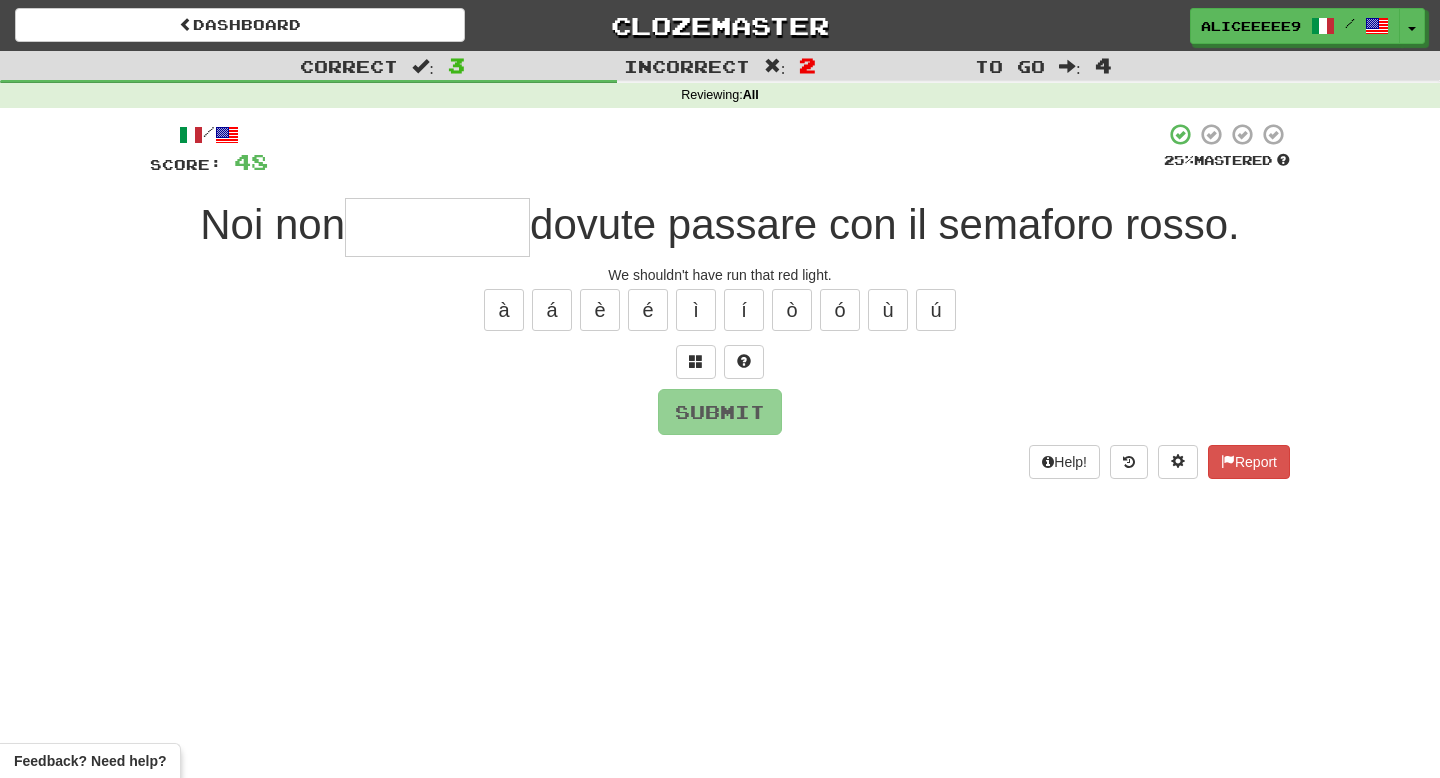 type on "*" 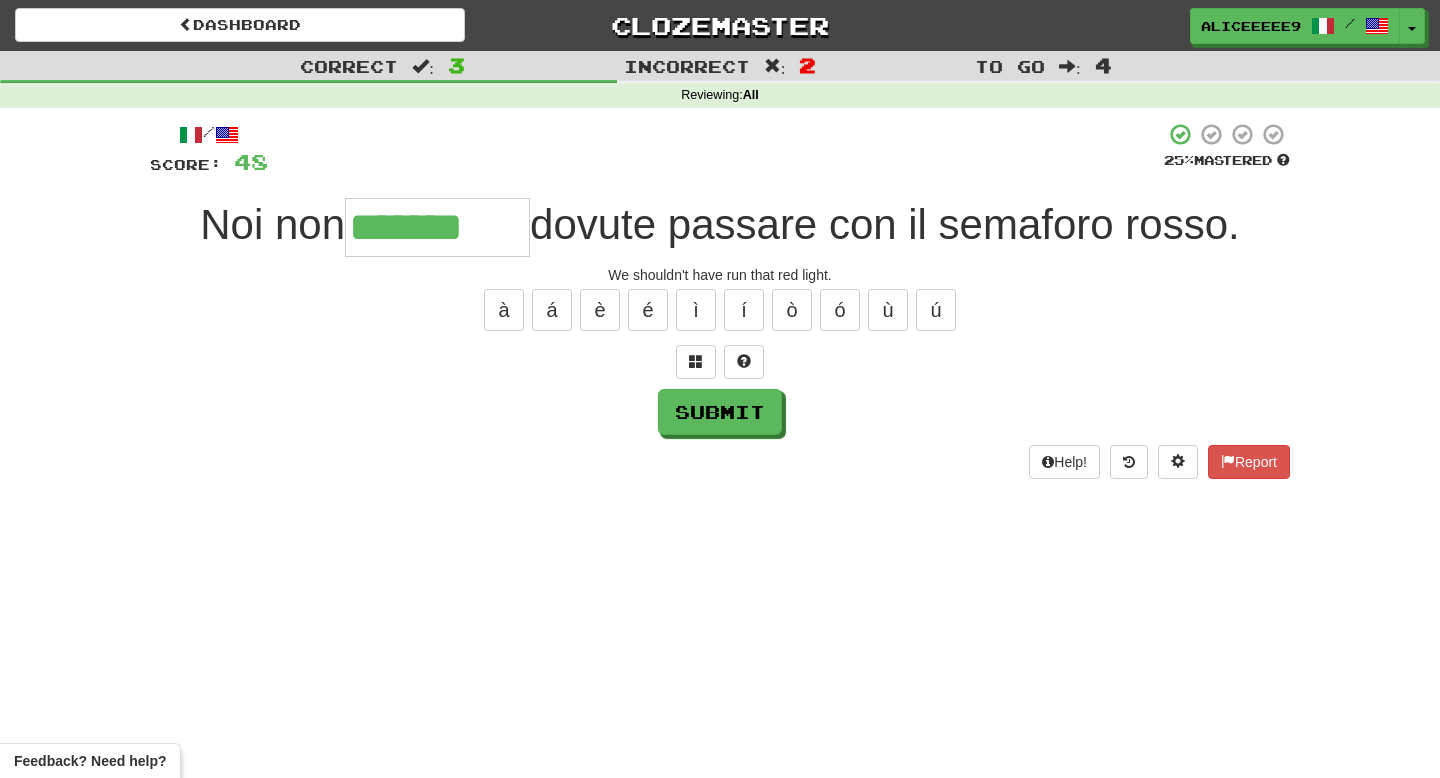 type on "*******" 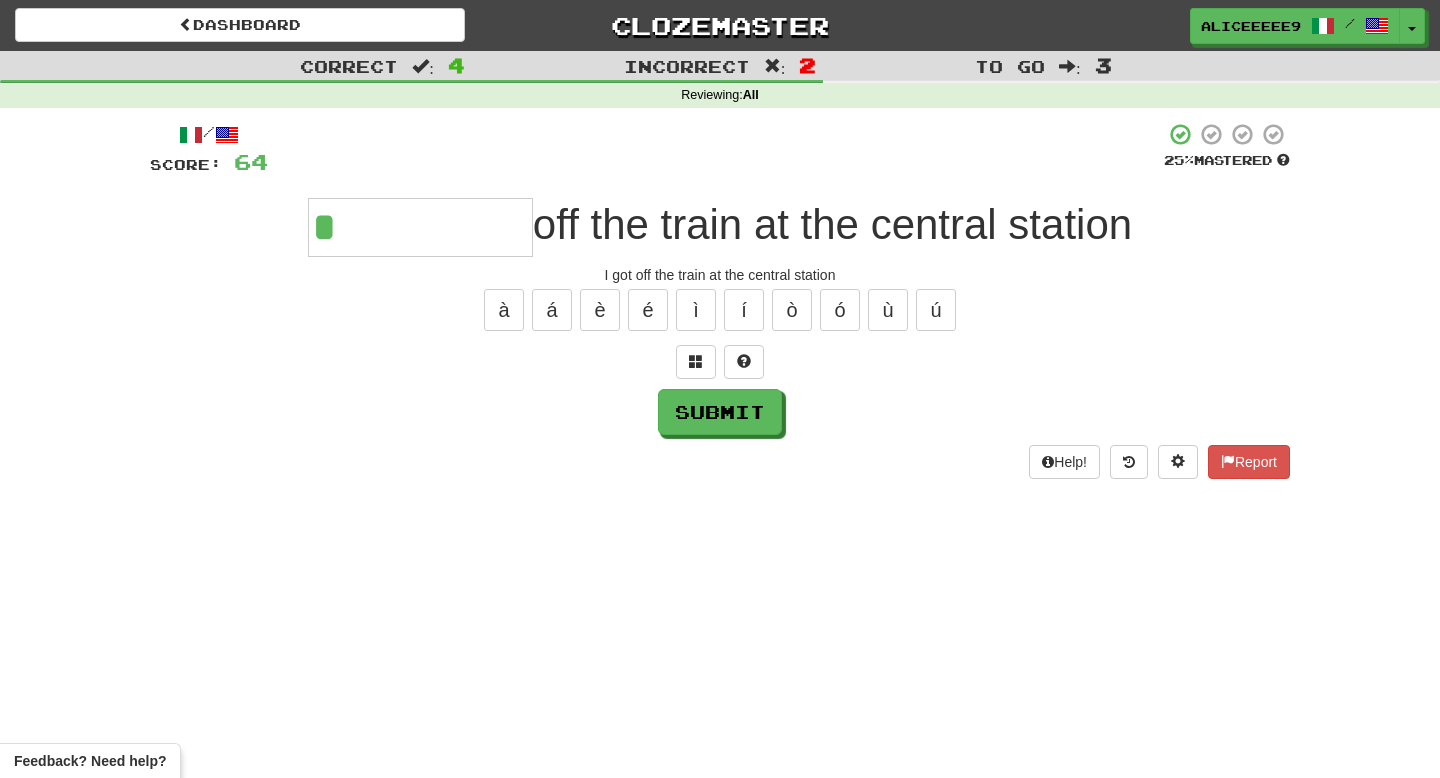 type on "**********" 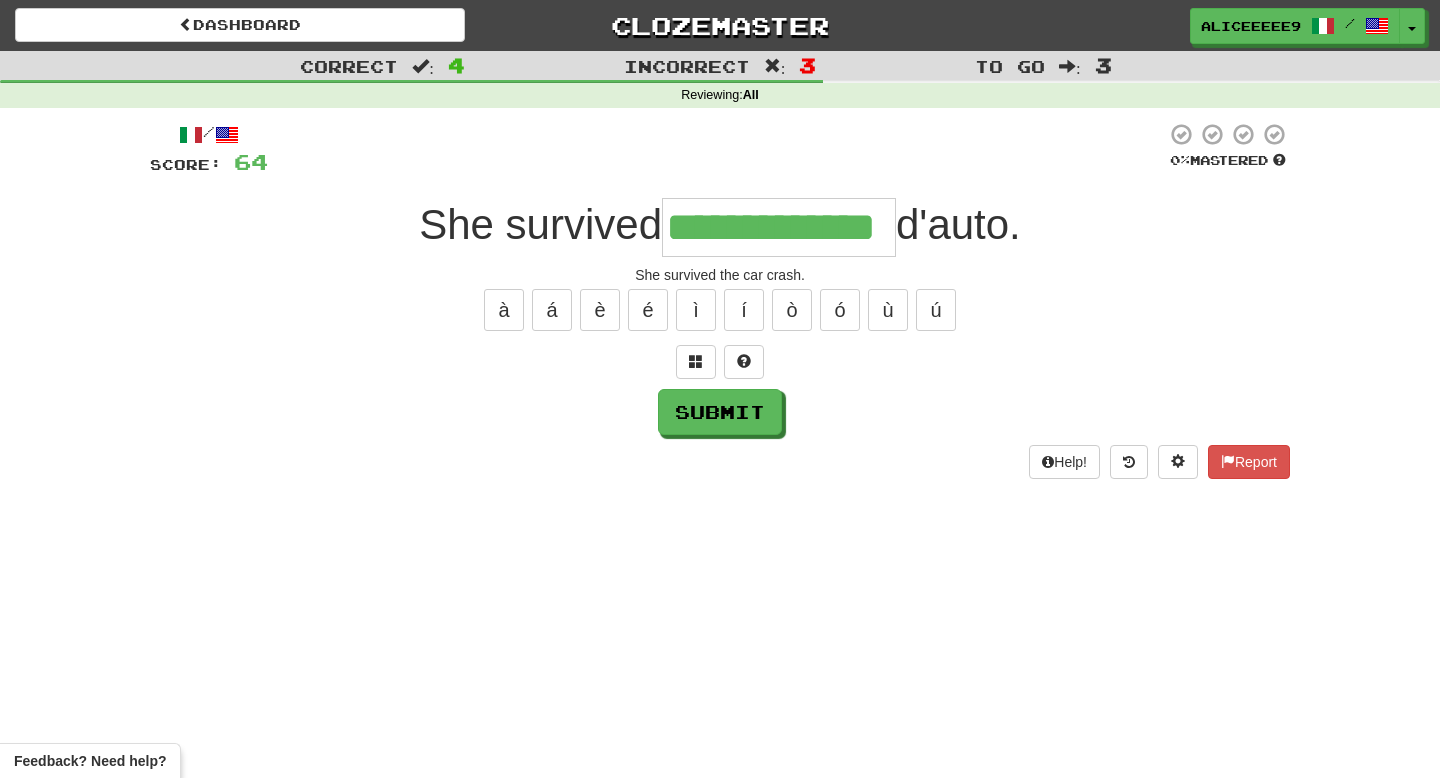 type on "**********" 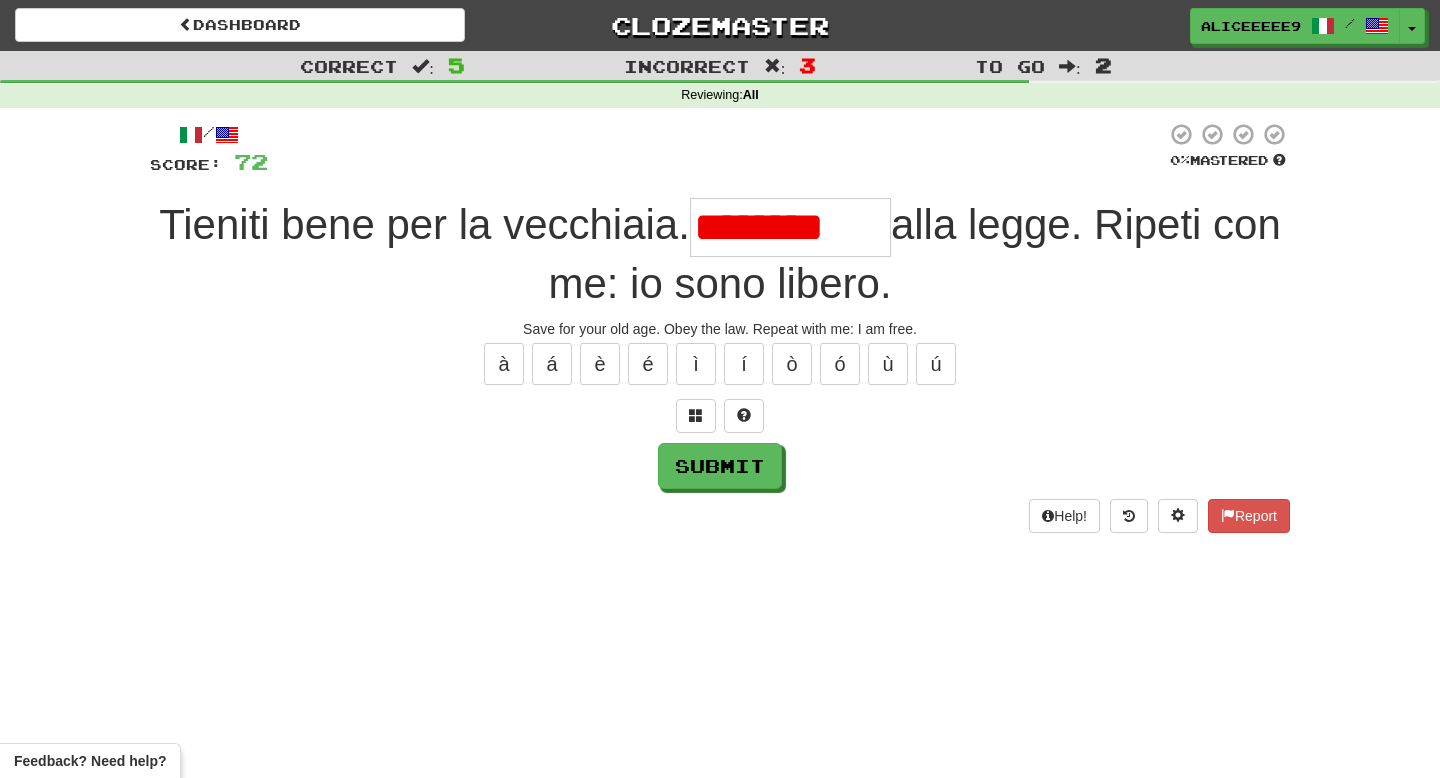 scroll, scrollTop: 0, scrollLeft: 0, axis: both 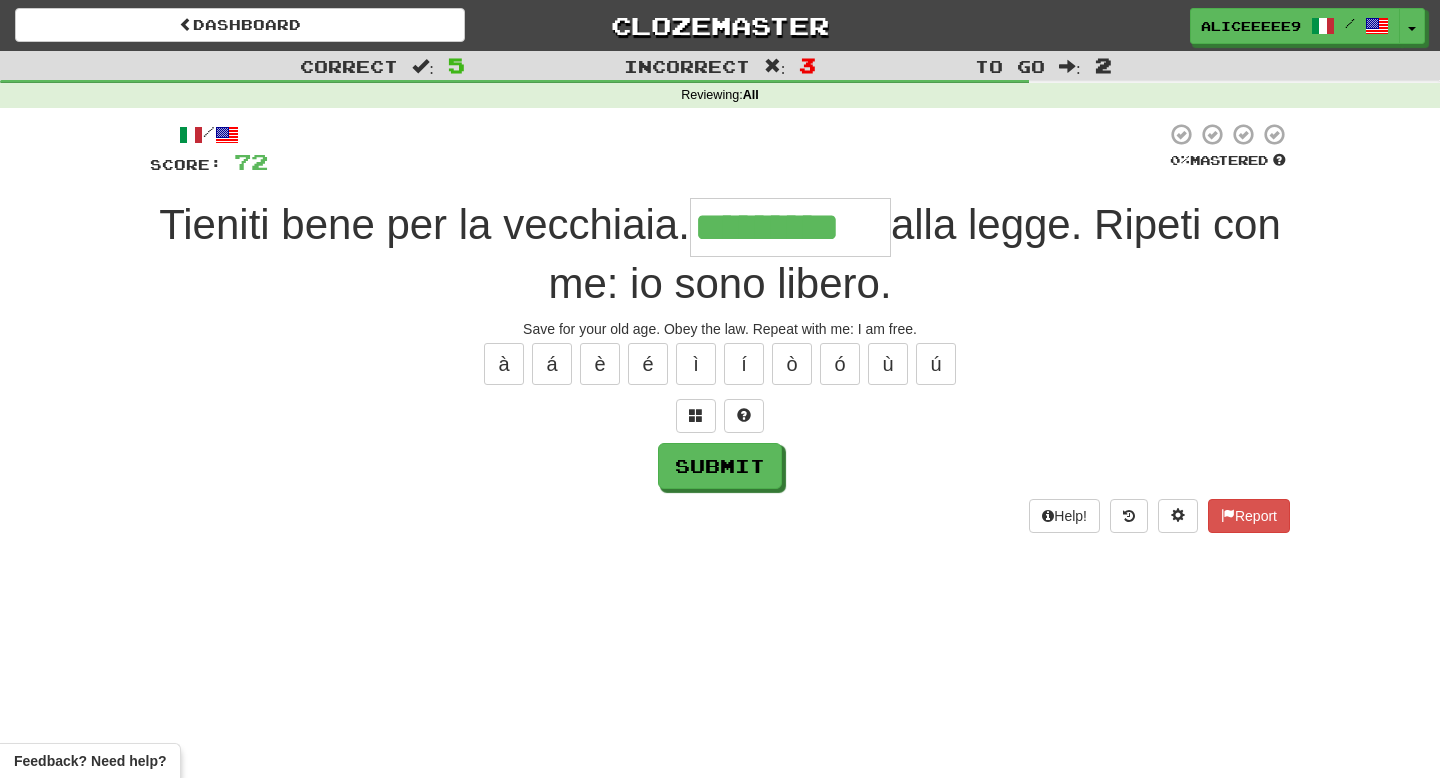 type on "*********" 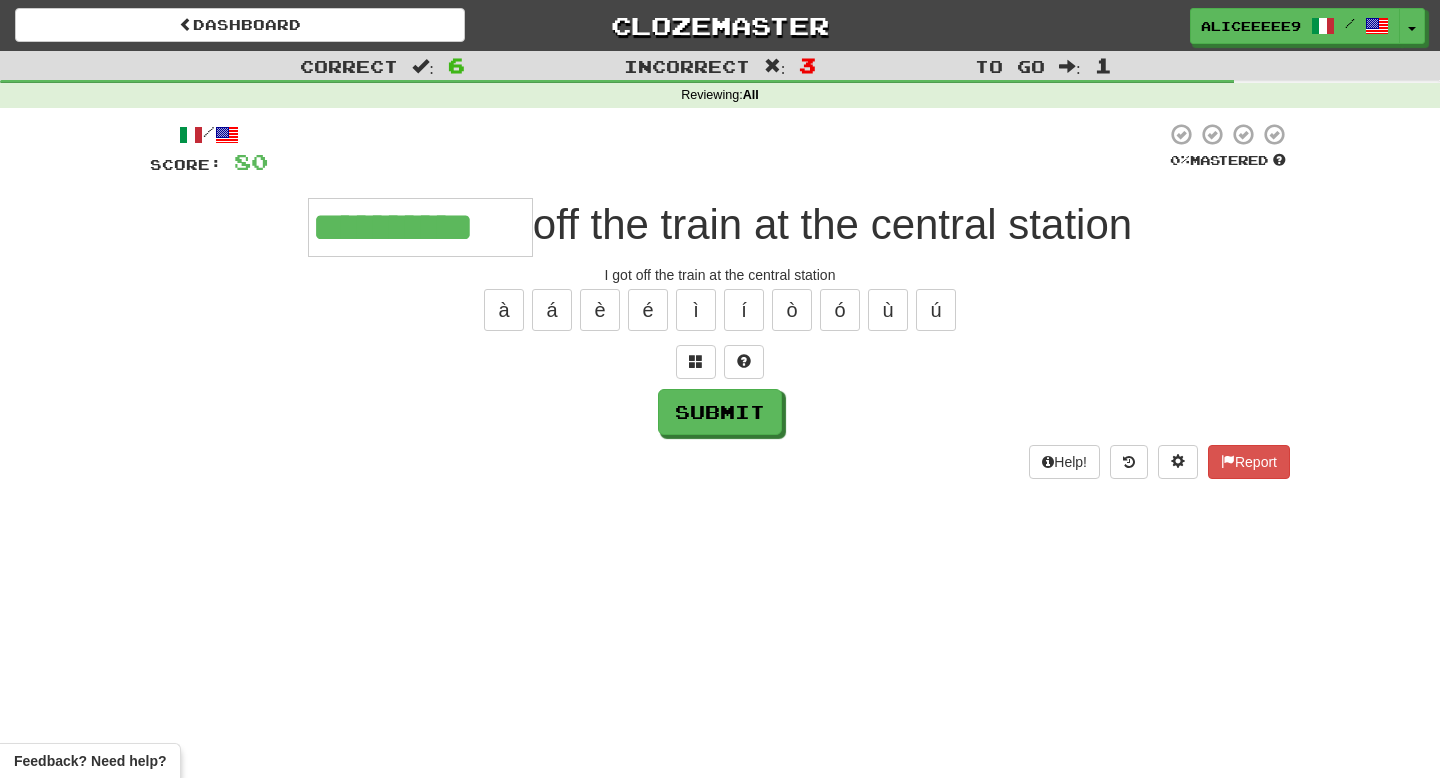 type on "**********" 